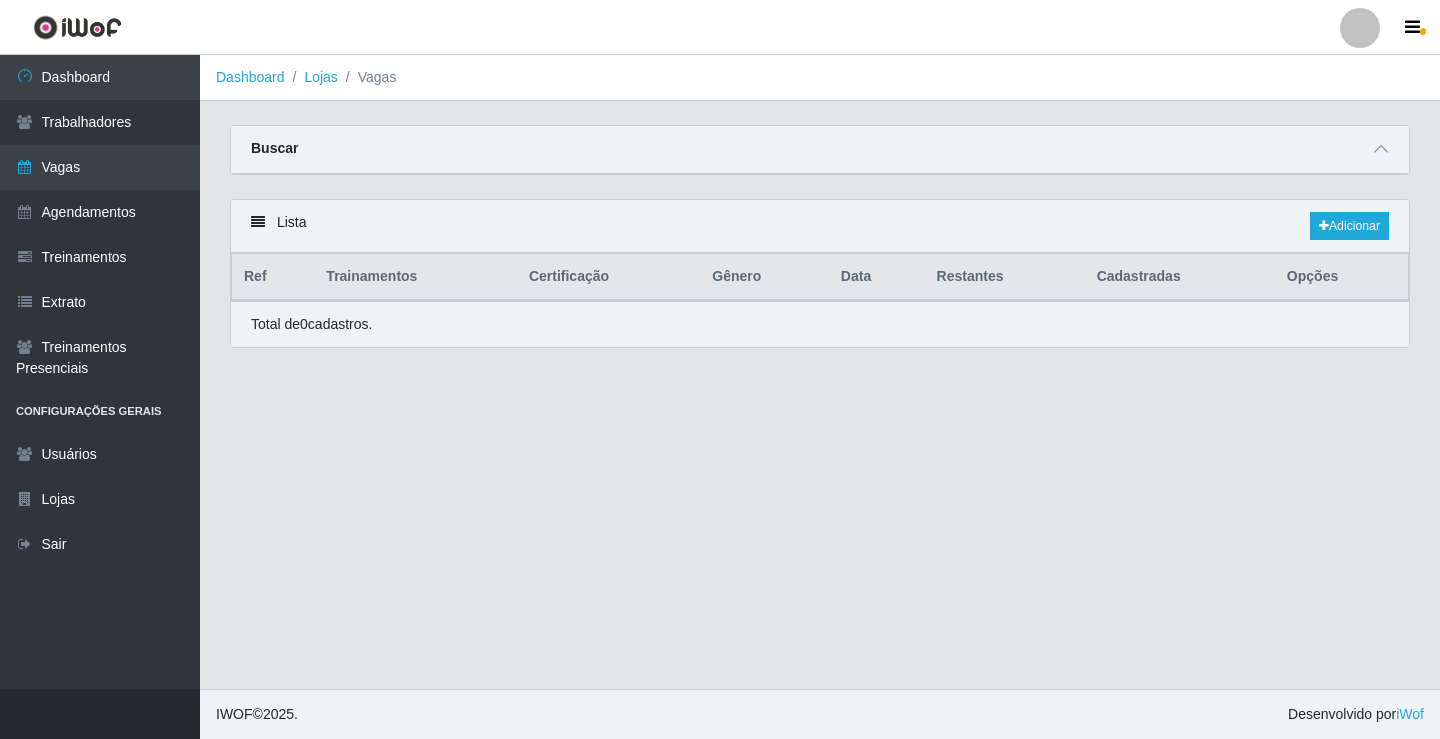scroll, scrollTop: 0, scrollLeft: 0, axis: both 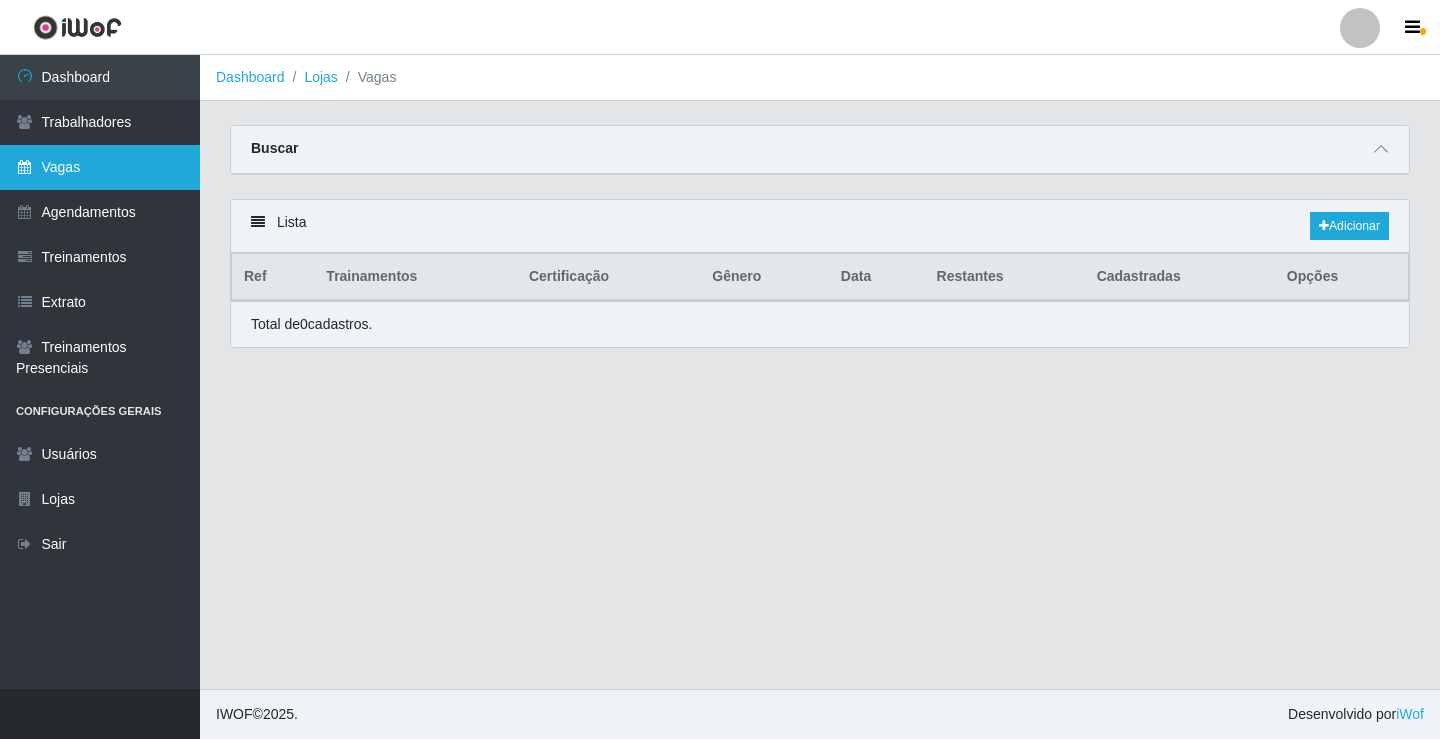click on "Vagas" at bounding box center [100, 167] 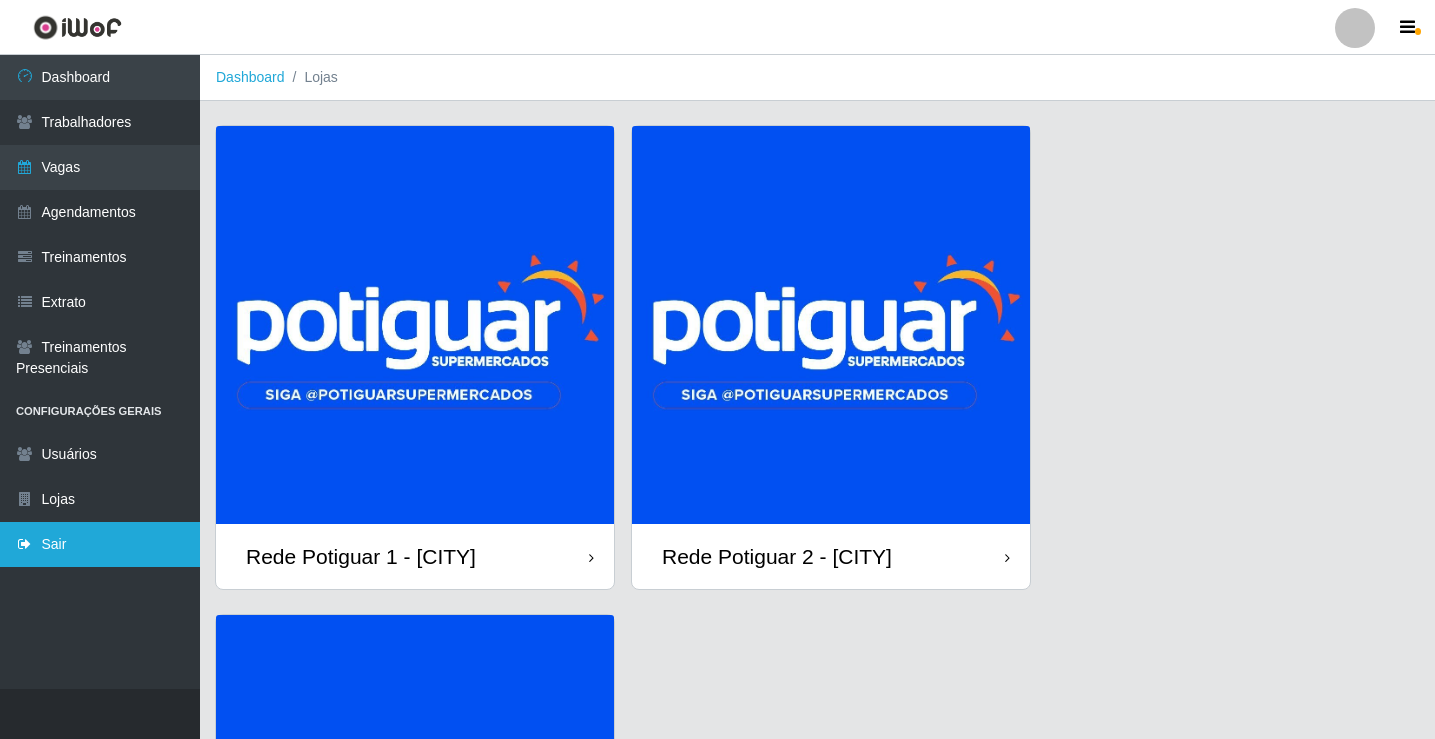 click on "Sair" at bounding box center [100, 544] 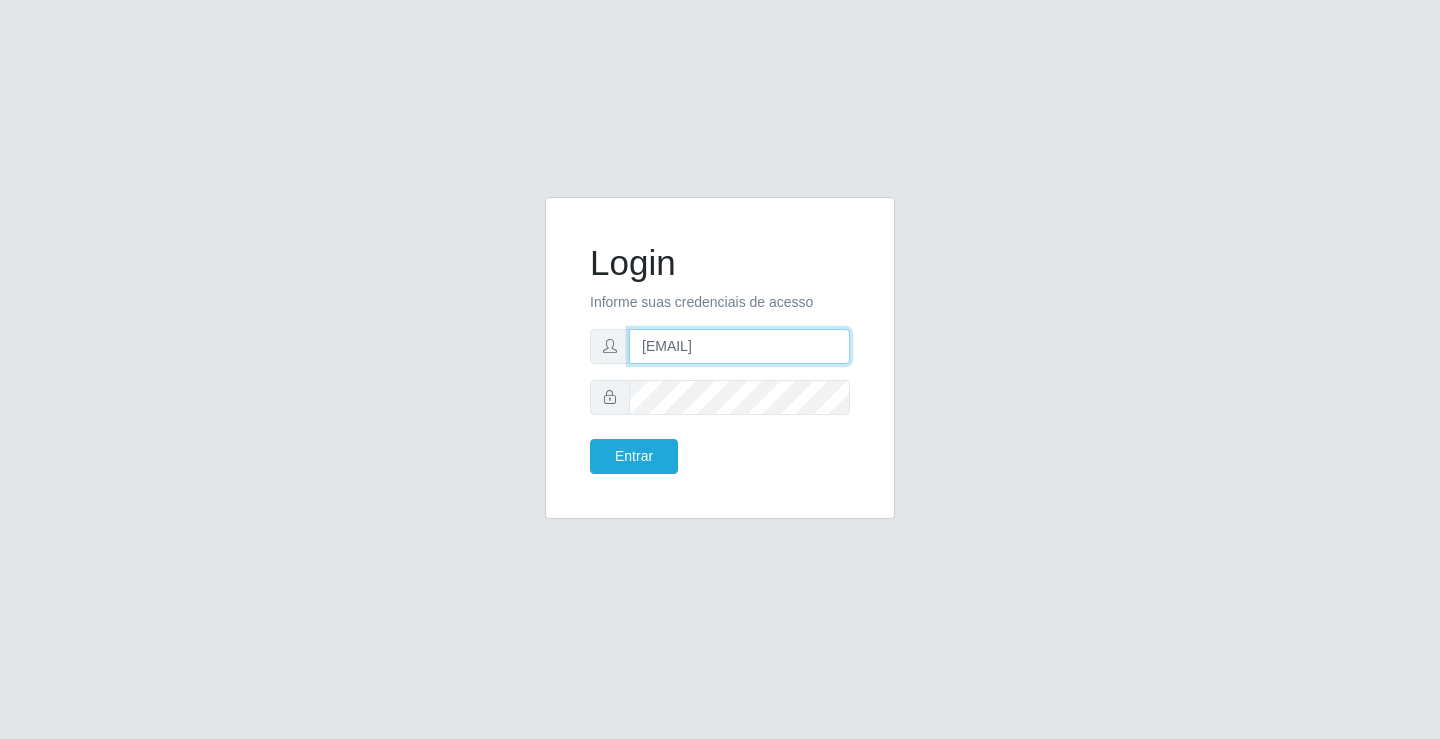 click on "[EMAIL]" at bounding box center (739, 346) 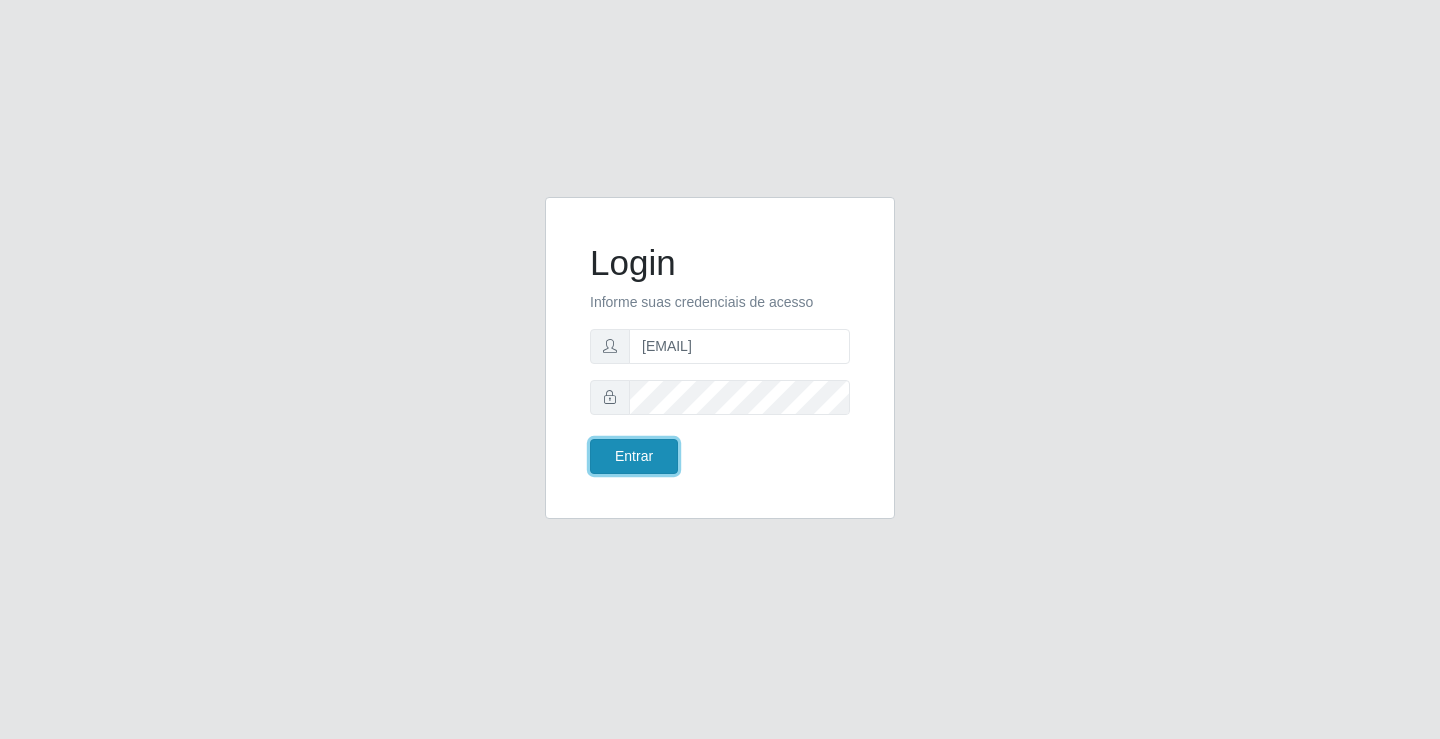 click on "Entrar" at bounding box center (634, 456) 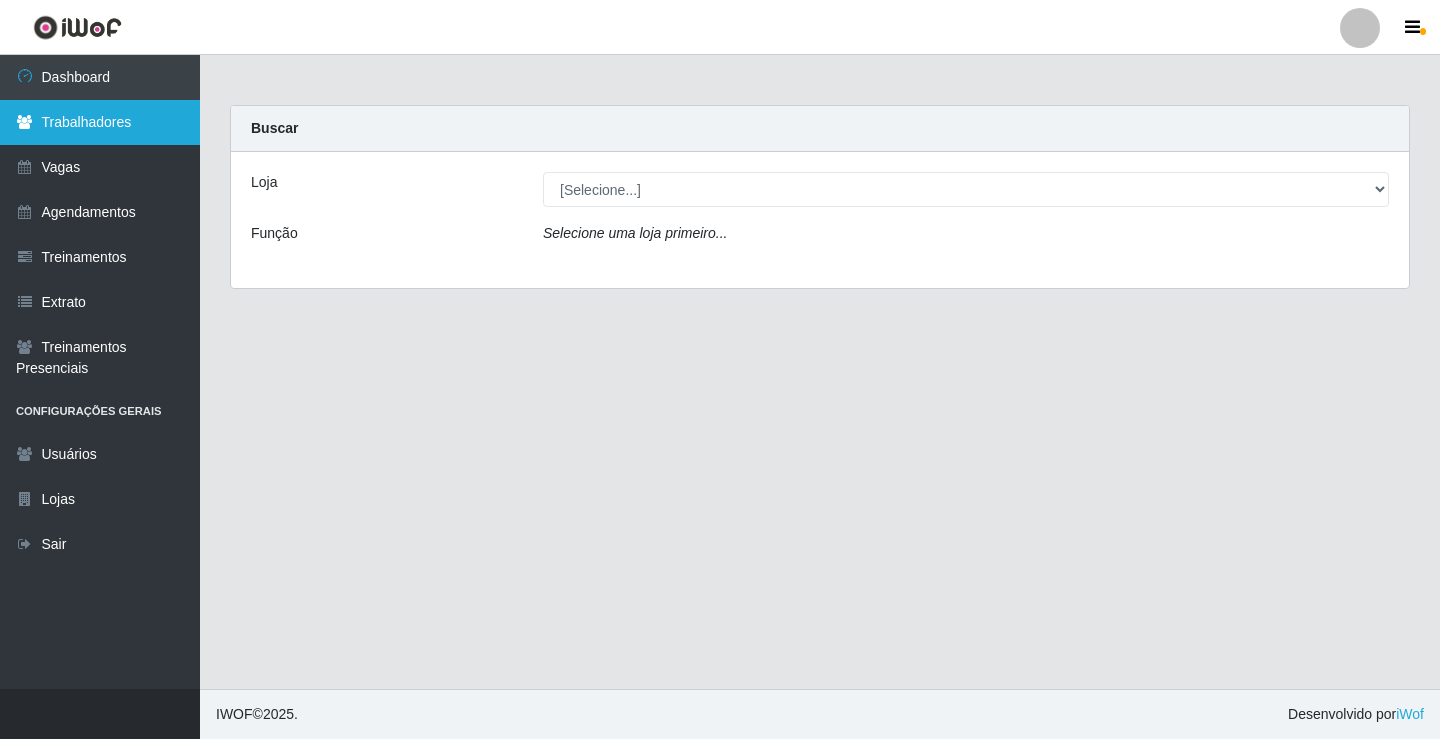drag, startPoint x: 142, startPoint y: 167, endPoint x: 182, endPoint y: 121, distance: 60.959003 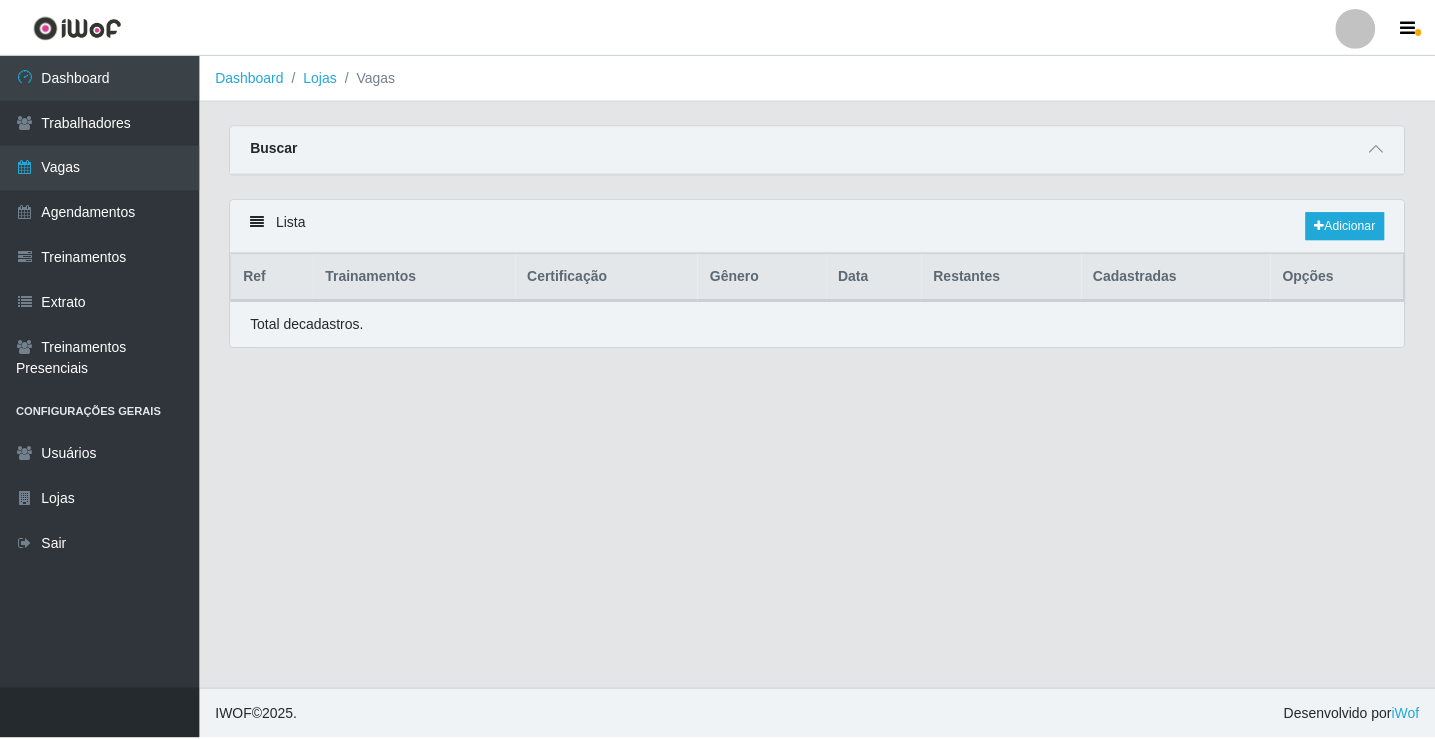 scroll, scrollTop: 0, scrollLeft: 0, axis: both 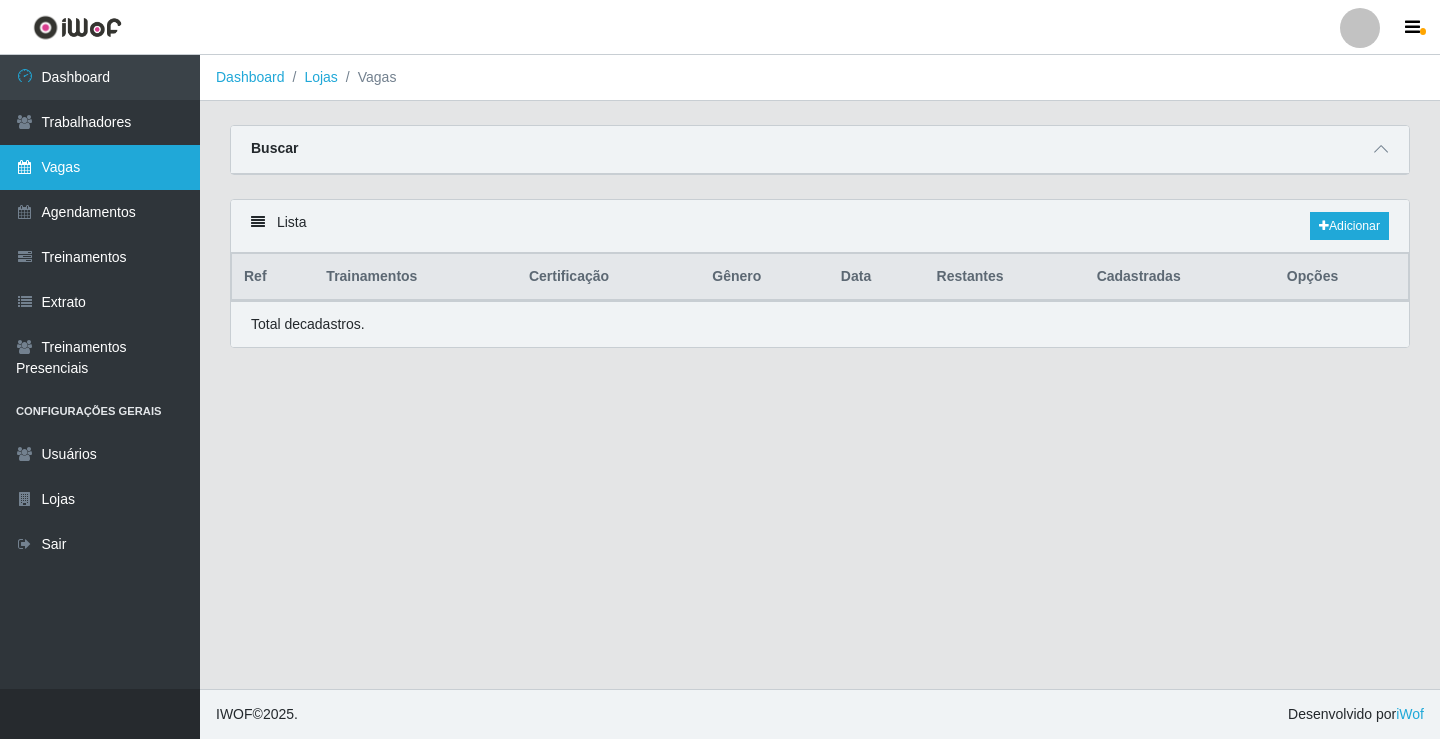 click on "Vagas" at bounding box center [100, 167] 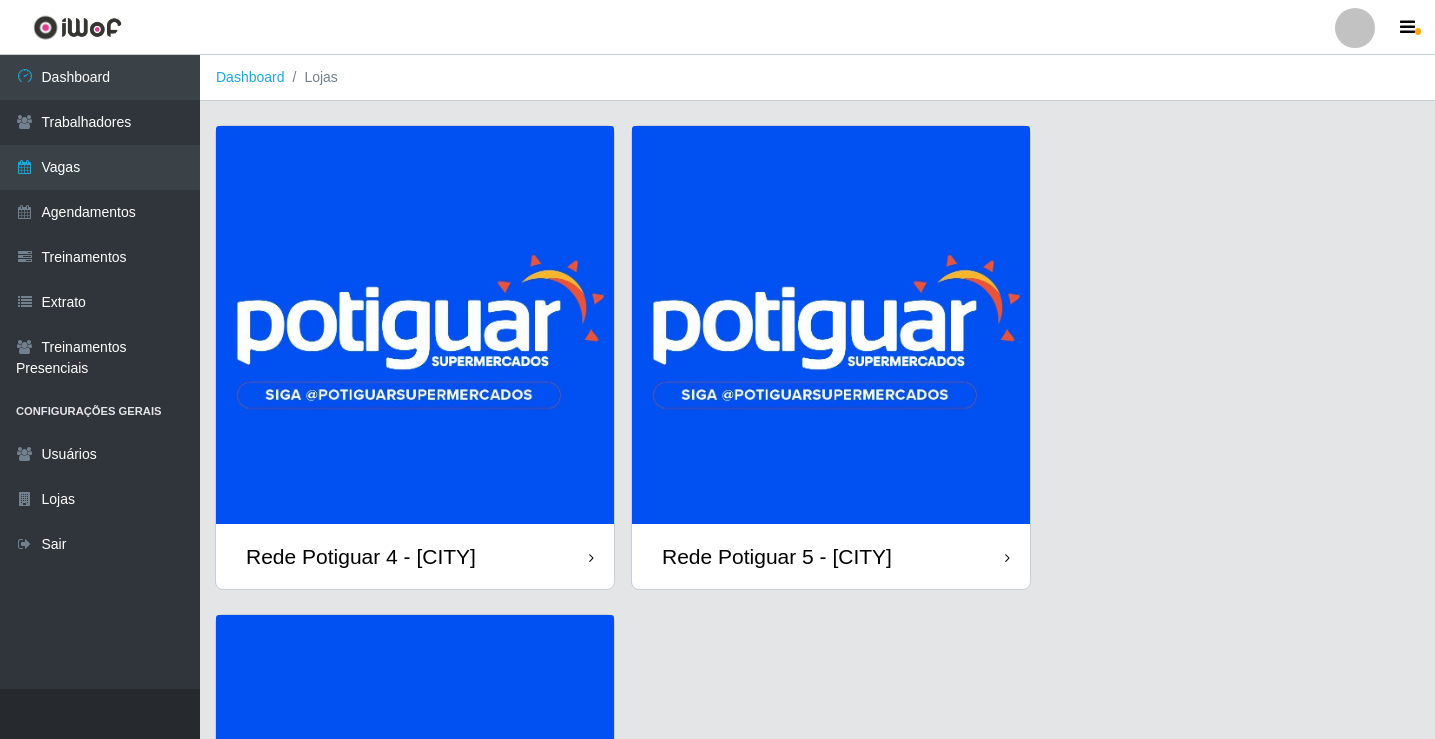 click at bounding box center (831, 325) 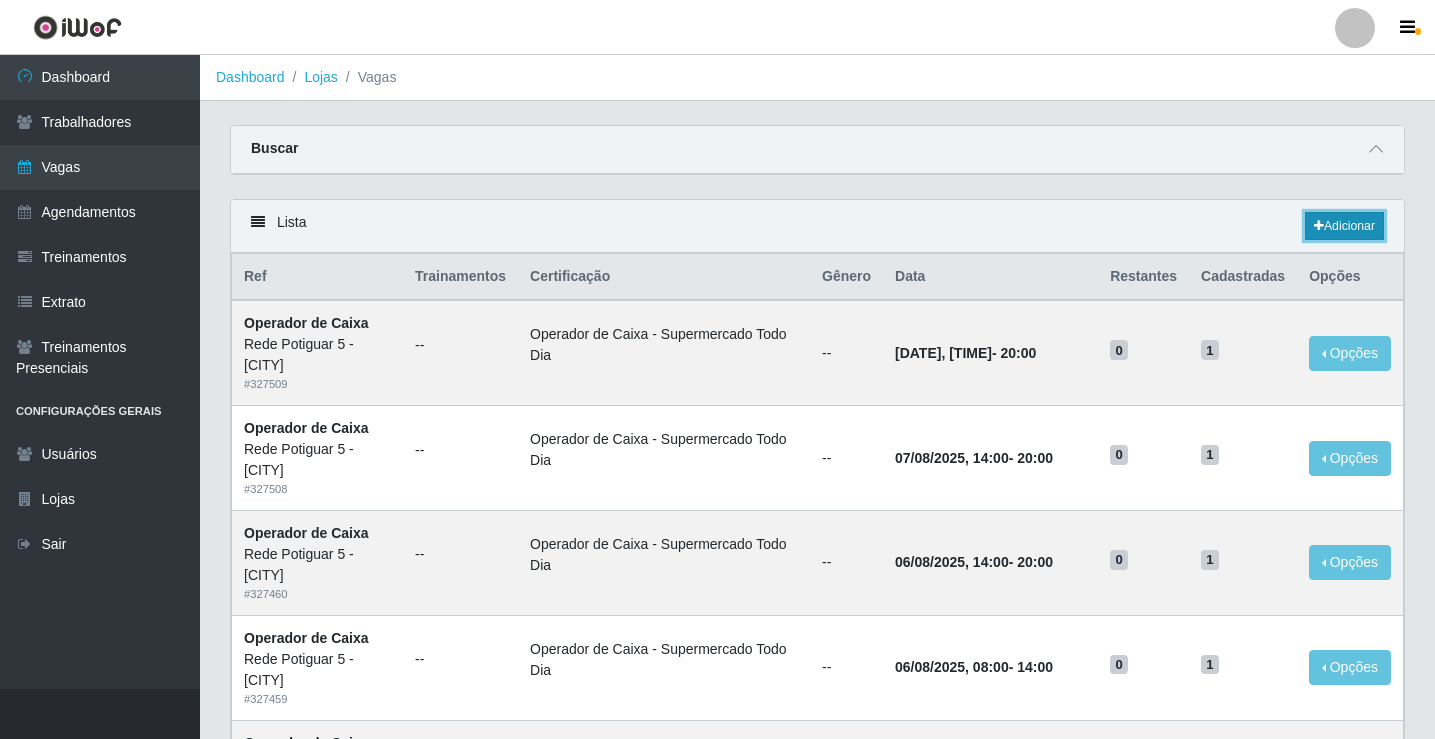 click on "Adicionar" at bounding box center [1344, 226] 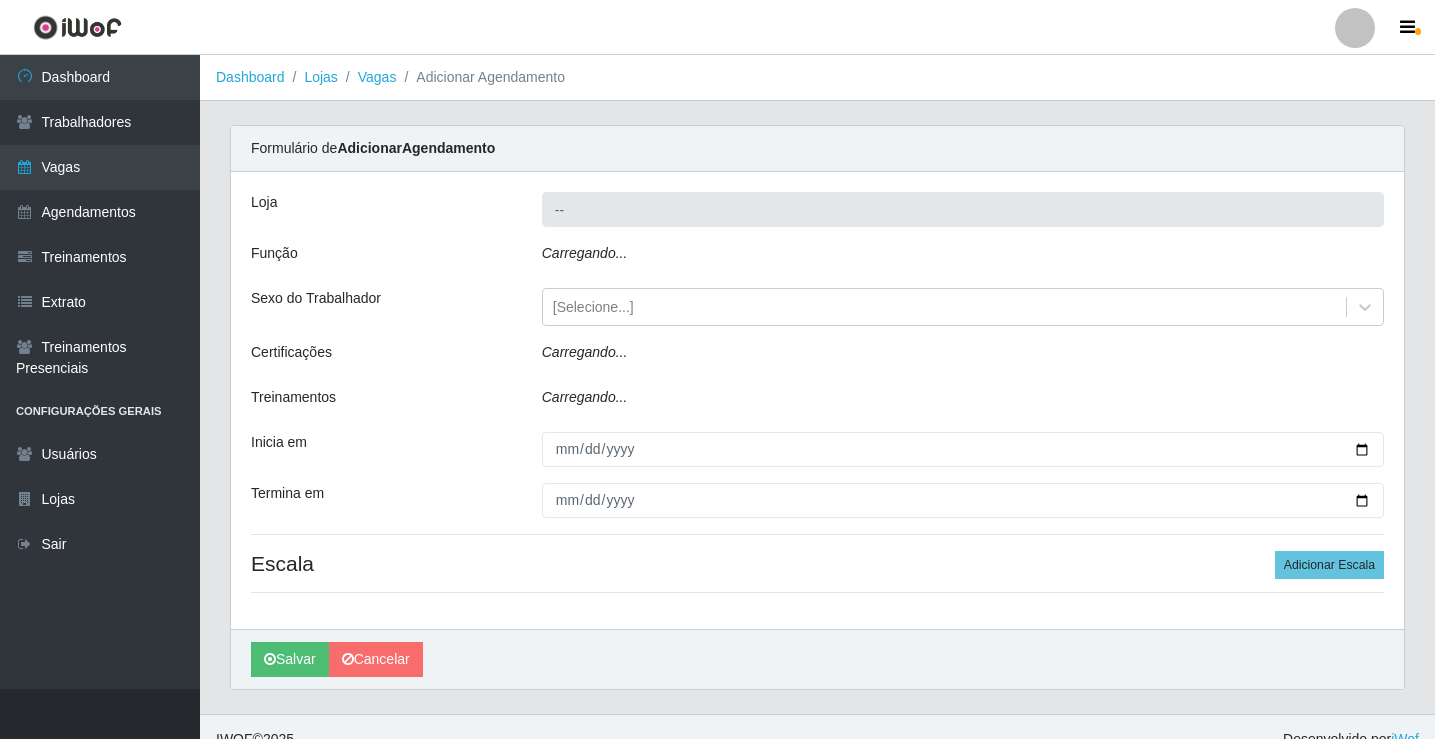 type on "Rede Potiguar 5 - [CITY]" 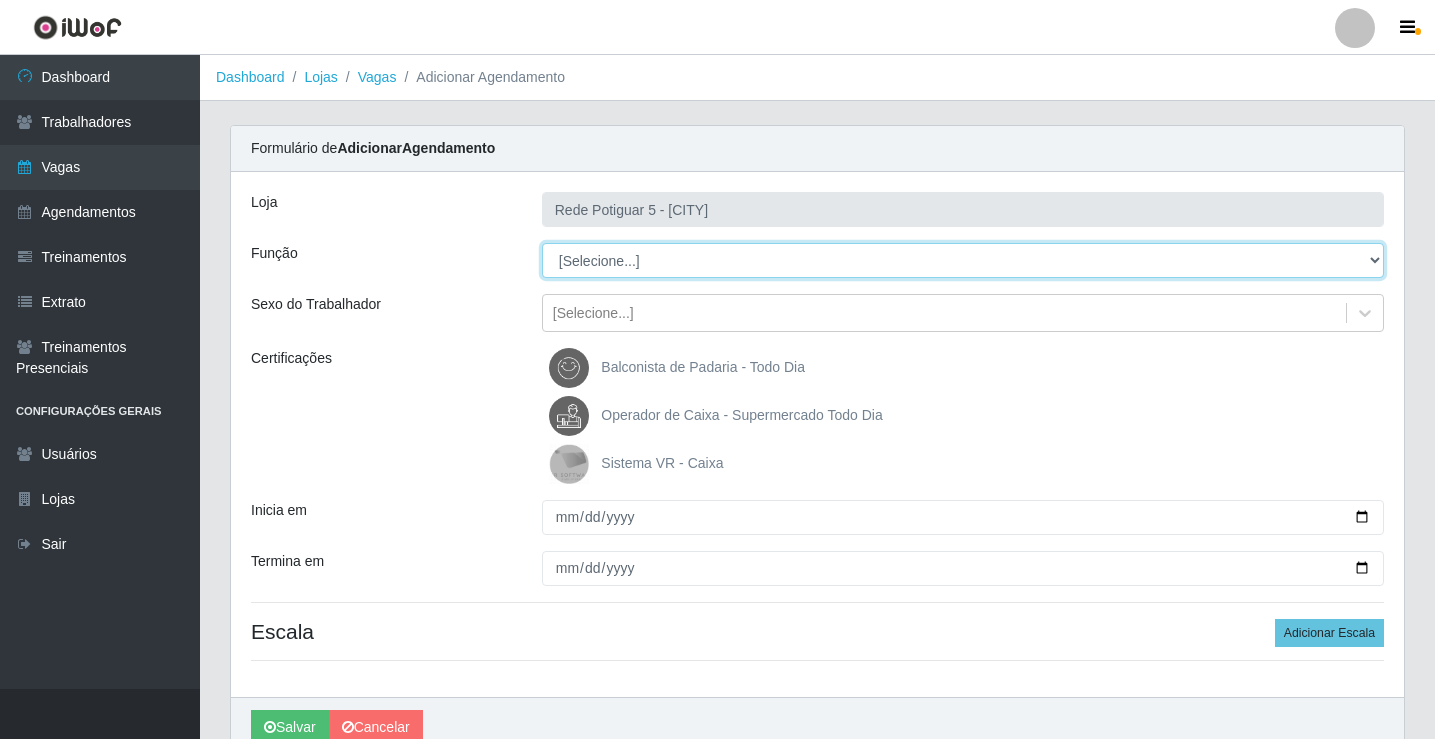 click on "[Selecione...] ASG Balconista Embalador Operador de Caixa Operador de Loja Repositor" at bounding box center (963, 260) 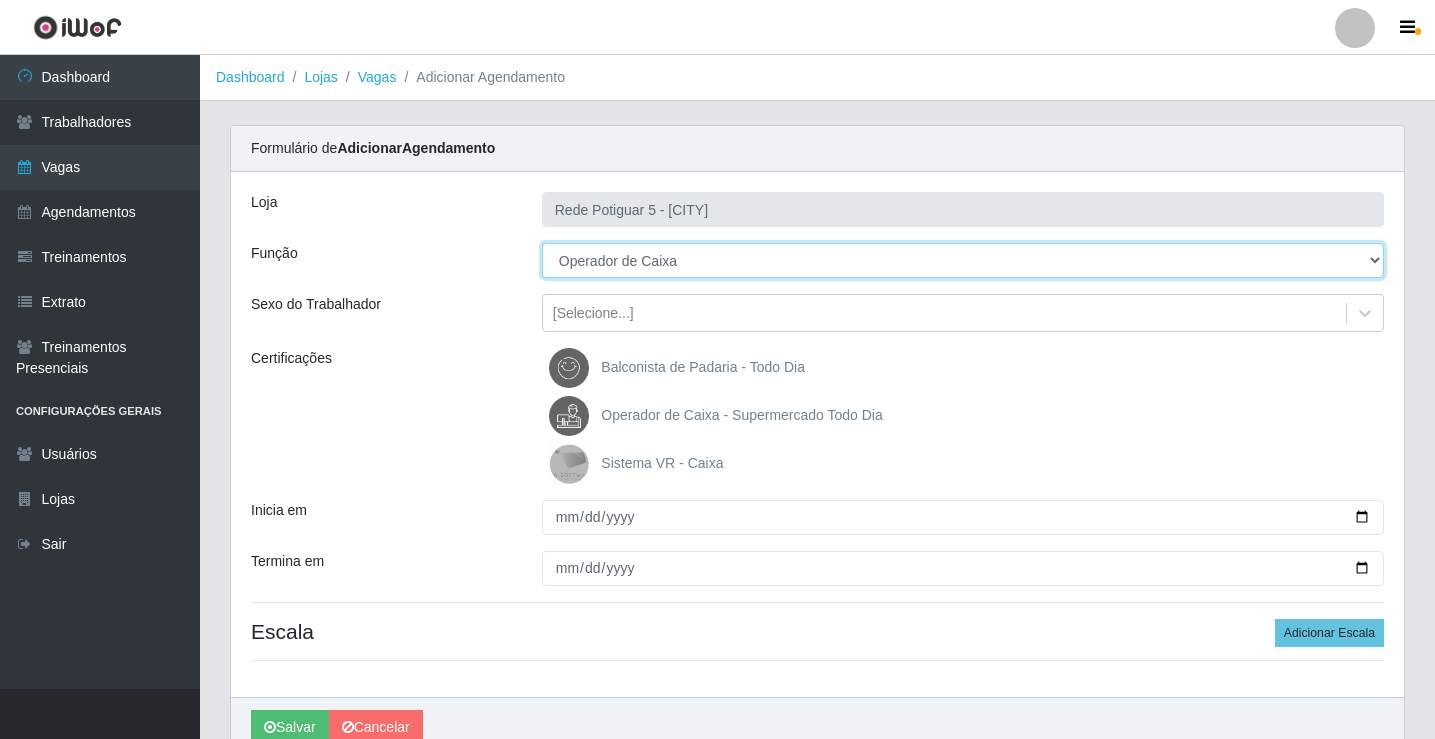 click on "[Selecione...] ASG Balconista Embalador Operador de Caixa Operador de Loja Repositor" at bounding box center [963, 260] 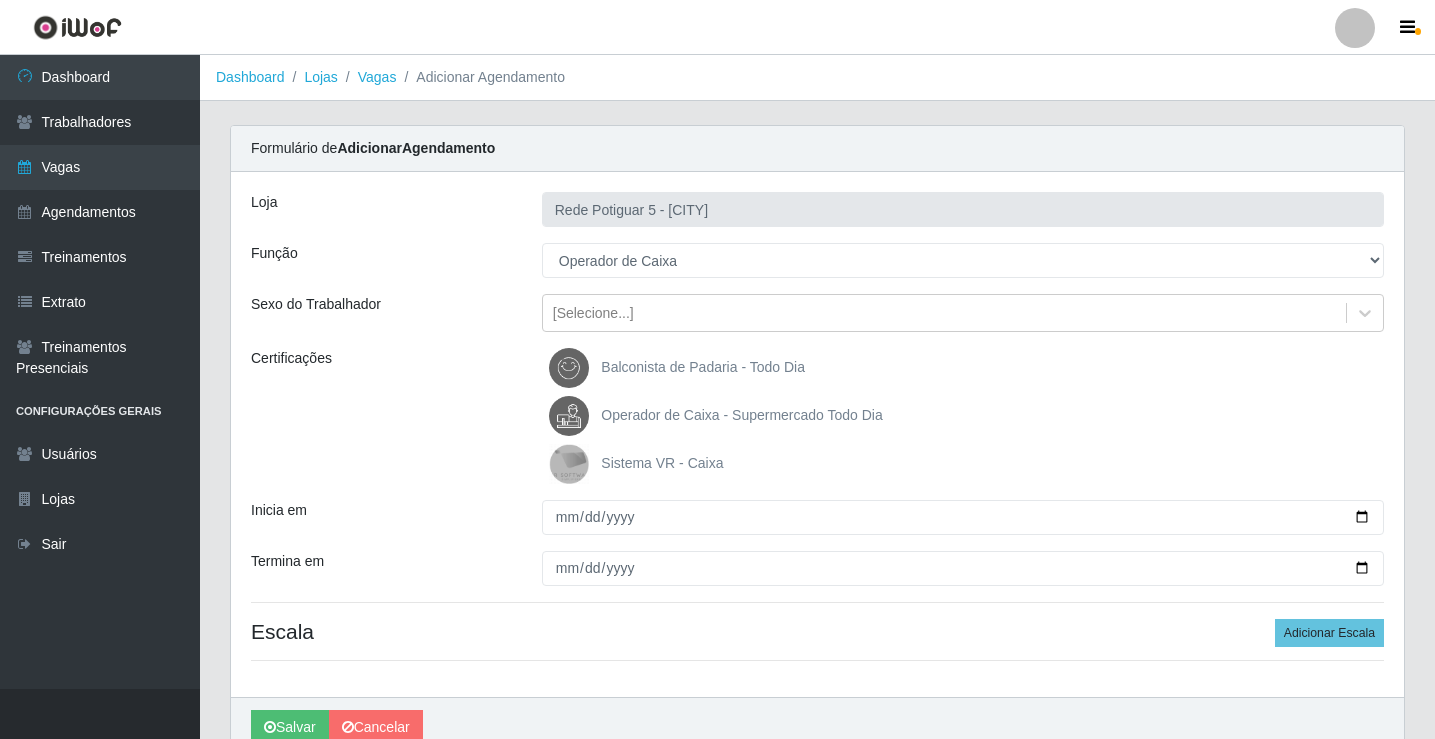 click on "Operador de Caixa - Supermercado Todo Dia" at bounding box center [741, 415] 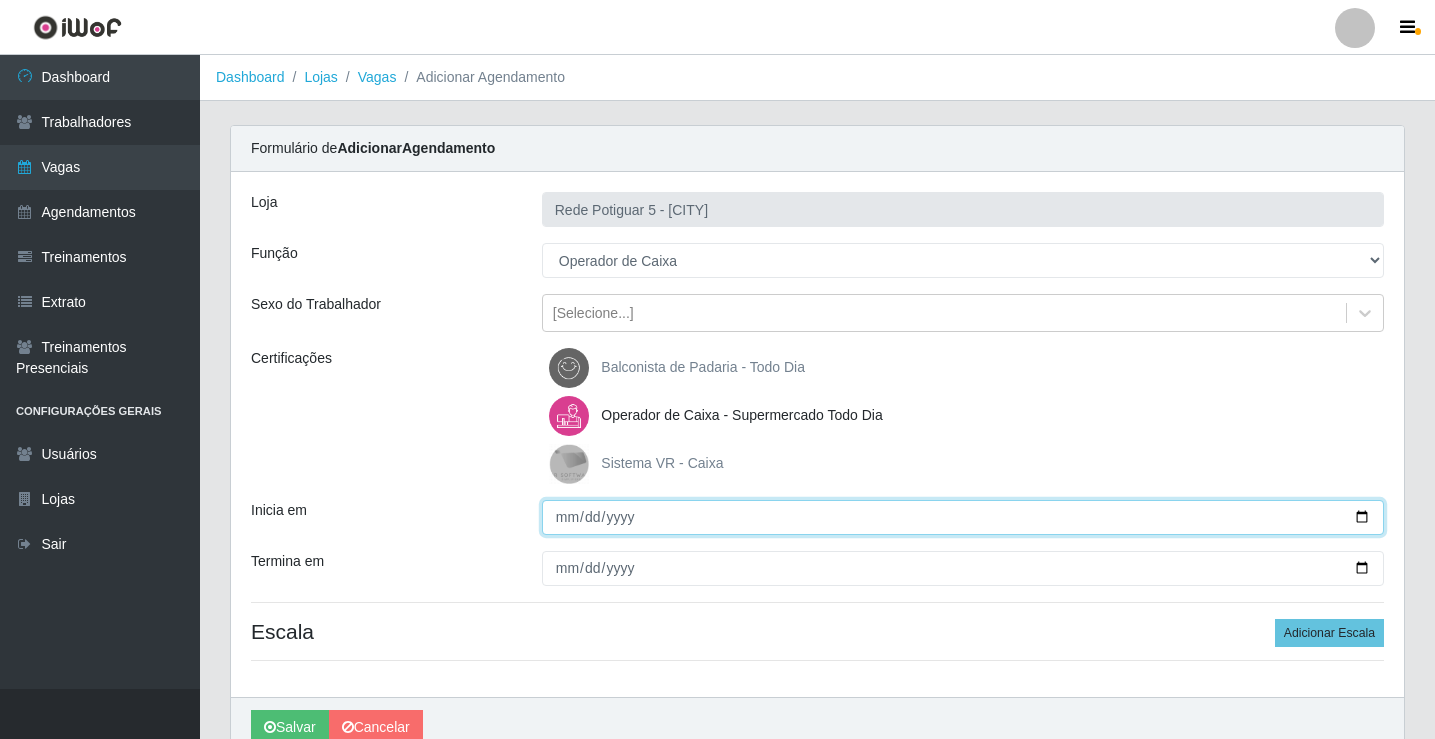 click on "Inicia em" at bounding box center [963, 517] 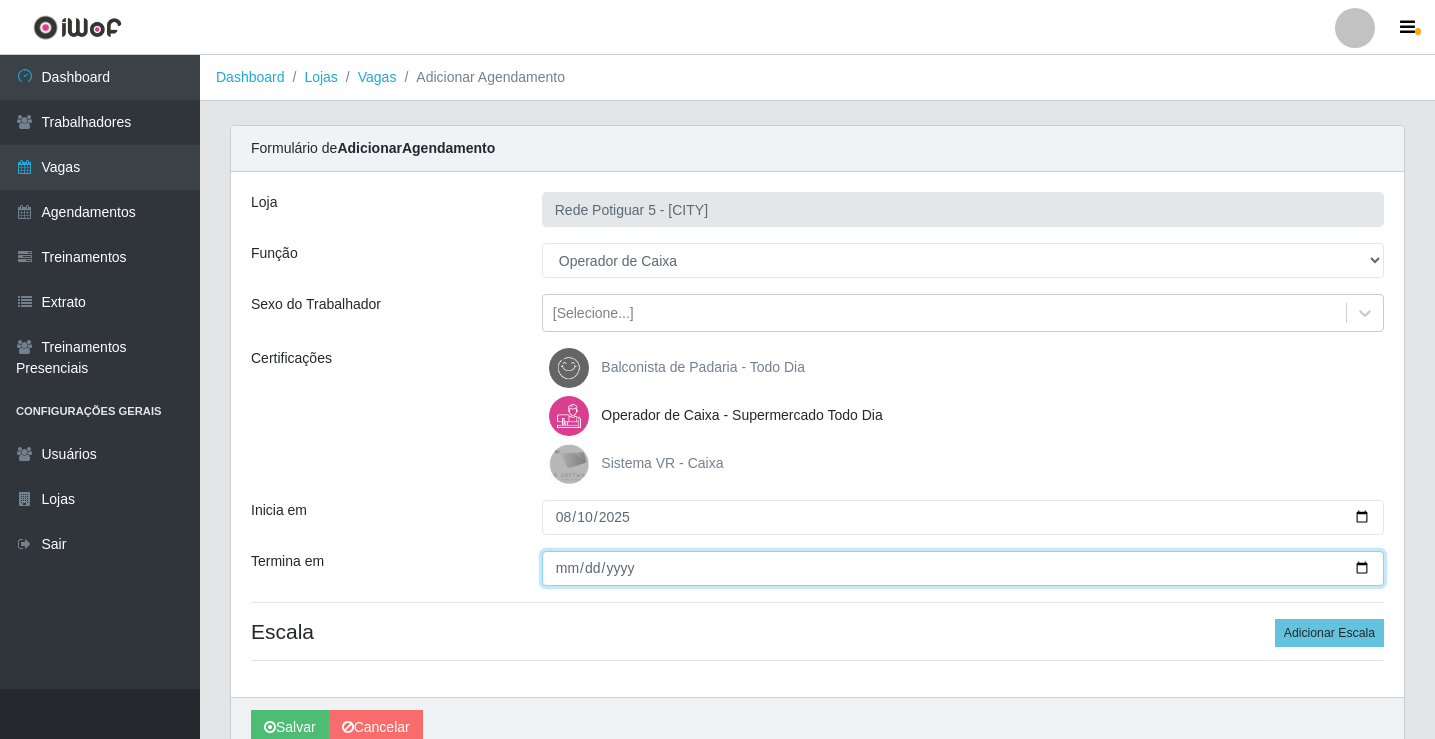 type on "2025-08-10" 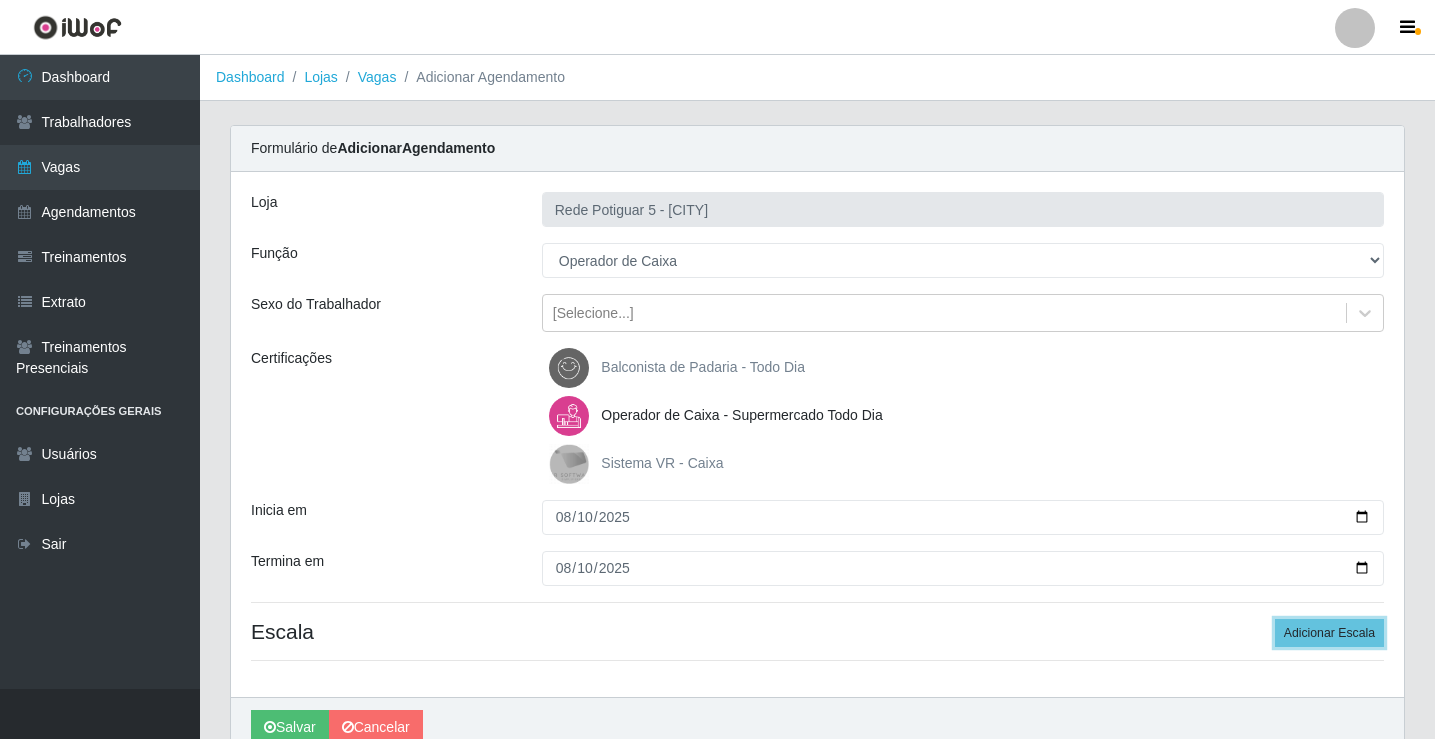 type 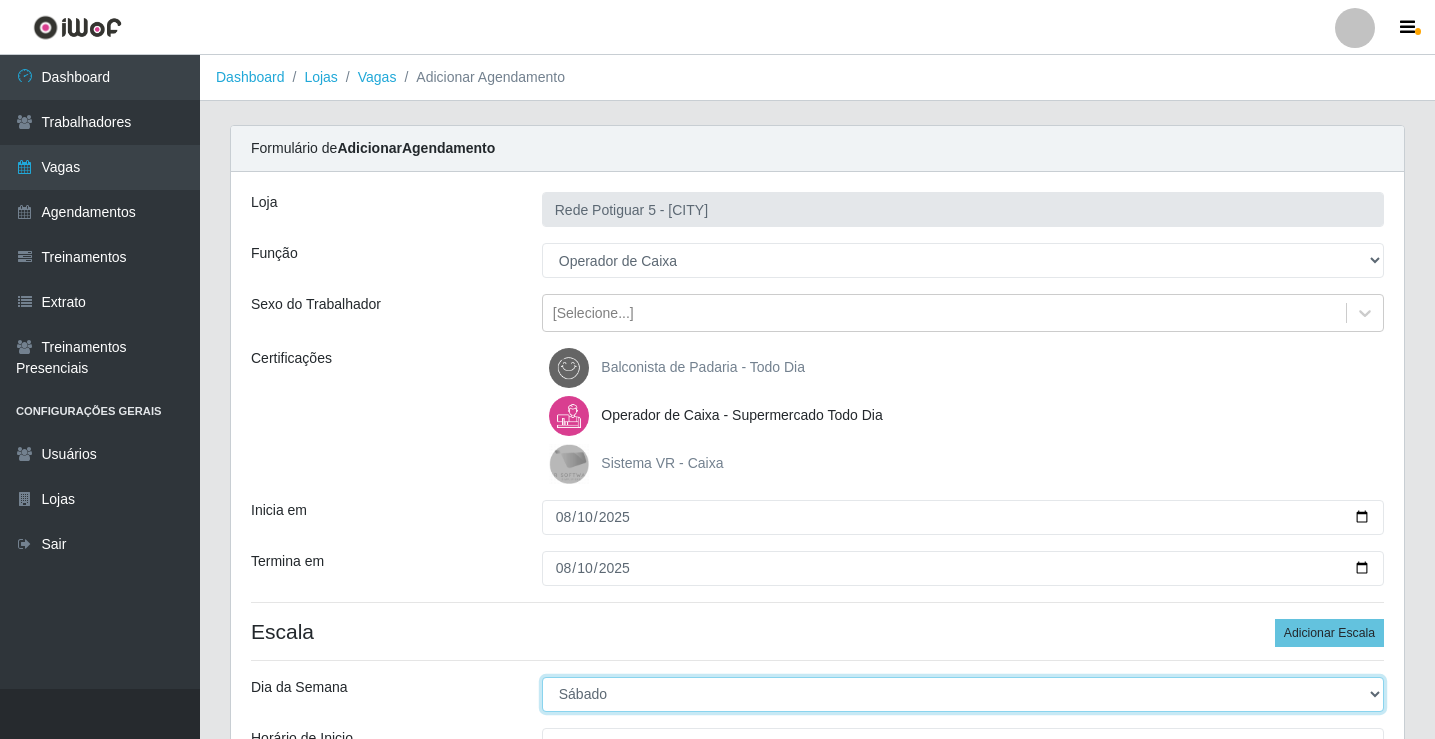 select on "0" 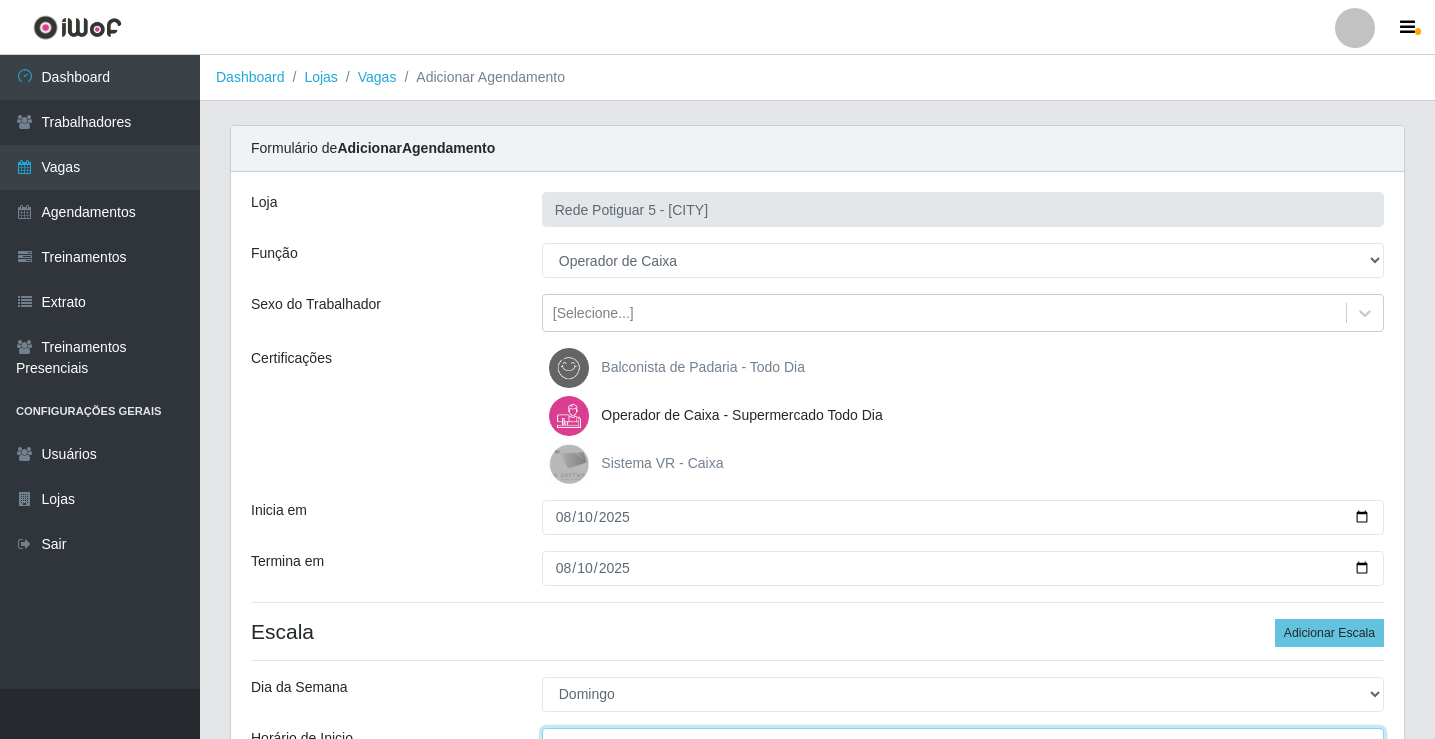 scroll, scrollTop: 24, scrollLeft: 0, axis: vertical 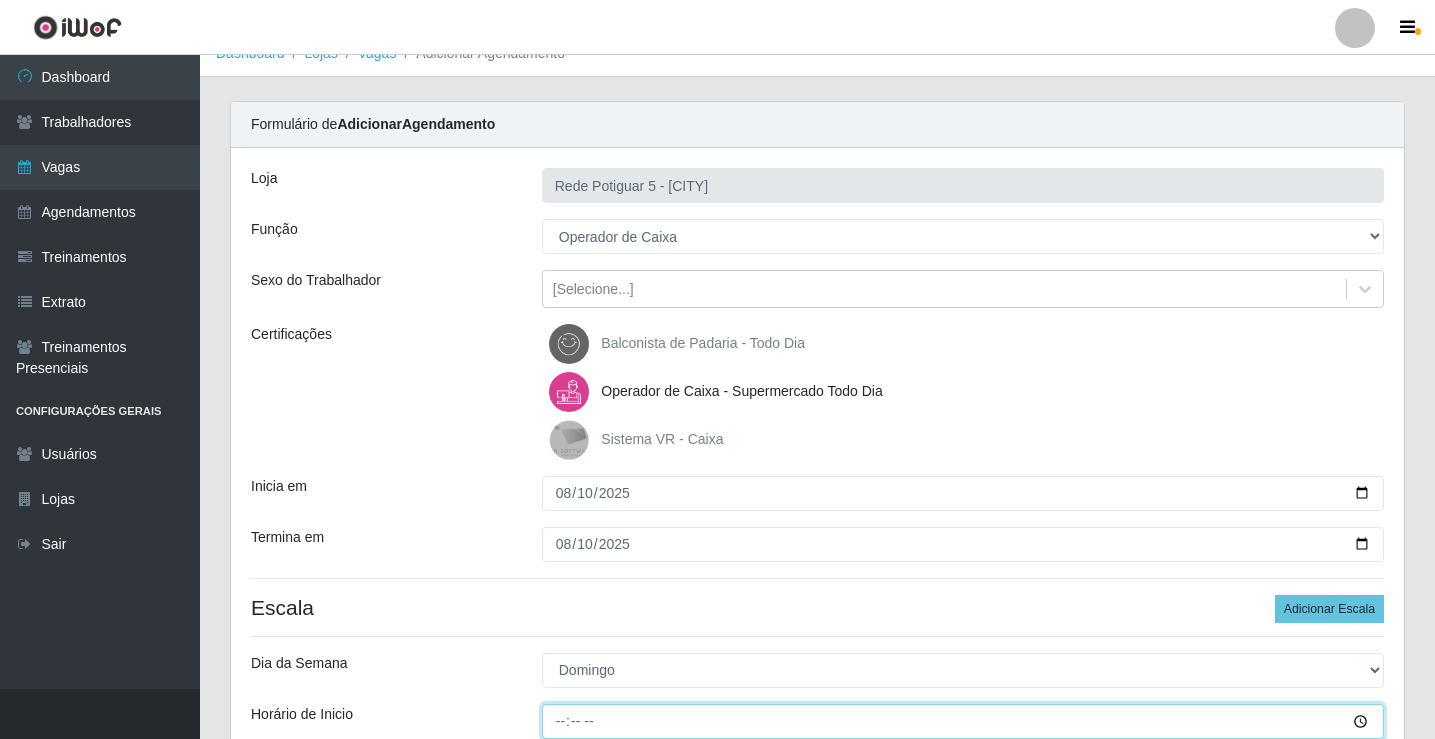 type on "07:00" 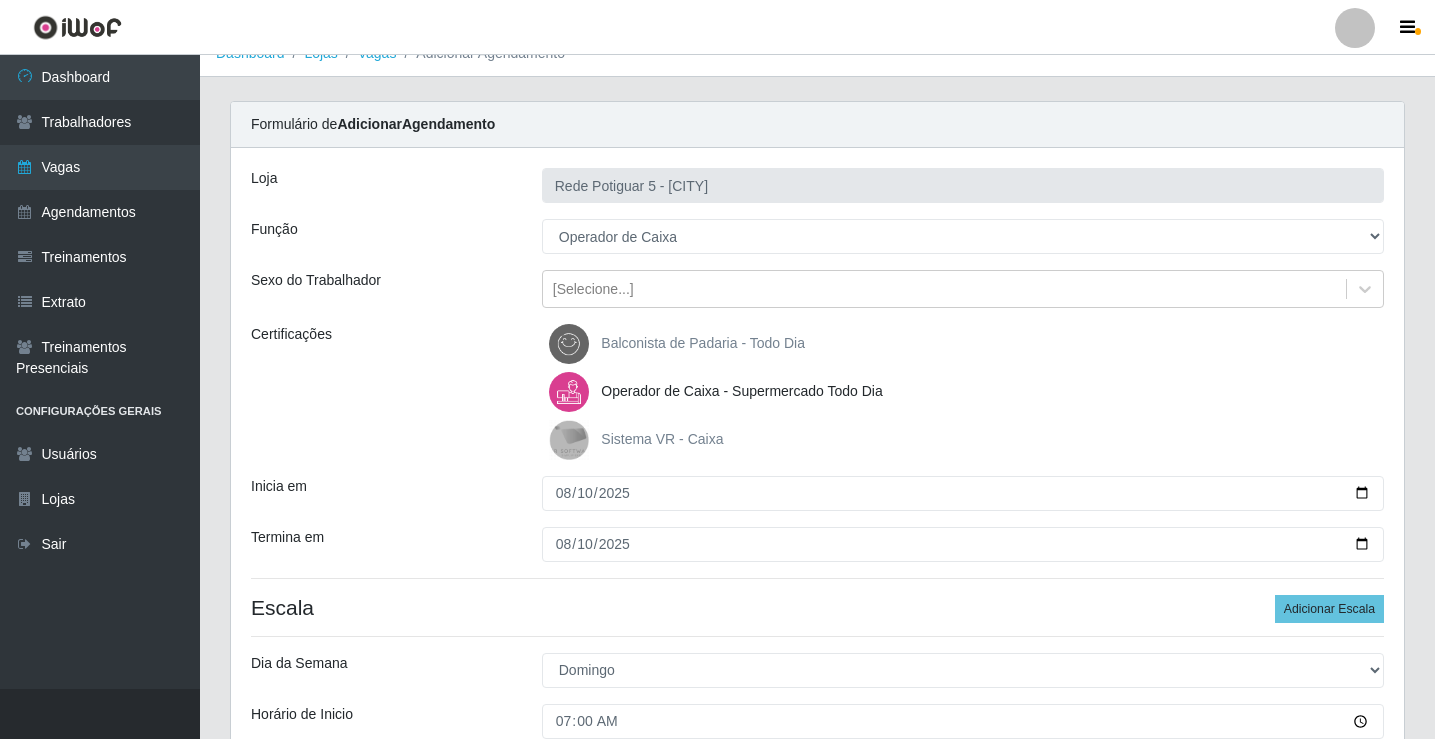 scroll, scrollTop: 314, scrollLeft: 0, axis: vertical 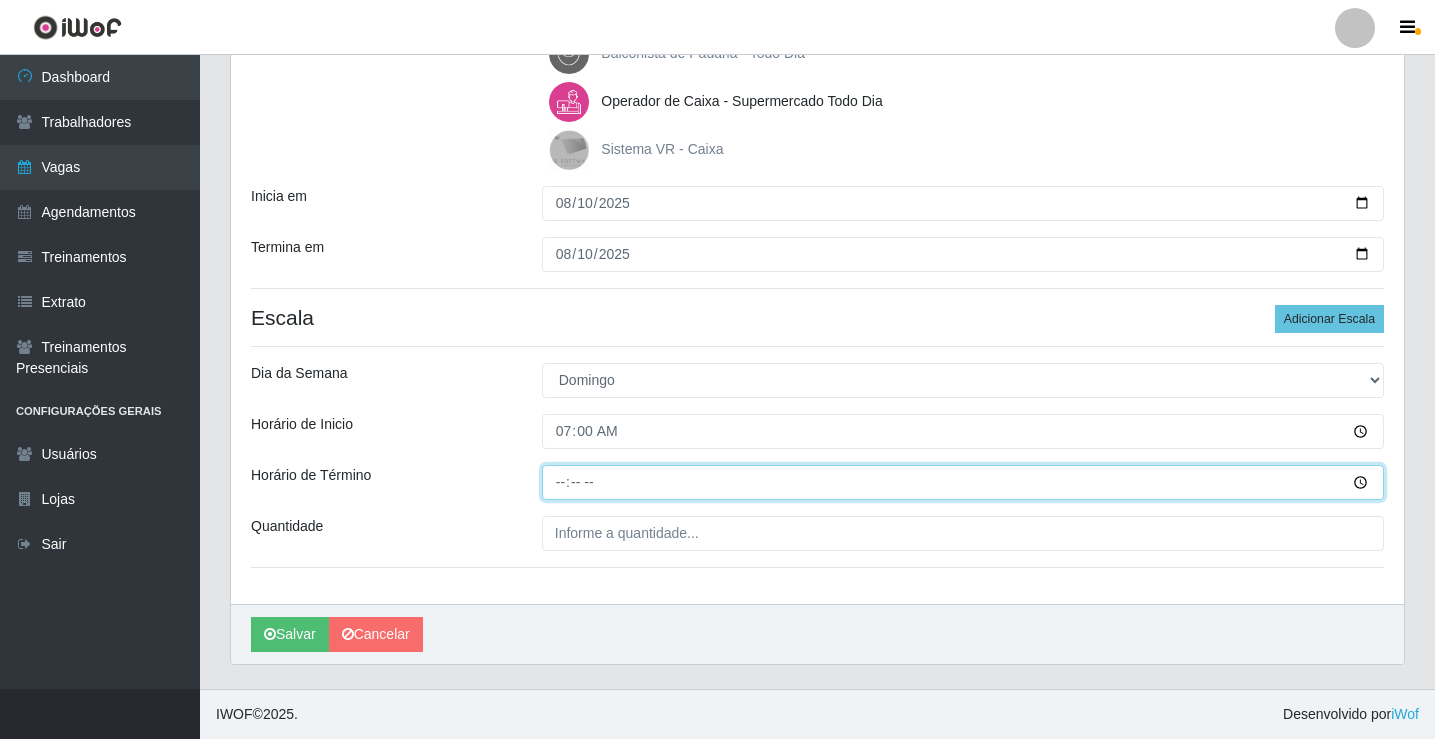 type on "13:00" 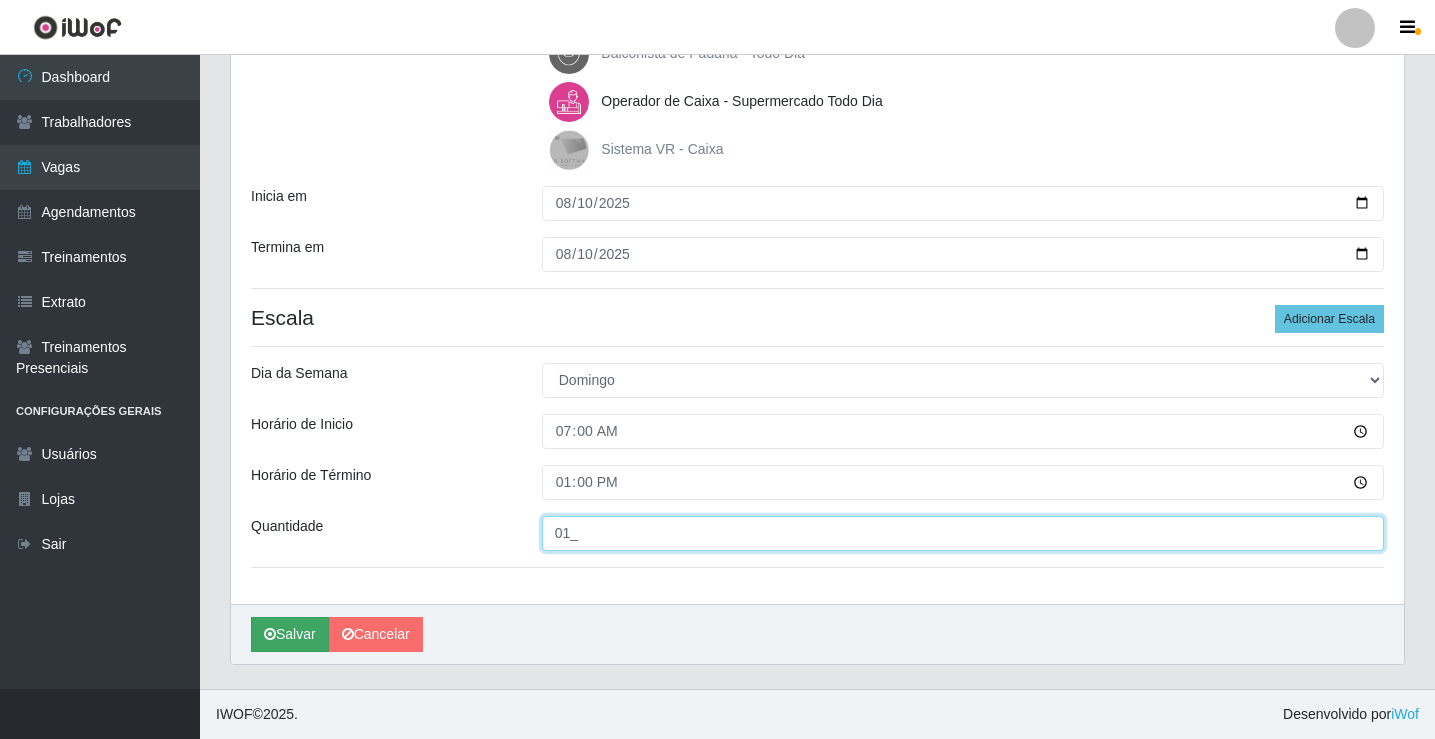 type on "01_" 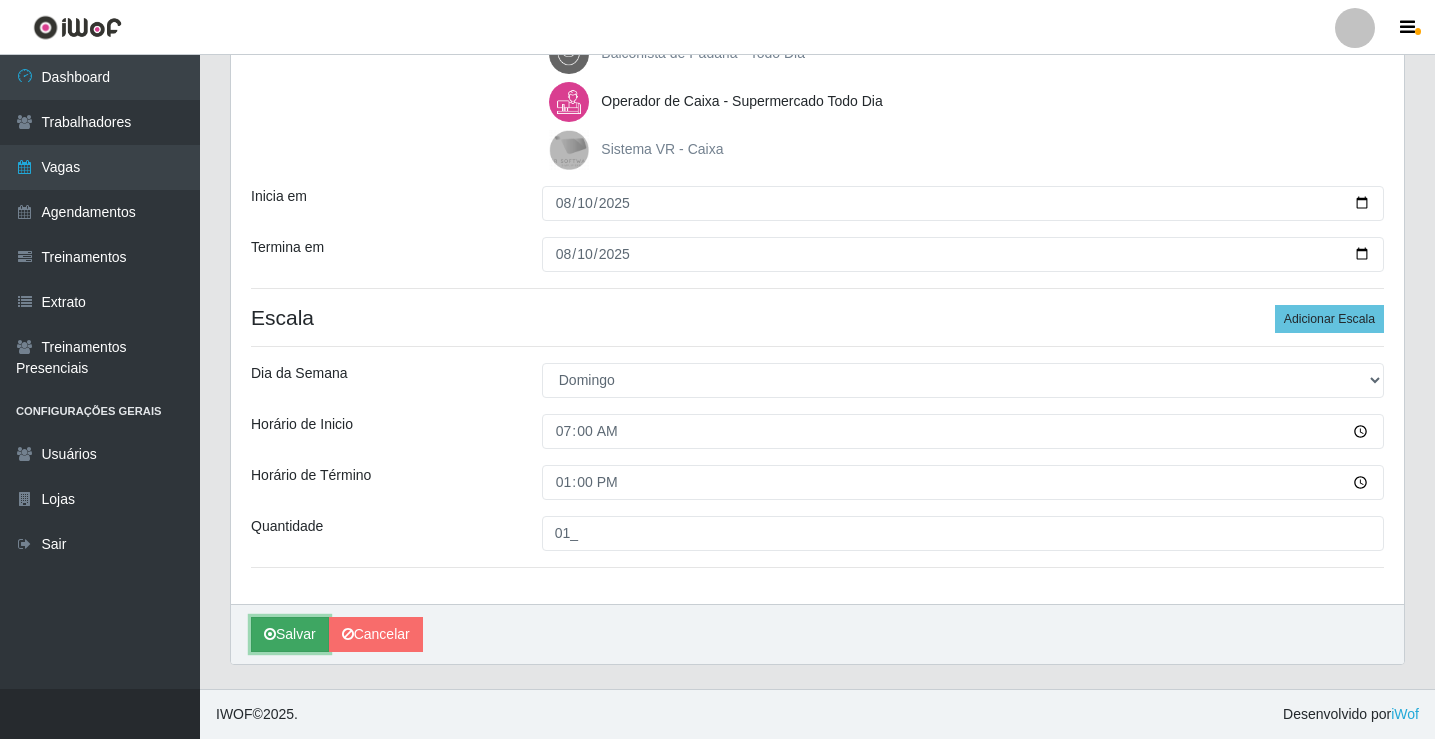click on "Salvar" at bounding box center (290, 634) 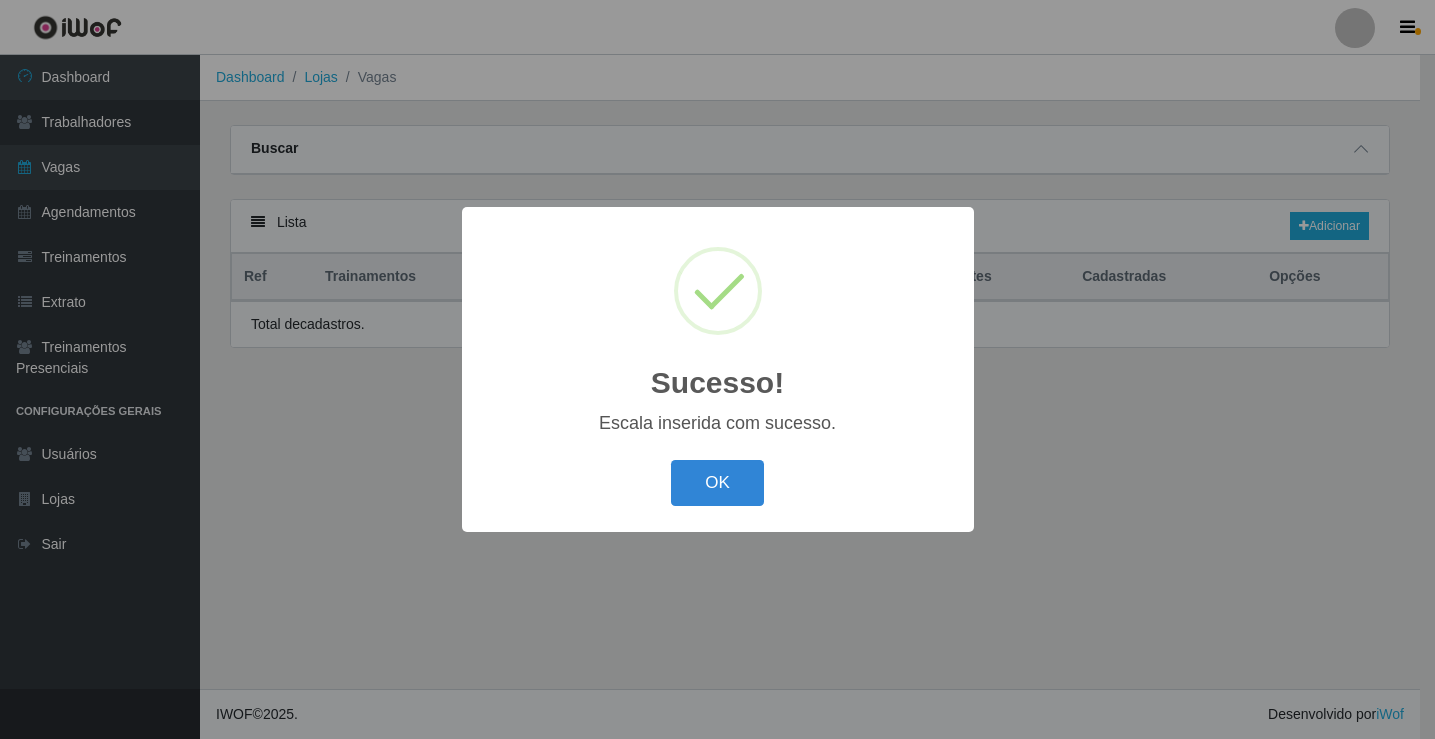 scroll, scrollTop: 0, scrollLeft: 0, axis: both 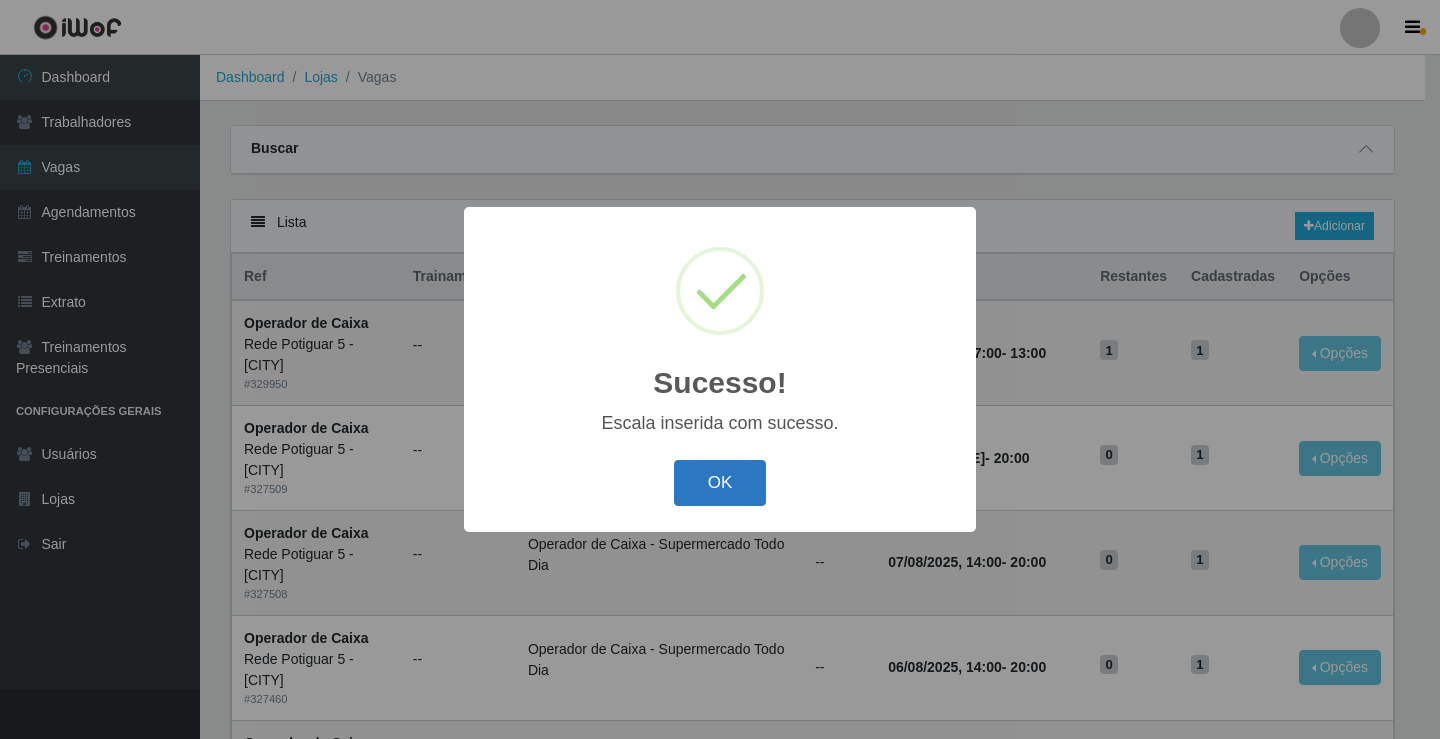 click on "OK" at bounding box center (720, 483) 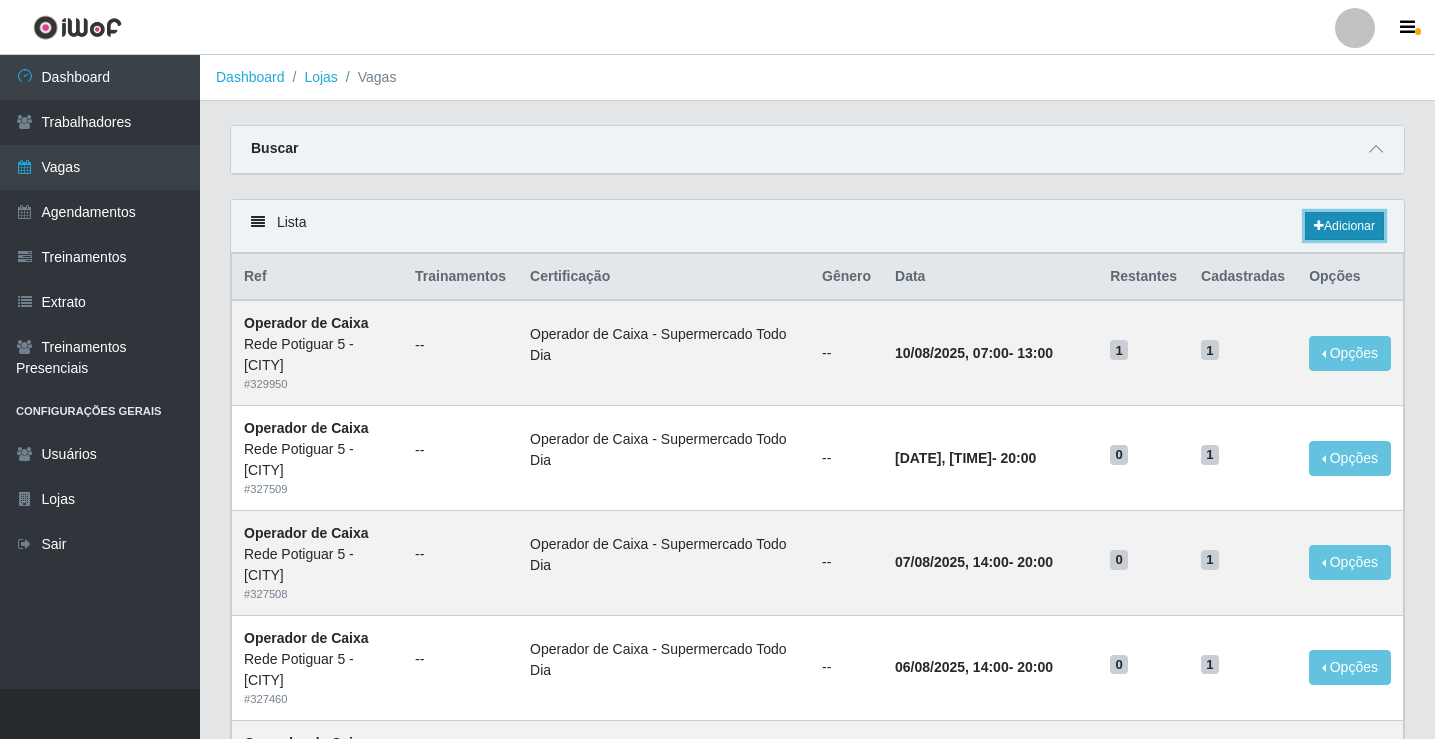 click on "Adicionar" at bounding box center [1344, 226] 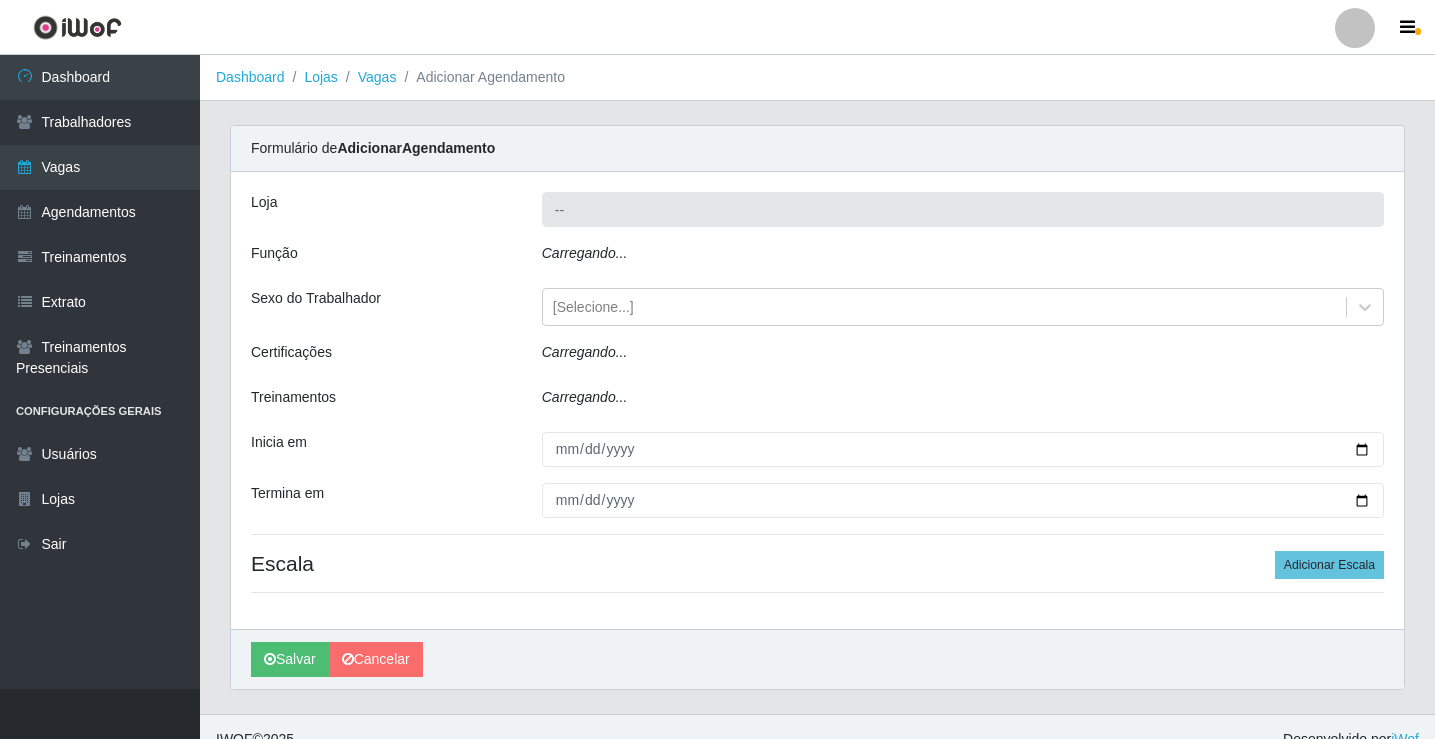 type on "Rede Potiguar 5 - [CITY]" 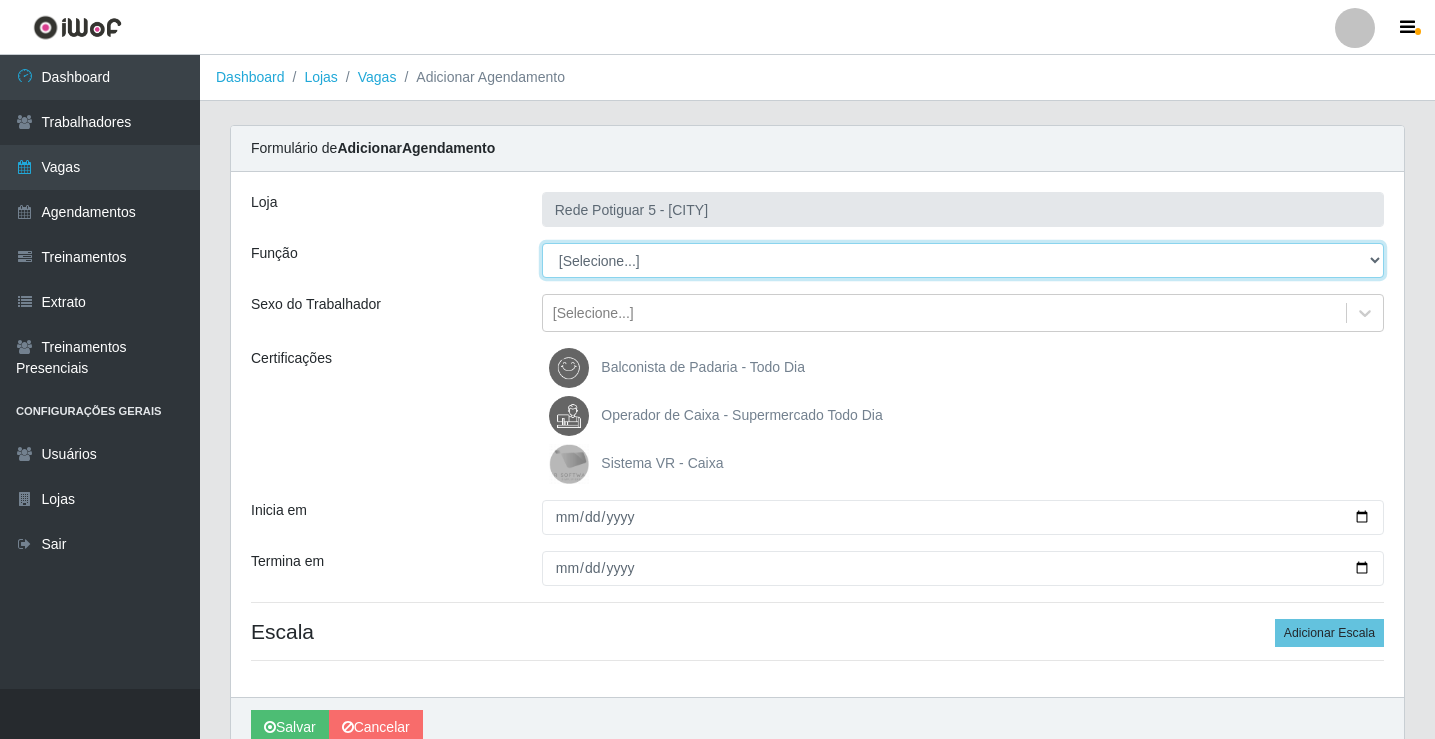 click on "[Selecione...] ASG Balconista Embalador Operador de Caixa Operador de Loja Repositor" at bounding box center [963, 260] 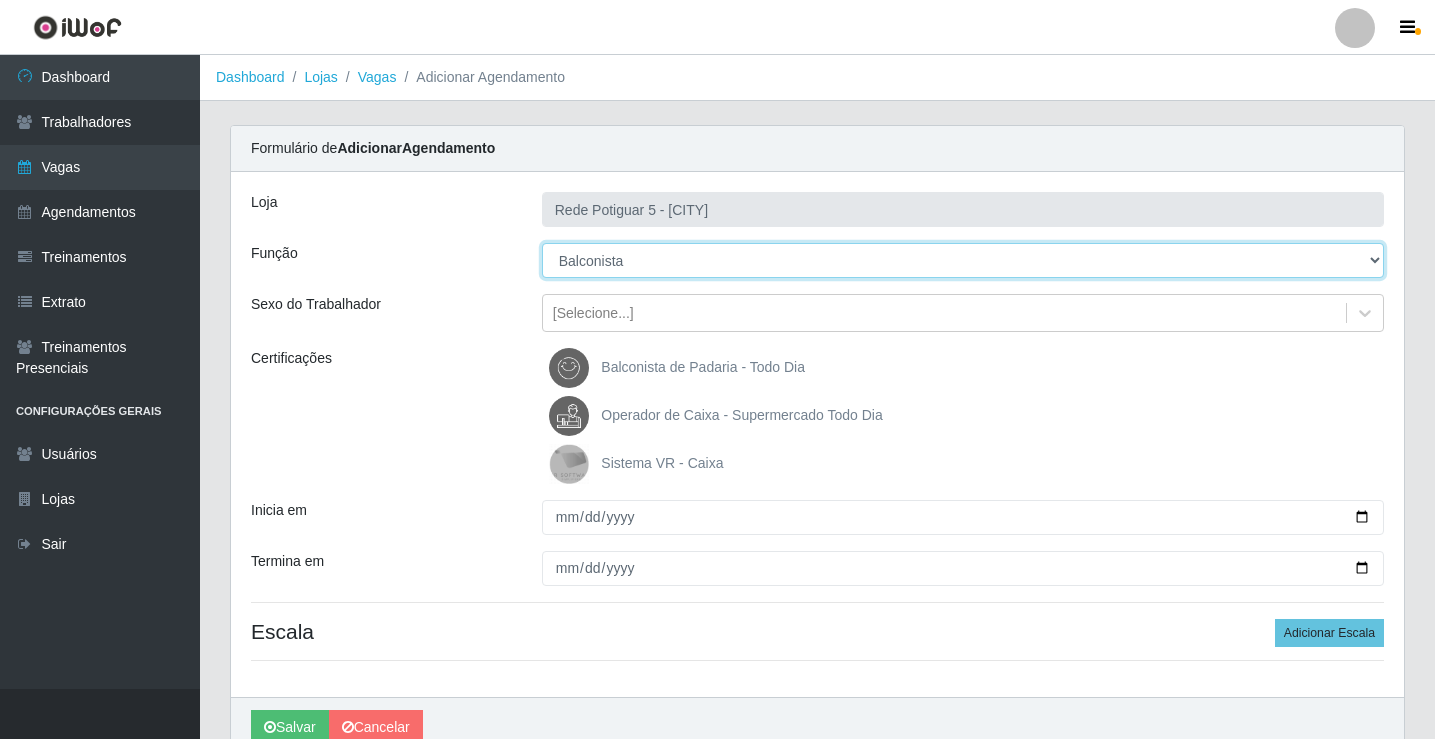 click on "[Selecione...] ASG Balconista Embalador Operador de Caixa Operador de Loja Repositor" at bounding box center (963, 260) 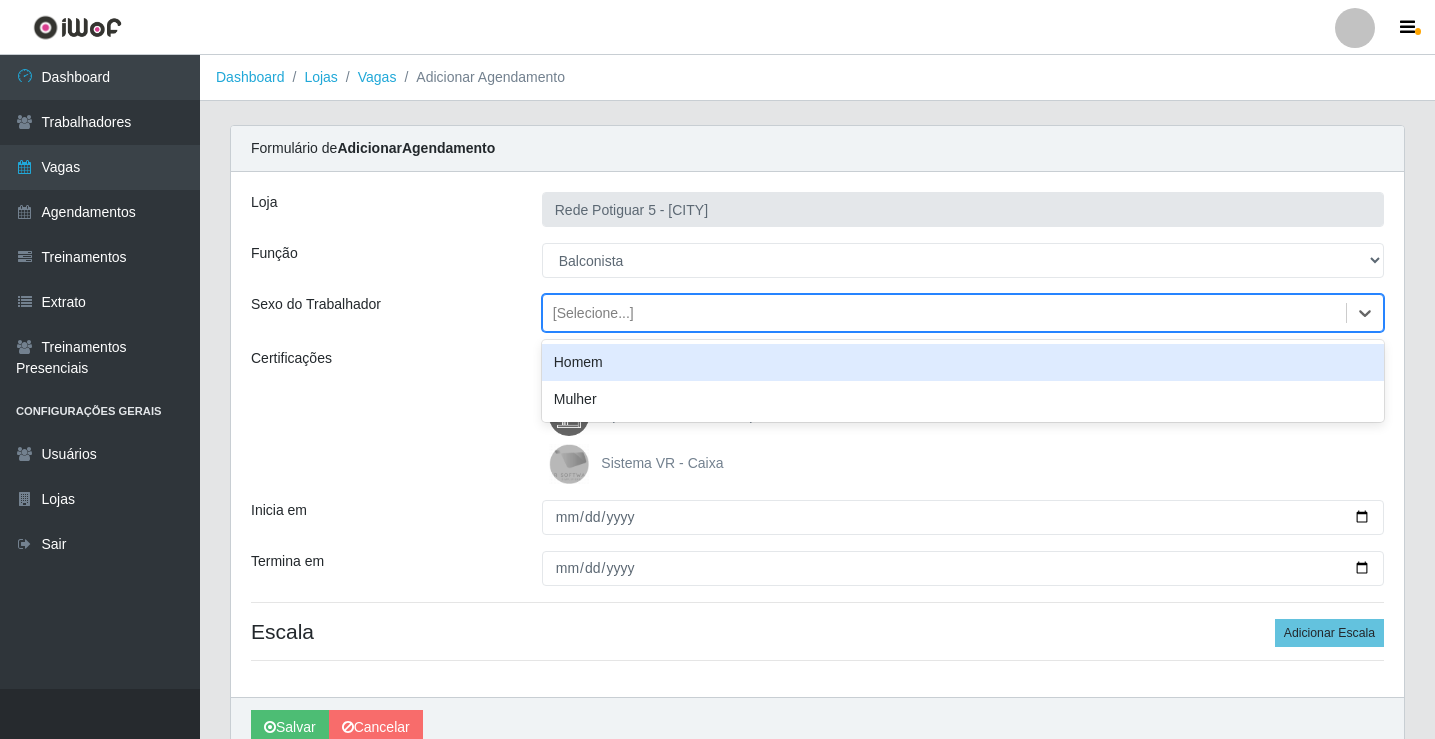 drag, startPoint x: 608, startPoint y: 314, endPoint x: 612, endPoint y: 338, distance: 24.33105 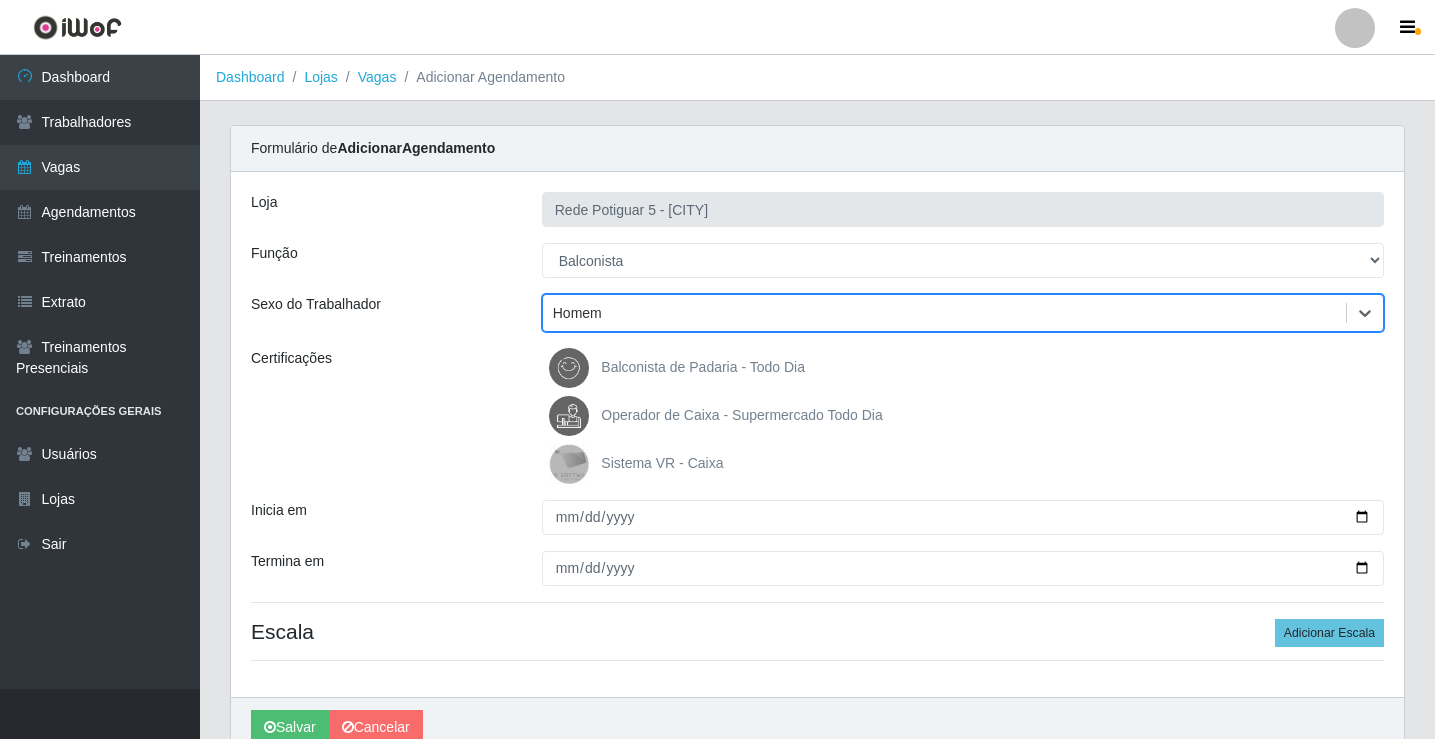 click on "Homem" at bounding box center [944, 313] 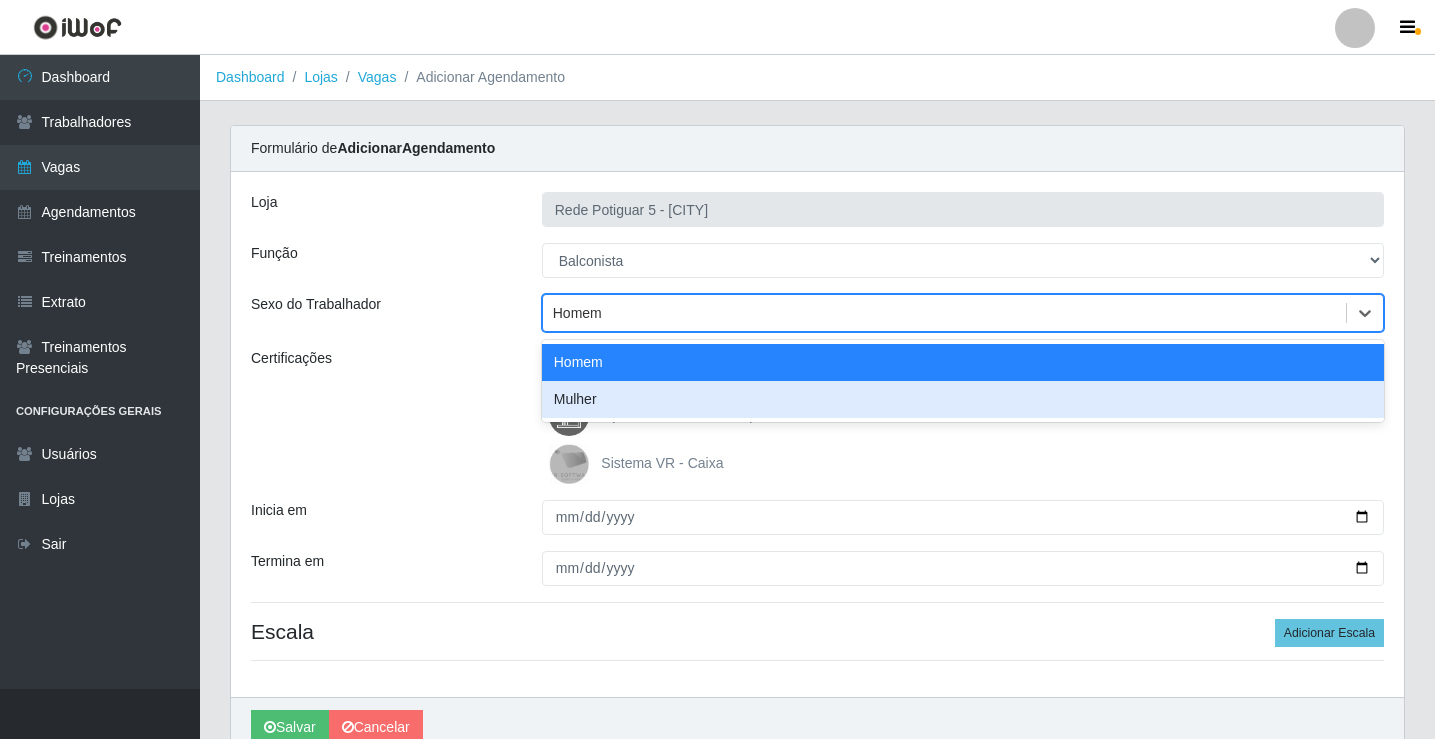 click on "Mulher" at bounding box center (963, 399) 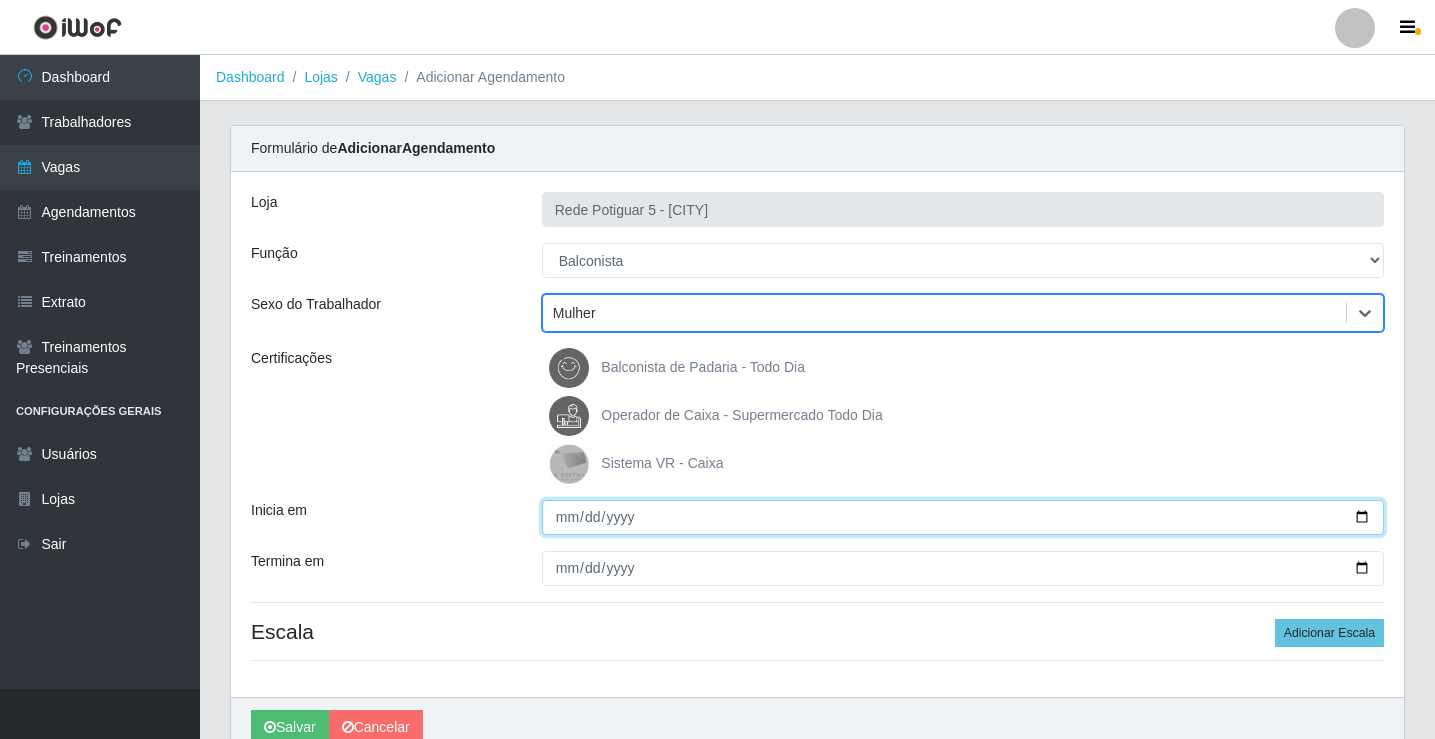 click on "Inicia em" at bounding box center [963, 517] 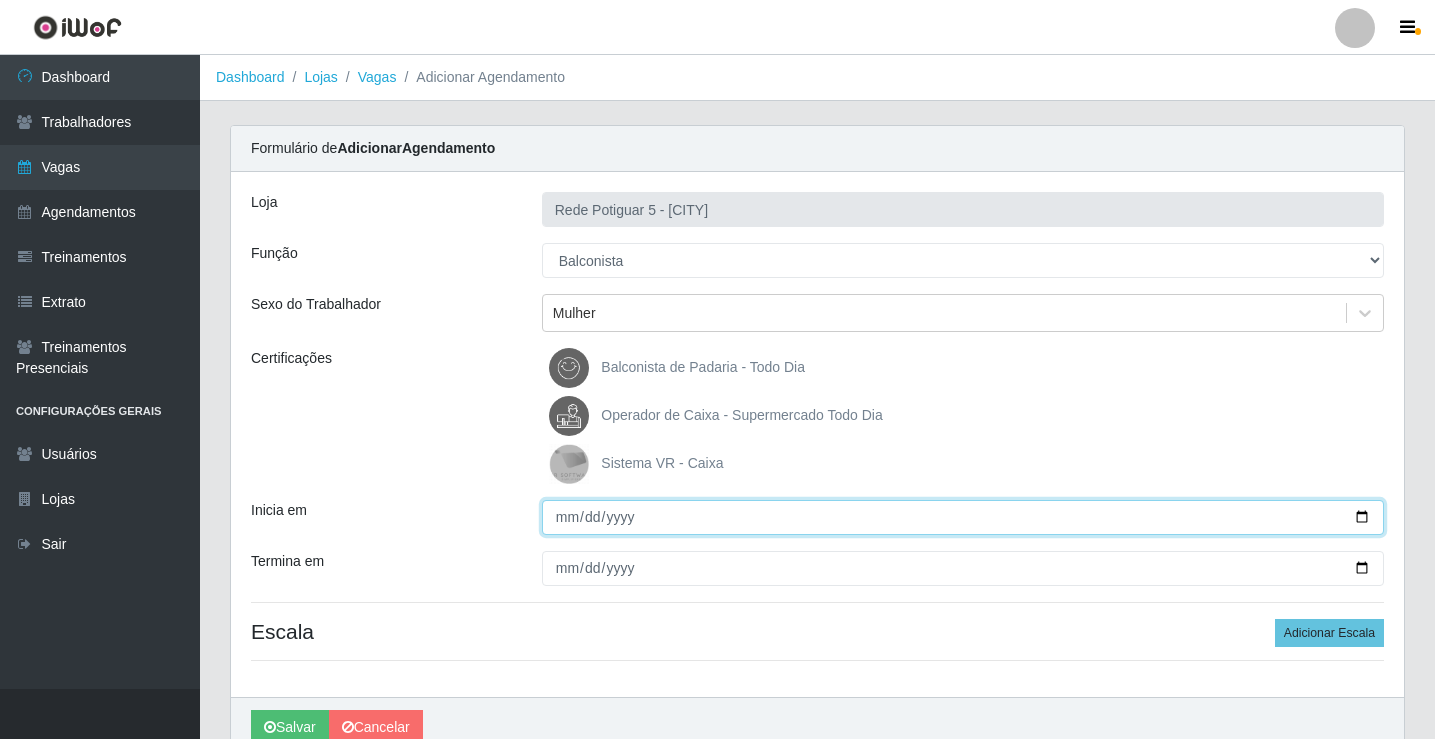 type on "2025-08-10" 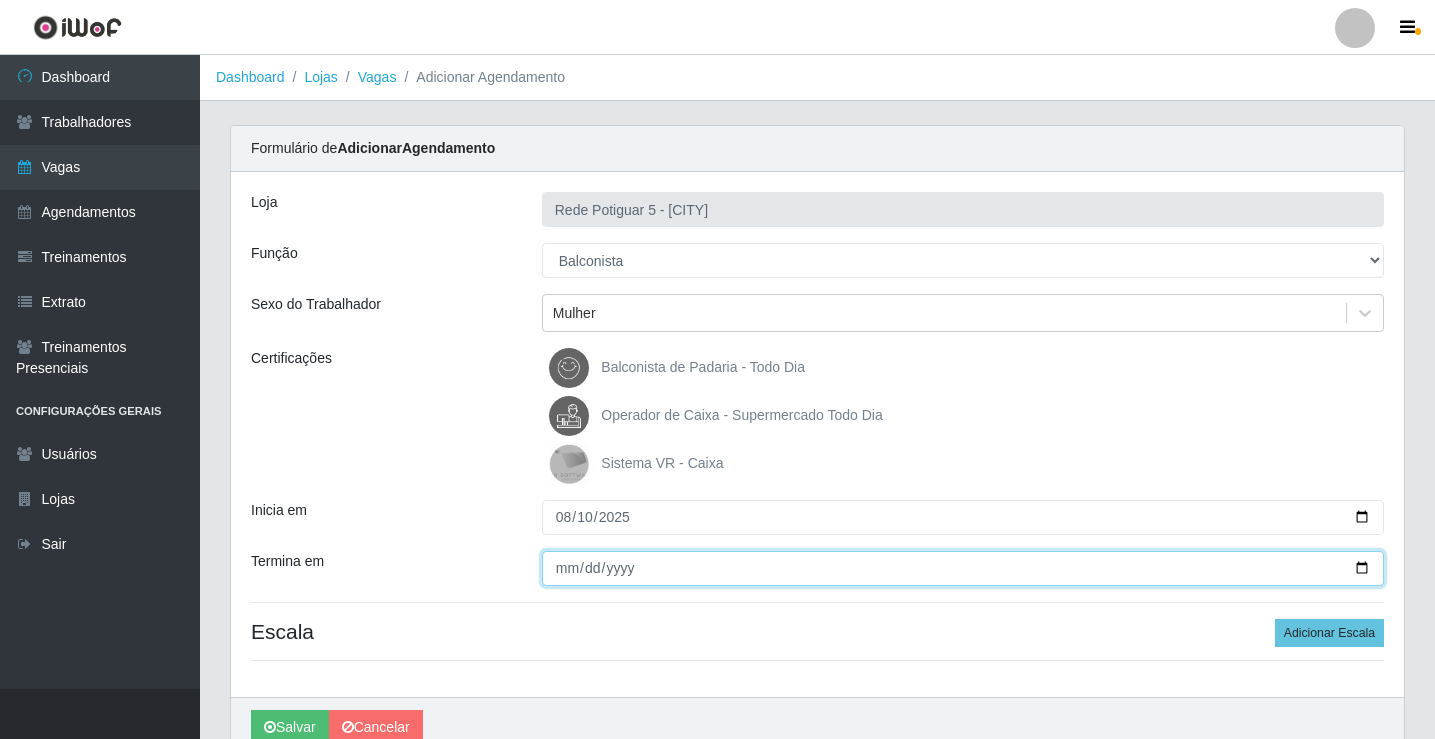 type on "2025-08-10" 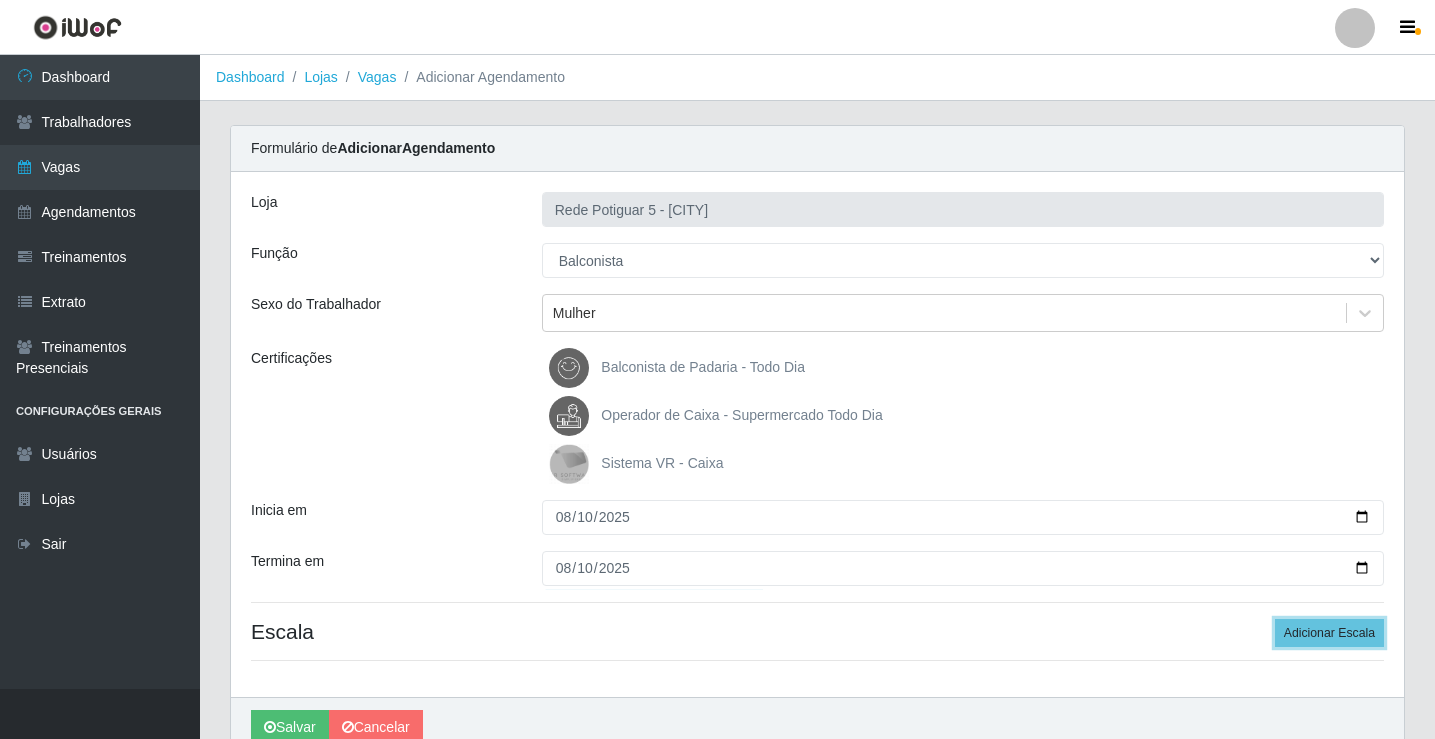 type 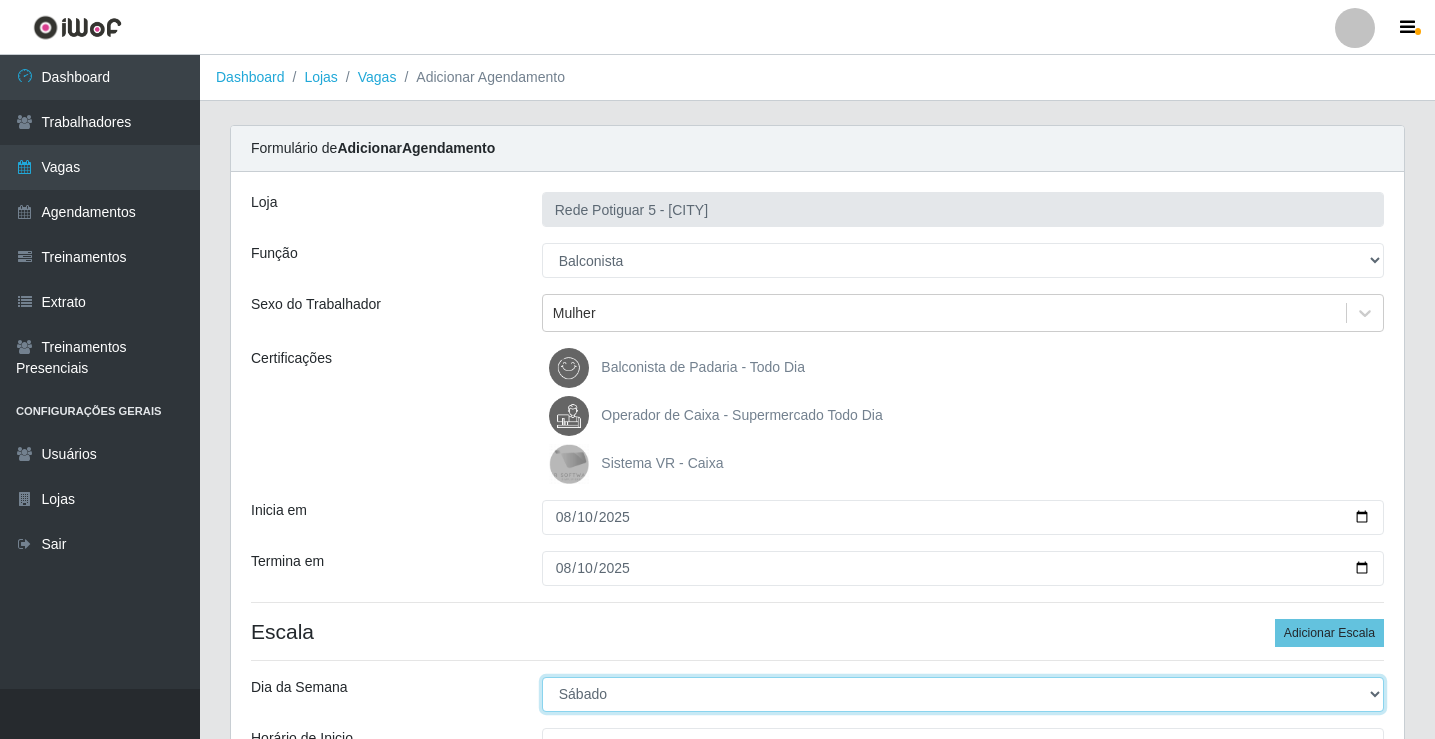 select on "0" 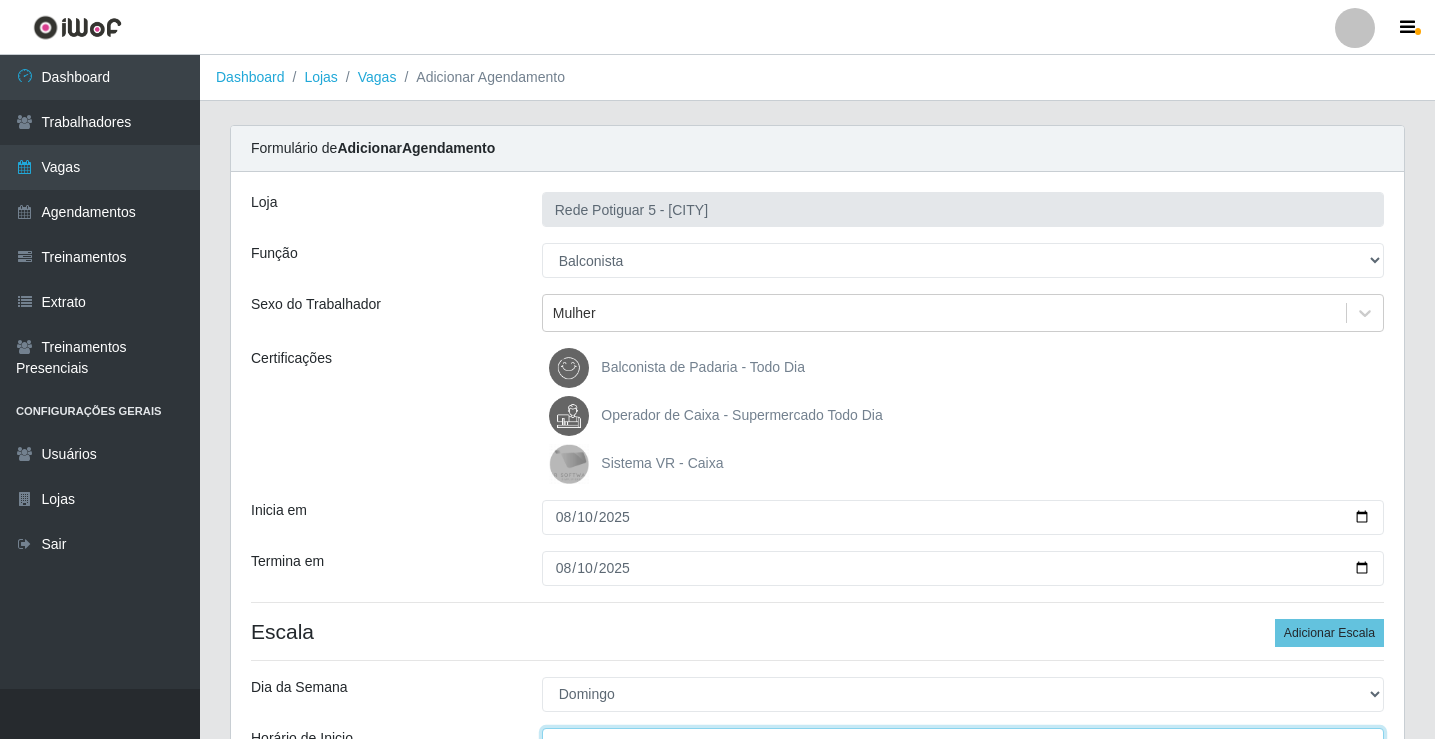 scroll, scrollTop: 24, scrollLeft: 0, axis: vertical 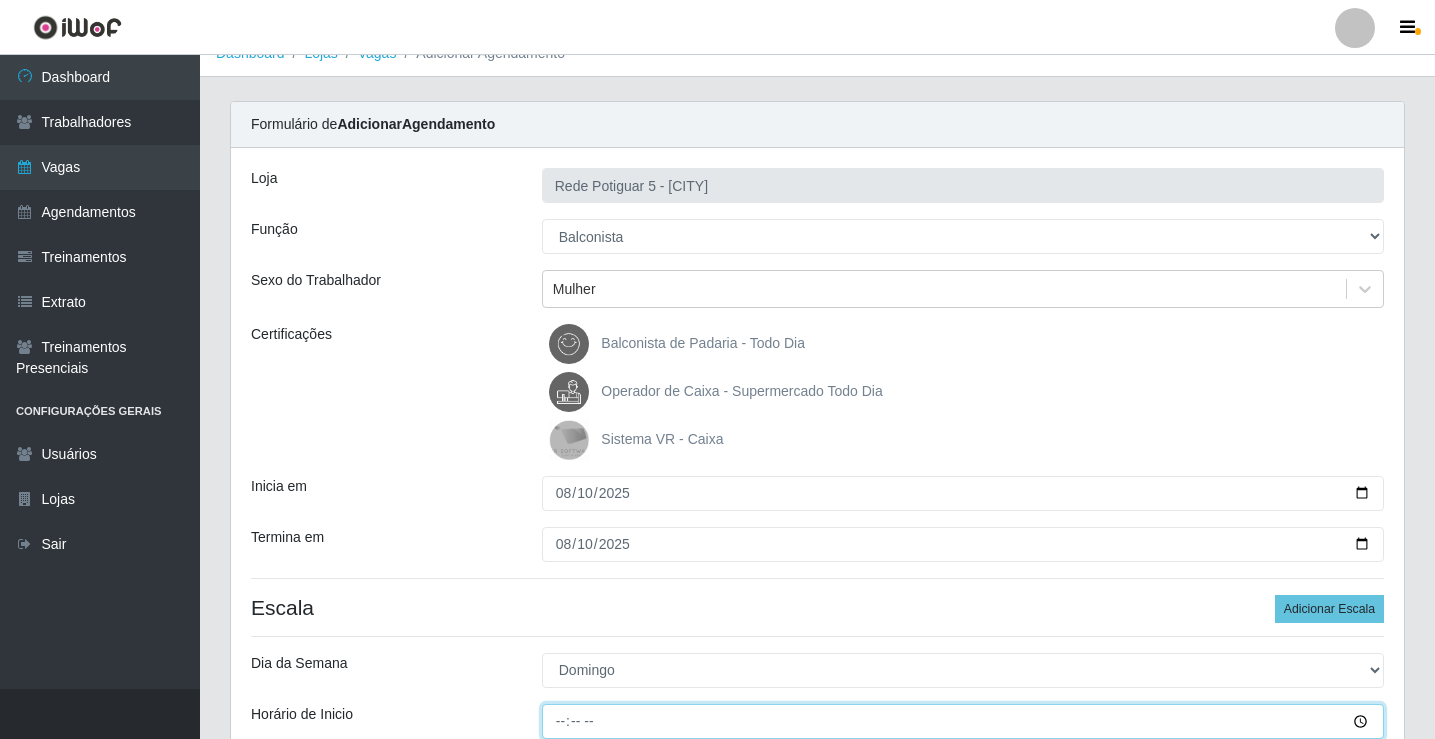 type on "06:00" 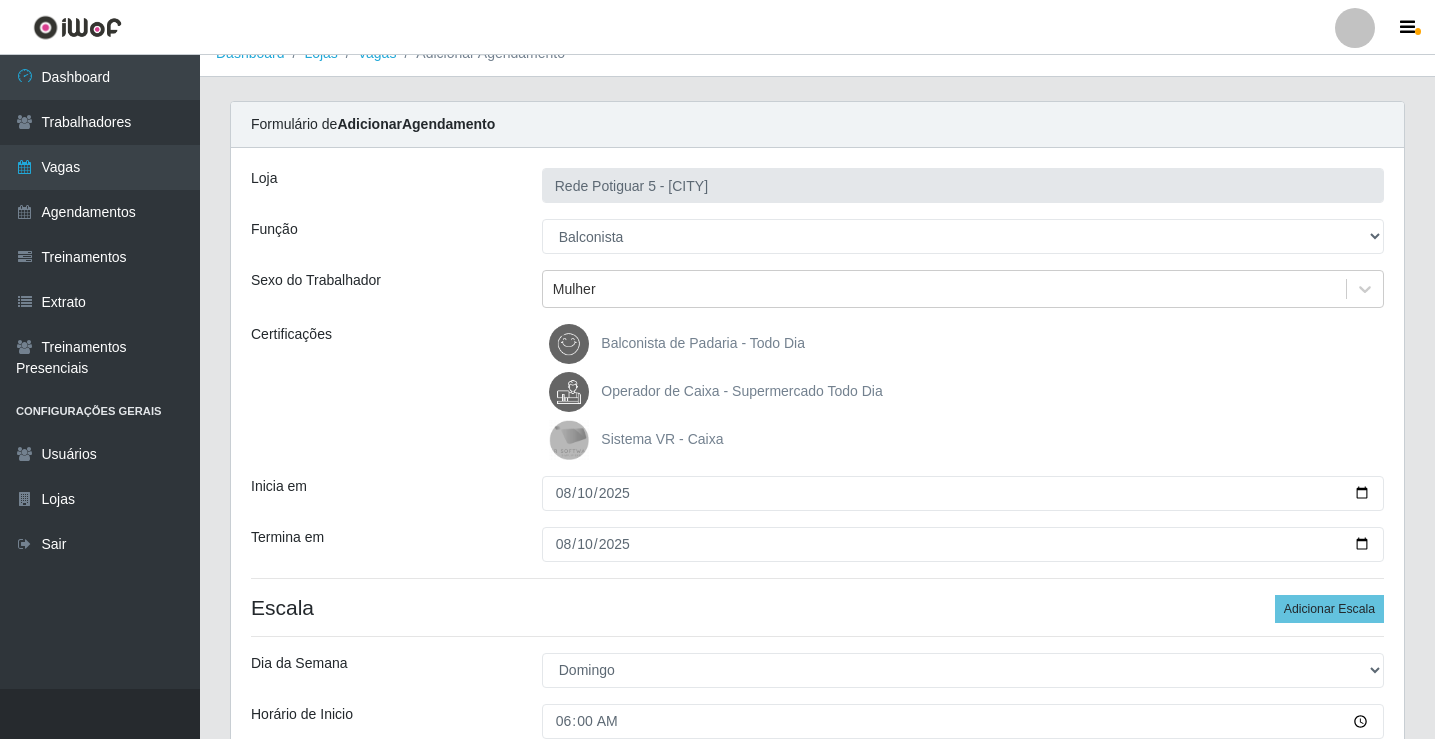 scroll, scrollTop: 314, scrollLeft: 0, axis: vertical 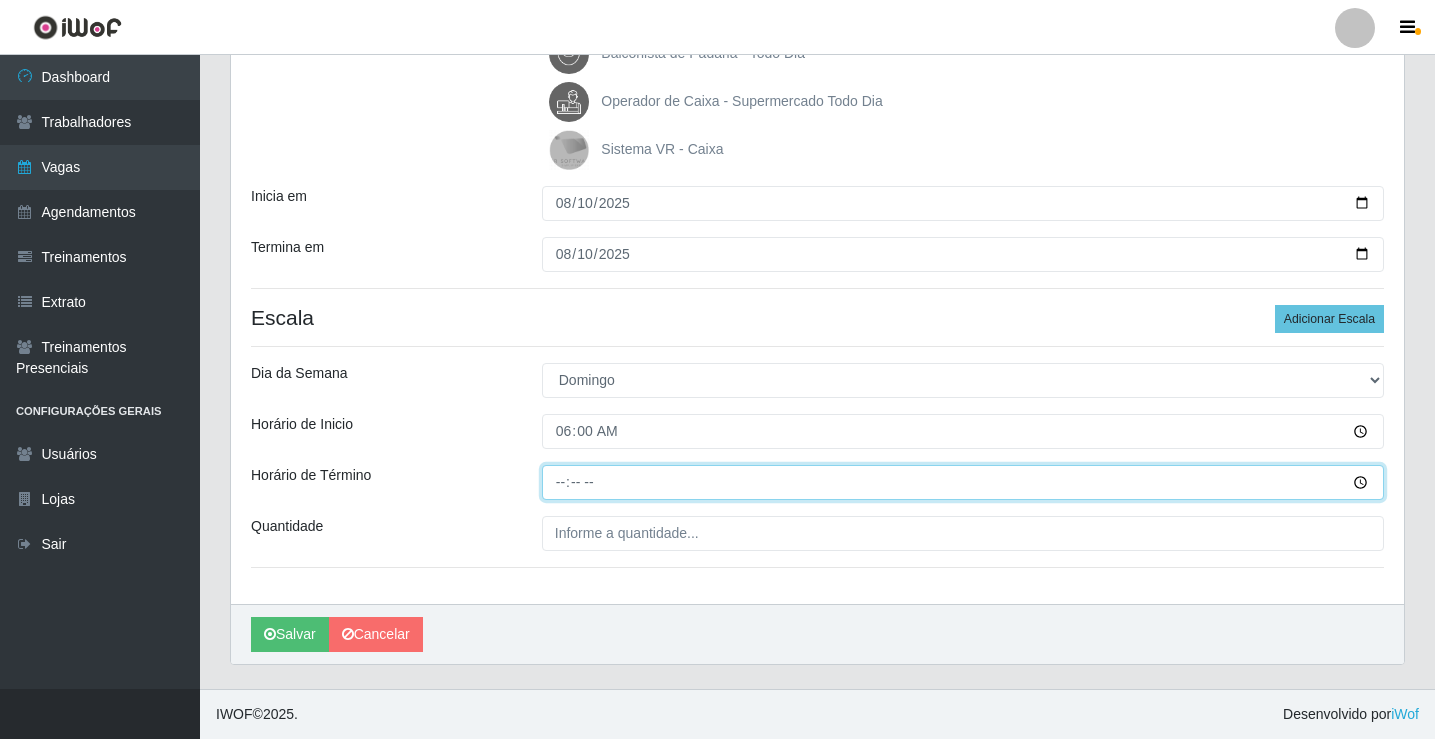 type on "12:00" 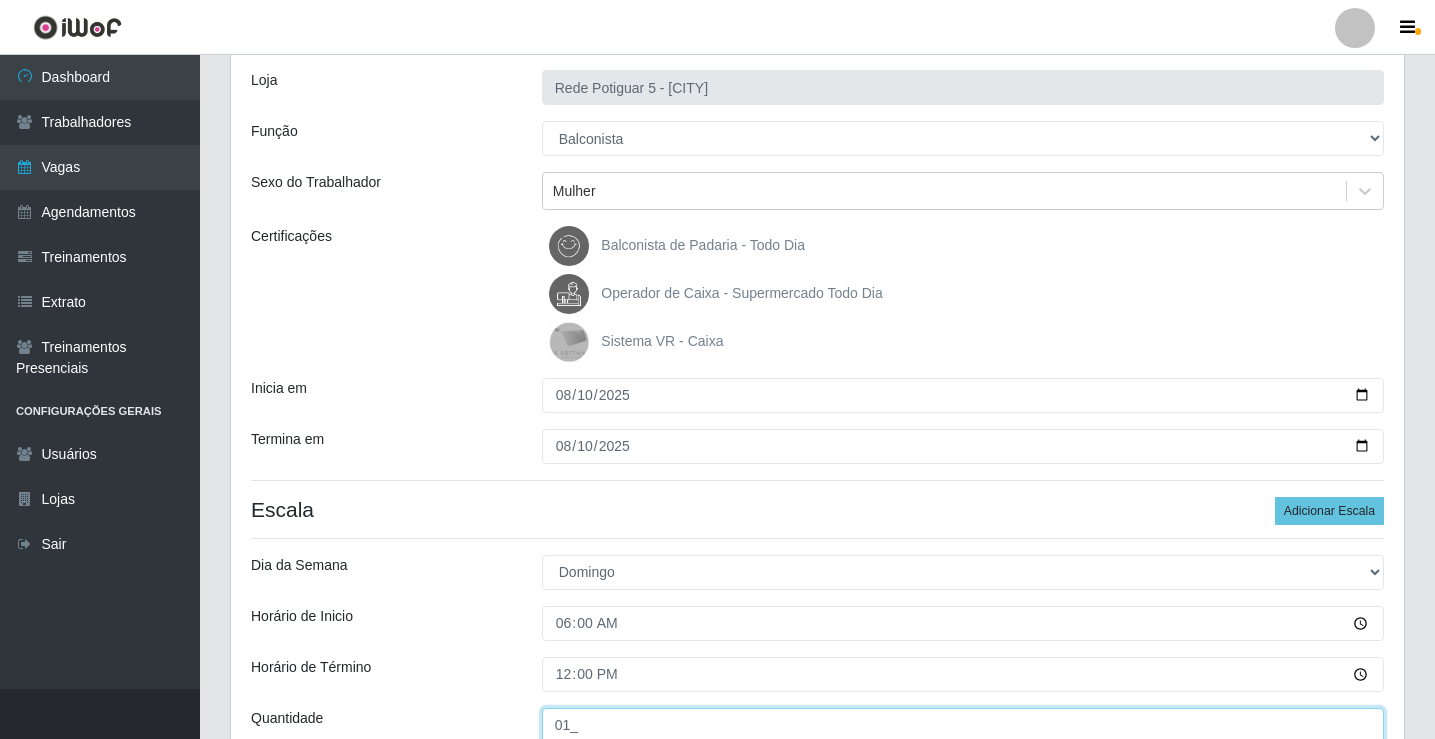 scroll, scrollTop: 314, scrollLeft: 0, axis: vertical 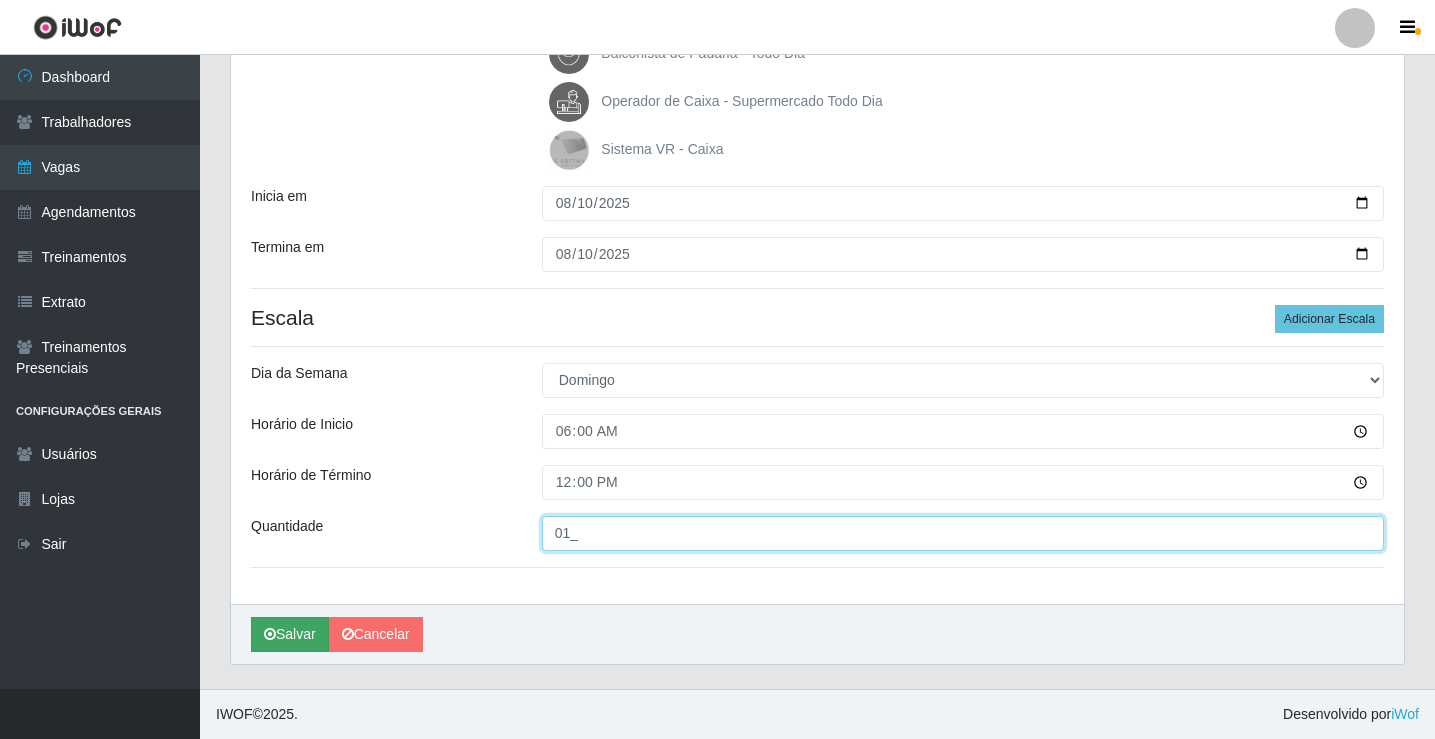 type on "01_" 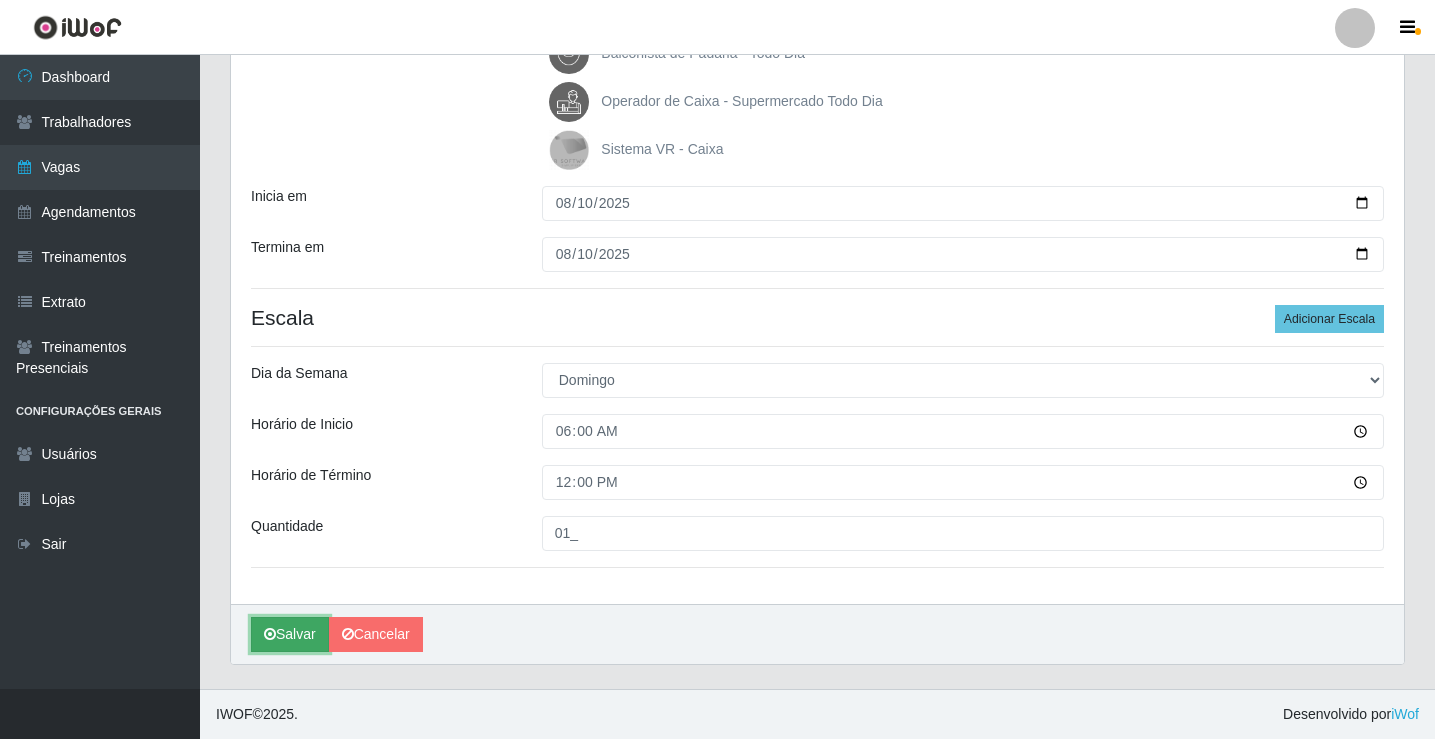 click on "Salvar" at bounding box center [290, 634] 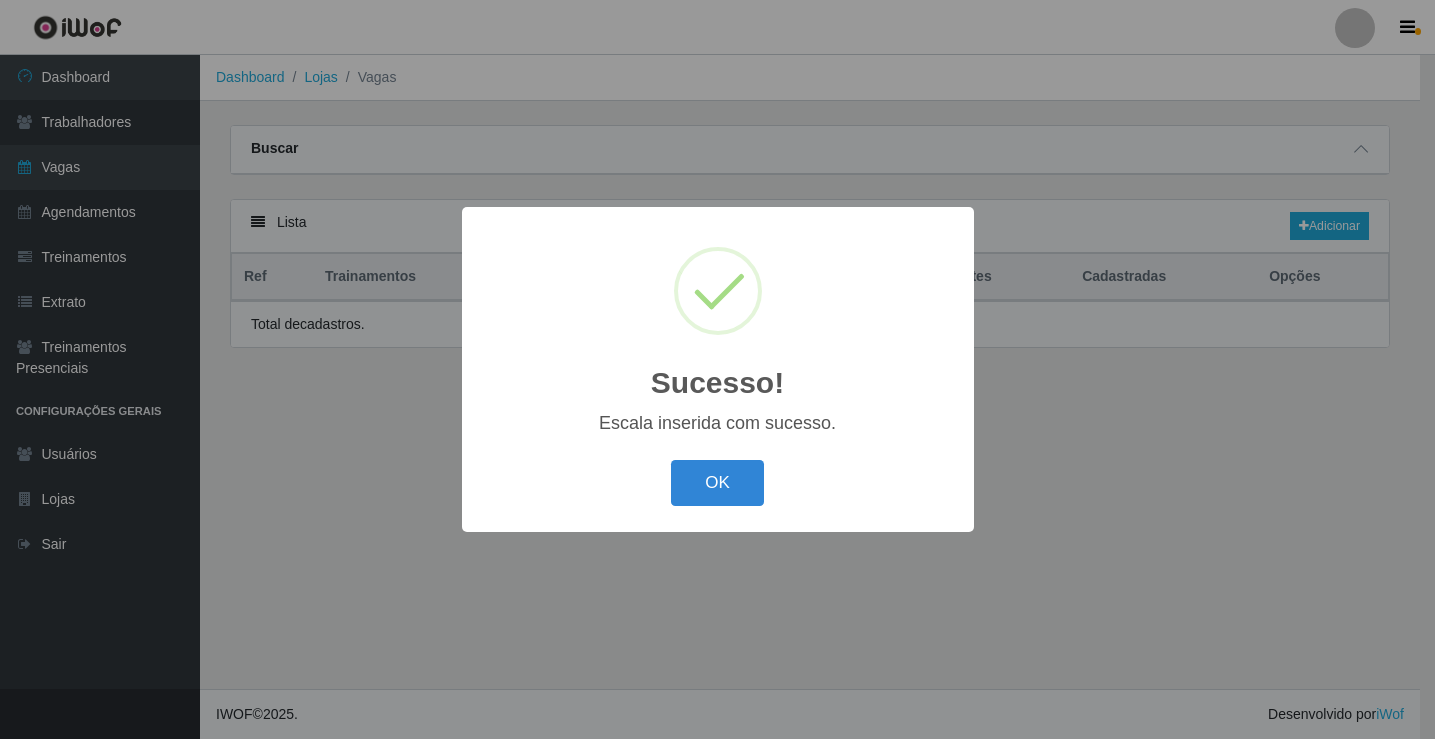 scroll, scrollTop: 0, scrollLeft: 0, axis: both 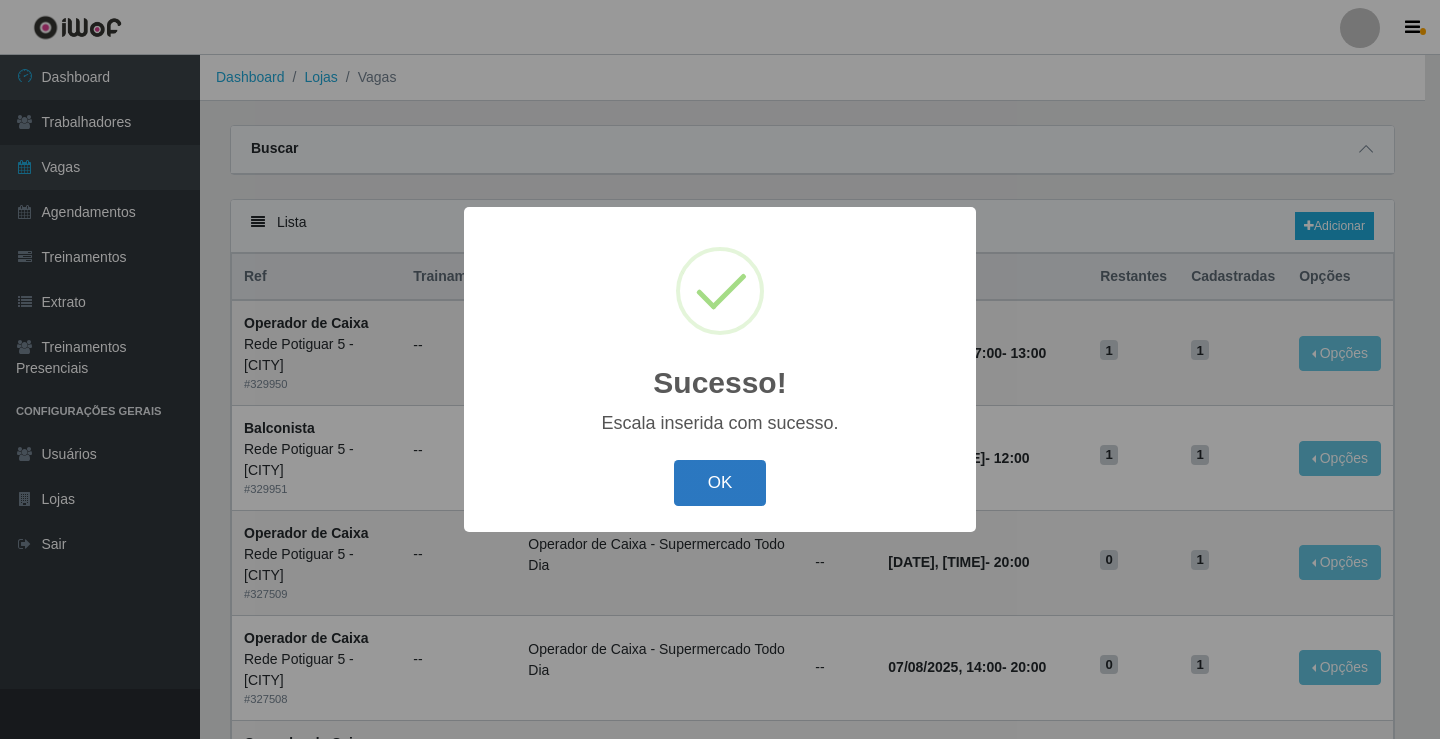 click on "OK" at bounding box center (720, 483) 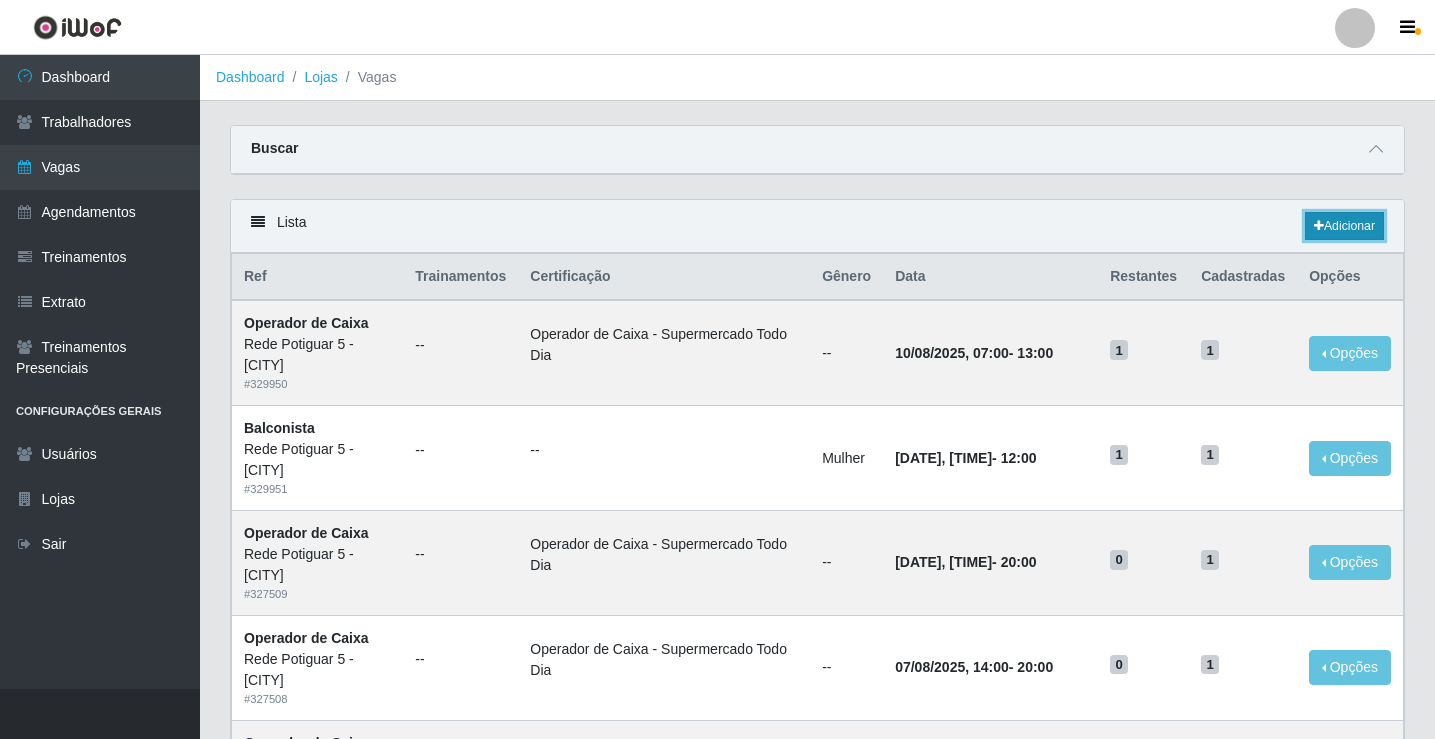 click on "Adicionar" at bounding box center [1344, 226] 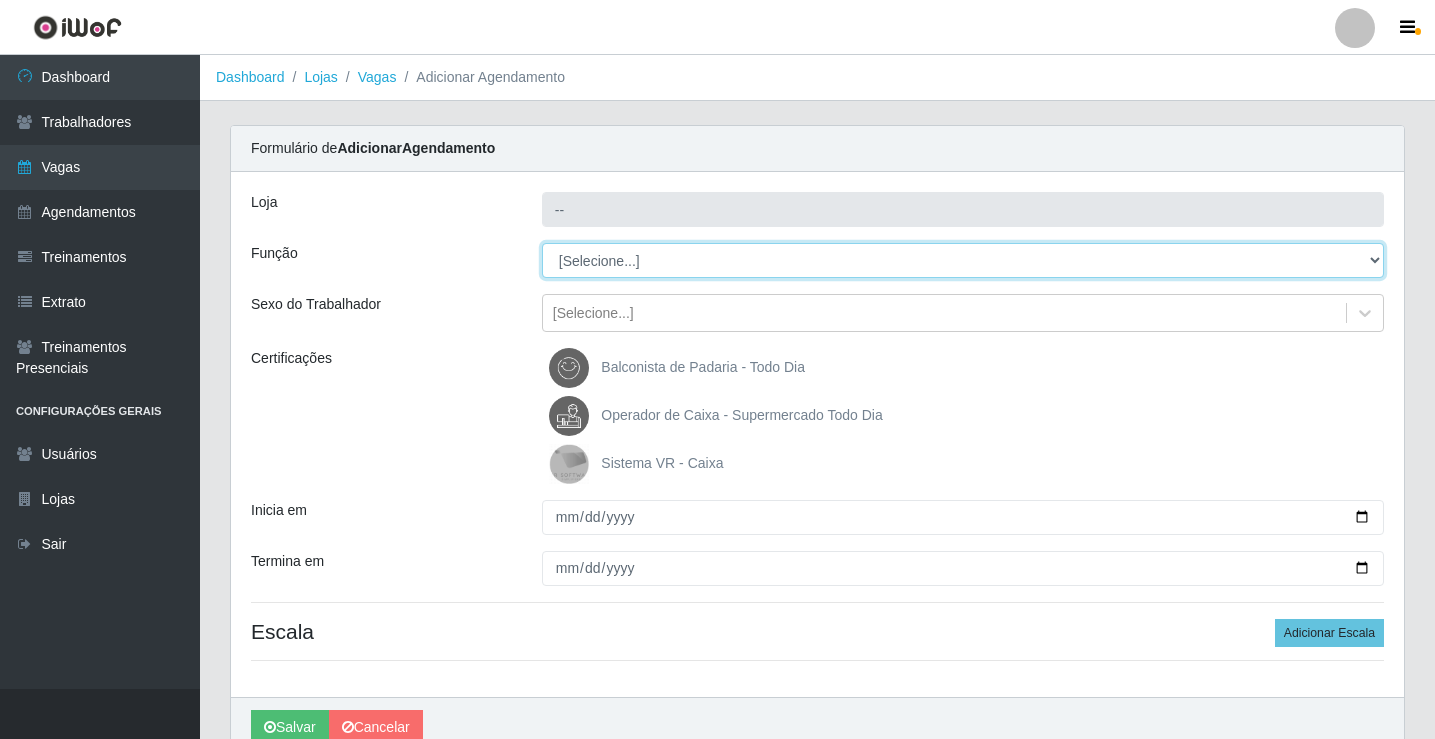 drag, startPoint x: 577, startPoint y: 257, endPoint x: 585, endPoint y: 277, distance: 21.540659 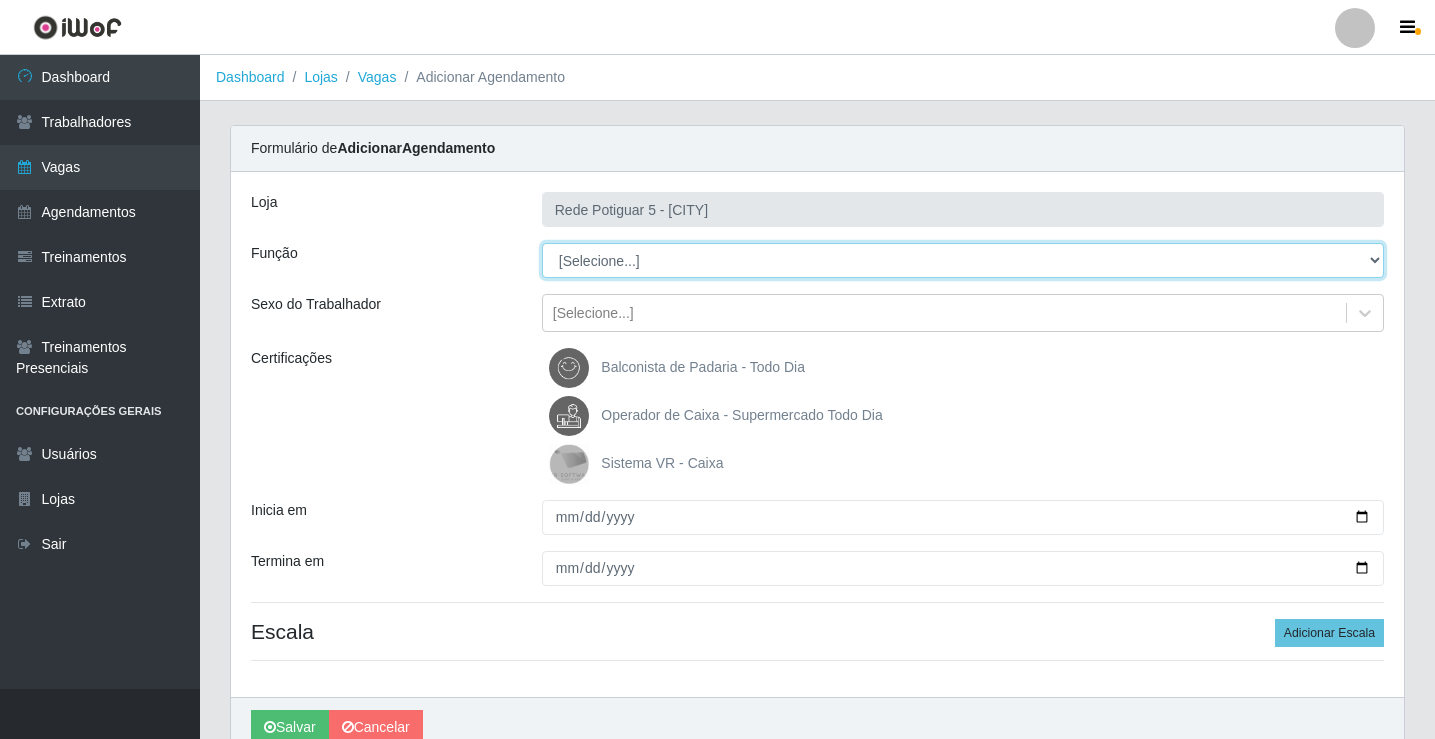 select on "22" 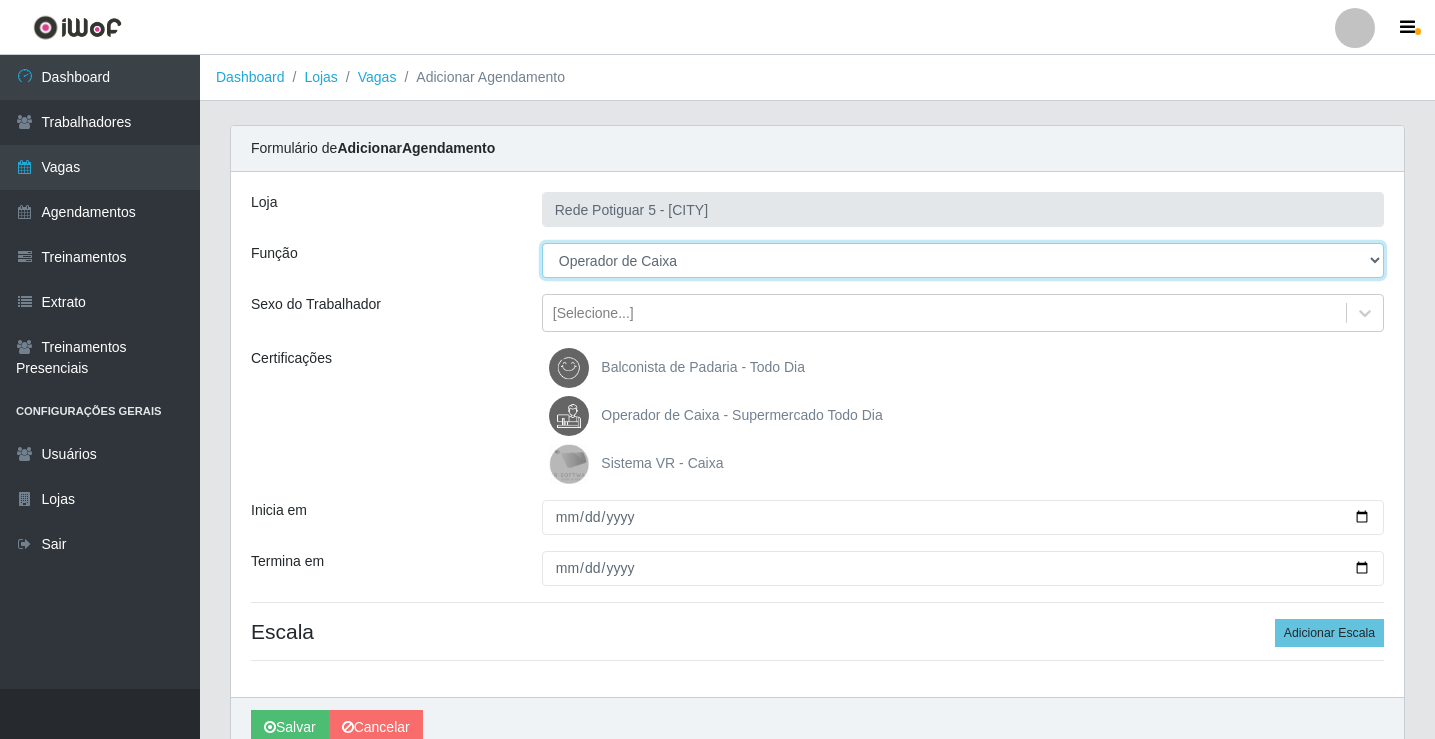 click on "[Selecione...] ASG Balconista Embalador Operador de Caixa Operador de Loja Repositor" at bounding box center [963, 260] 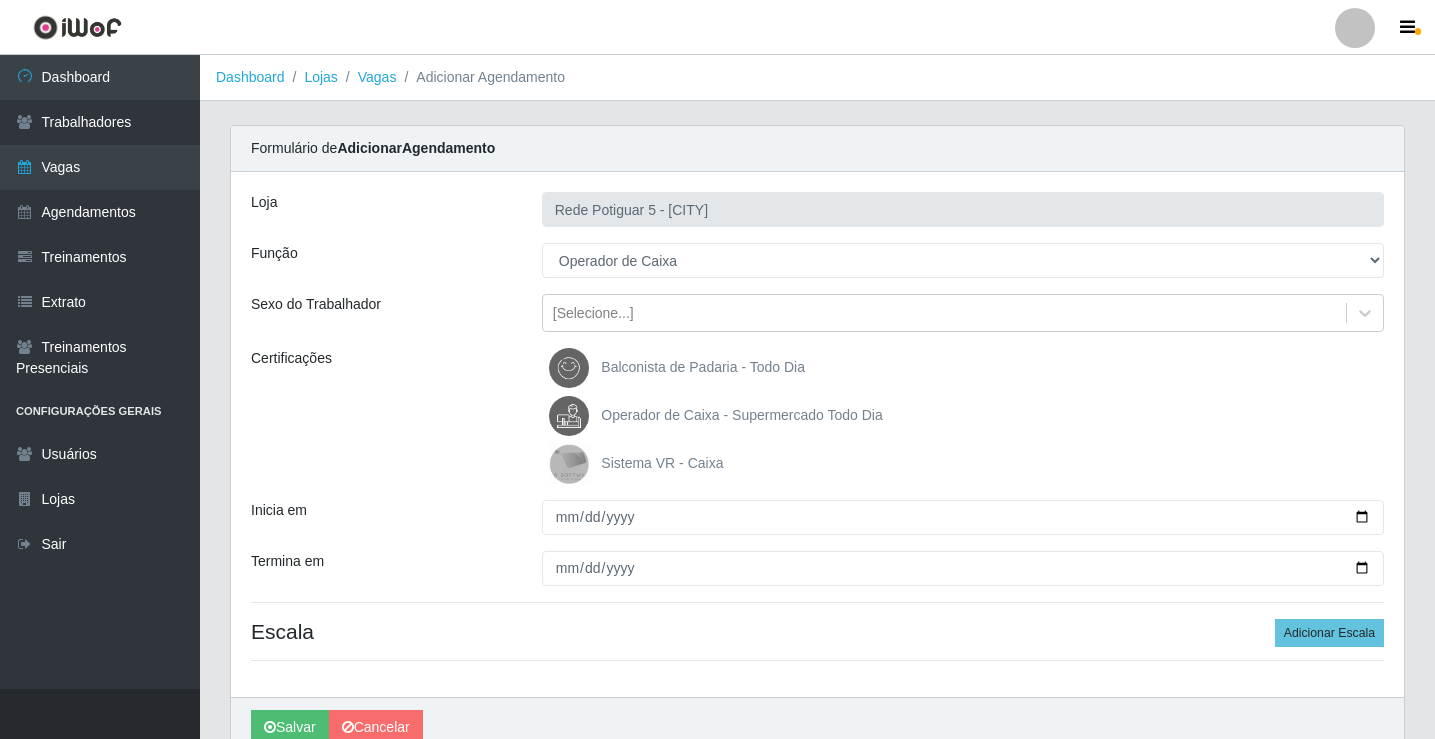 click on "Operador de Caixa - Supermercado Todo Dia" at bounding box center [741, 415] 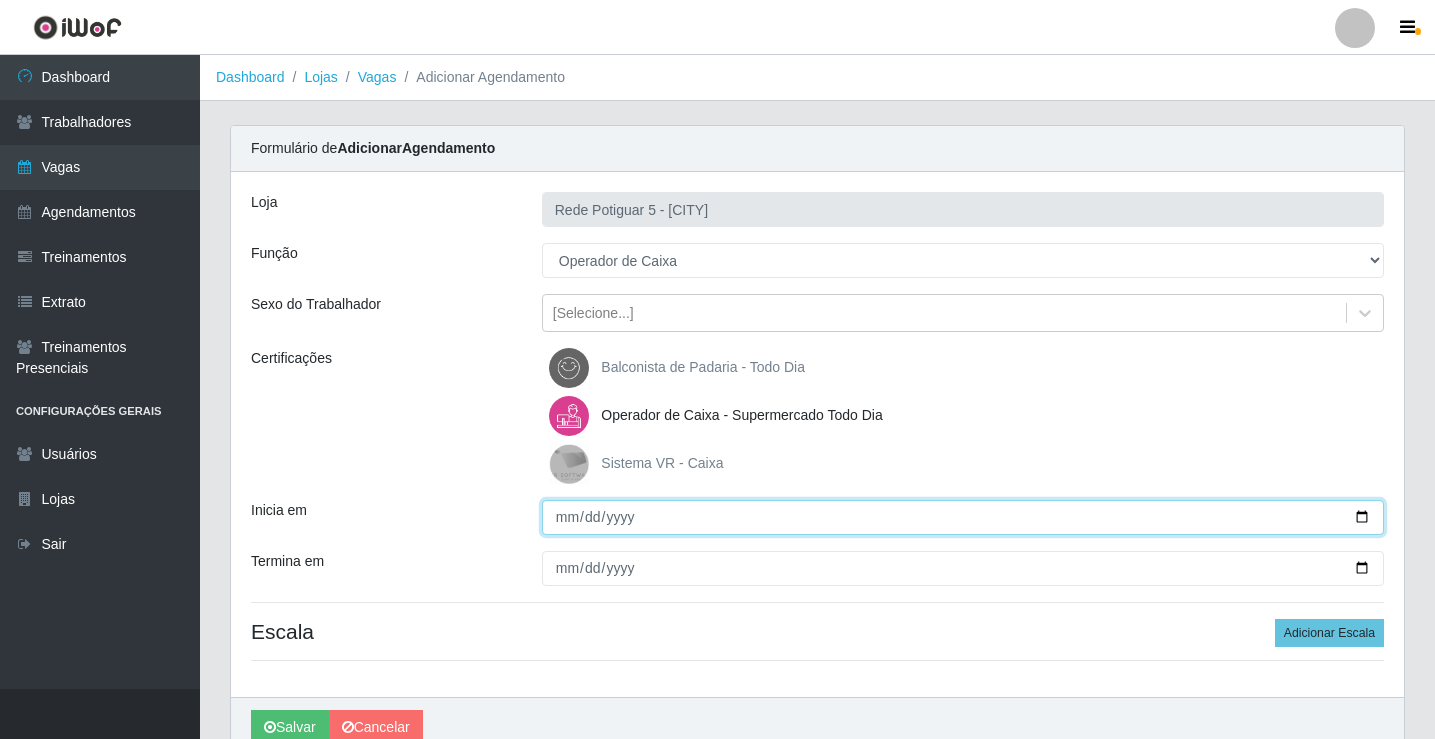 click on "Inicia em" at bounding box center [963, 517] 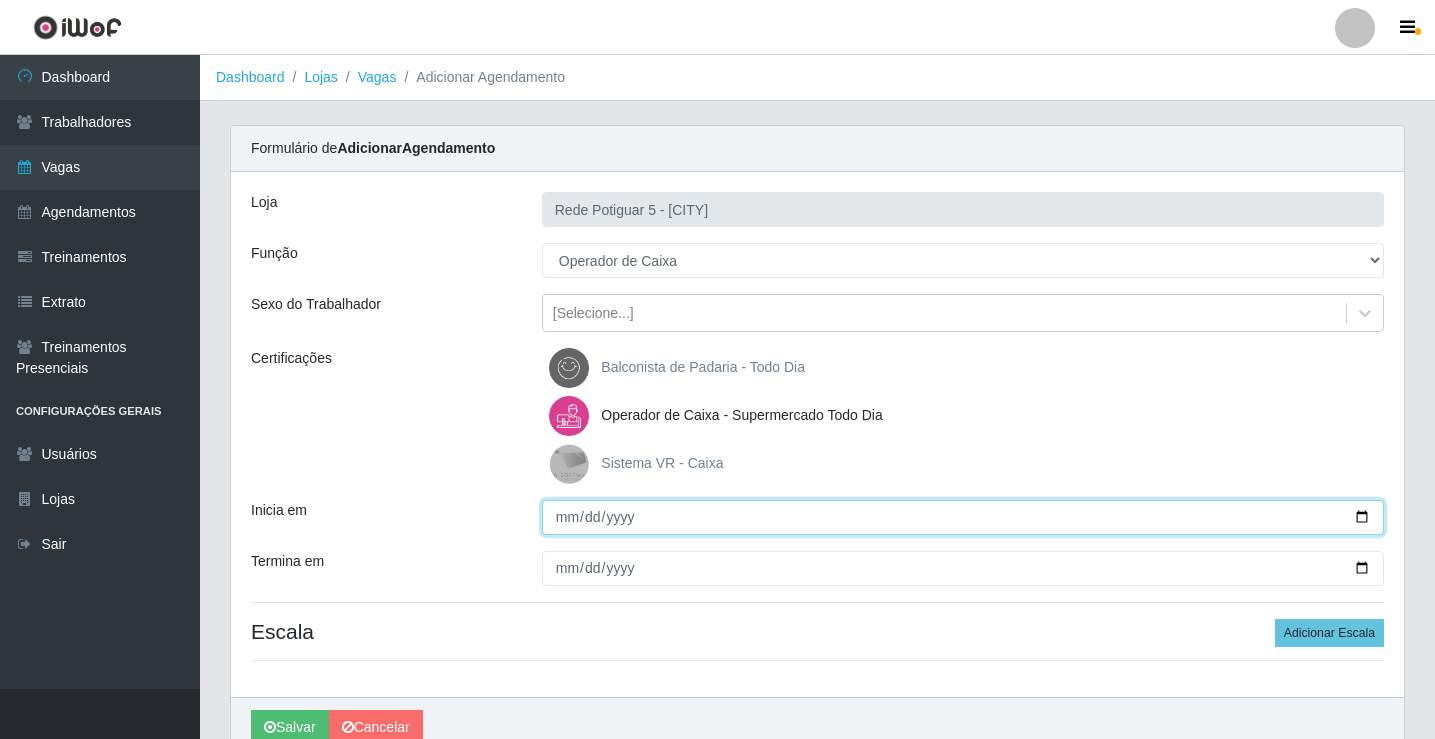 type on "2025-08-11" 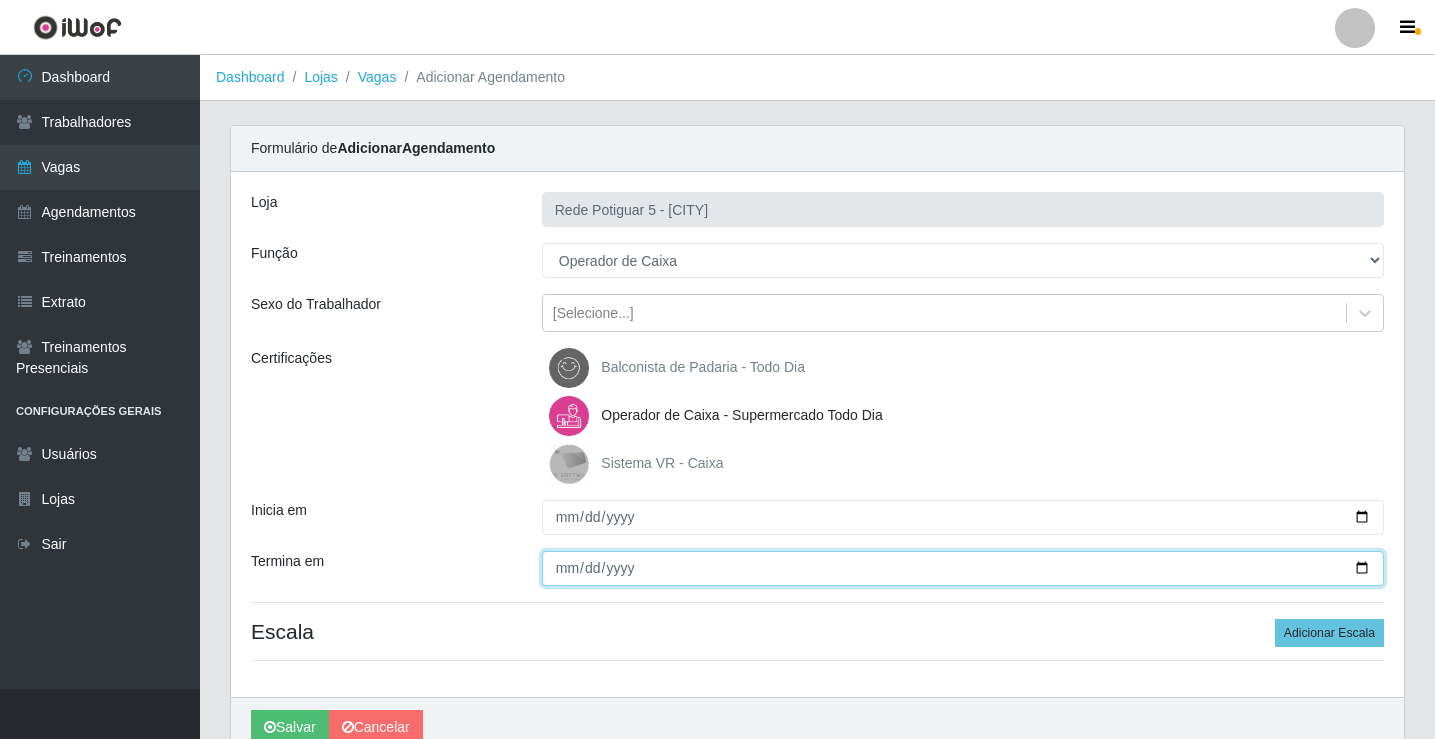 type on "2025-08-11" 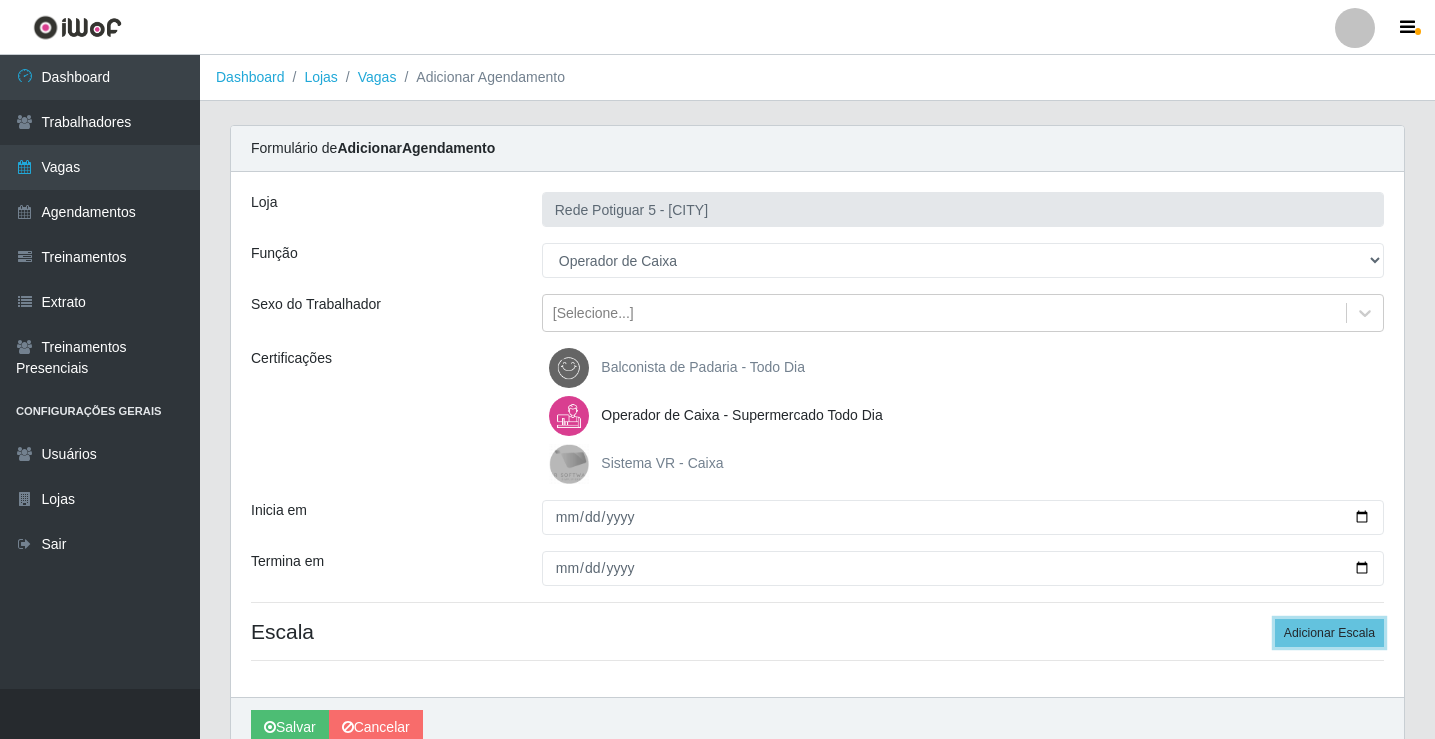 type 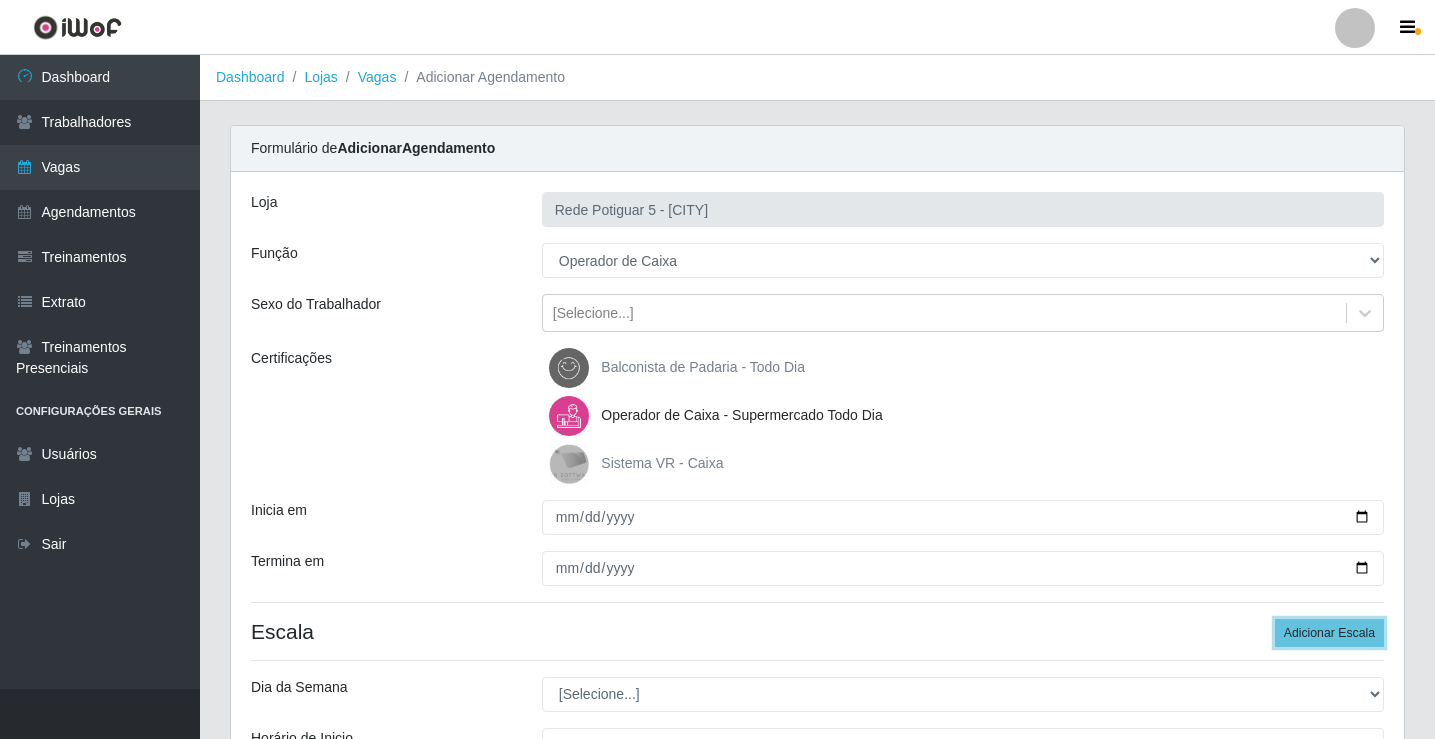 click on "Adicionar Escala" at bounding box center [1329, 633] 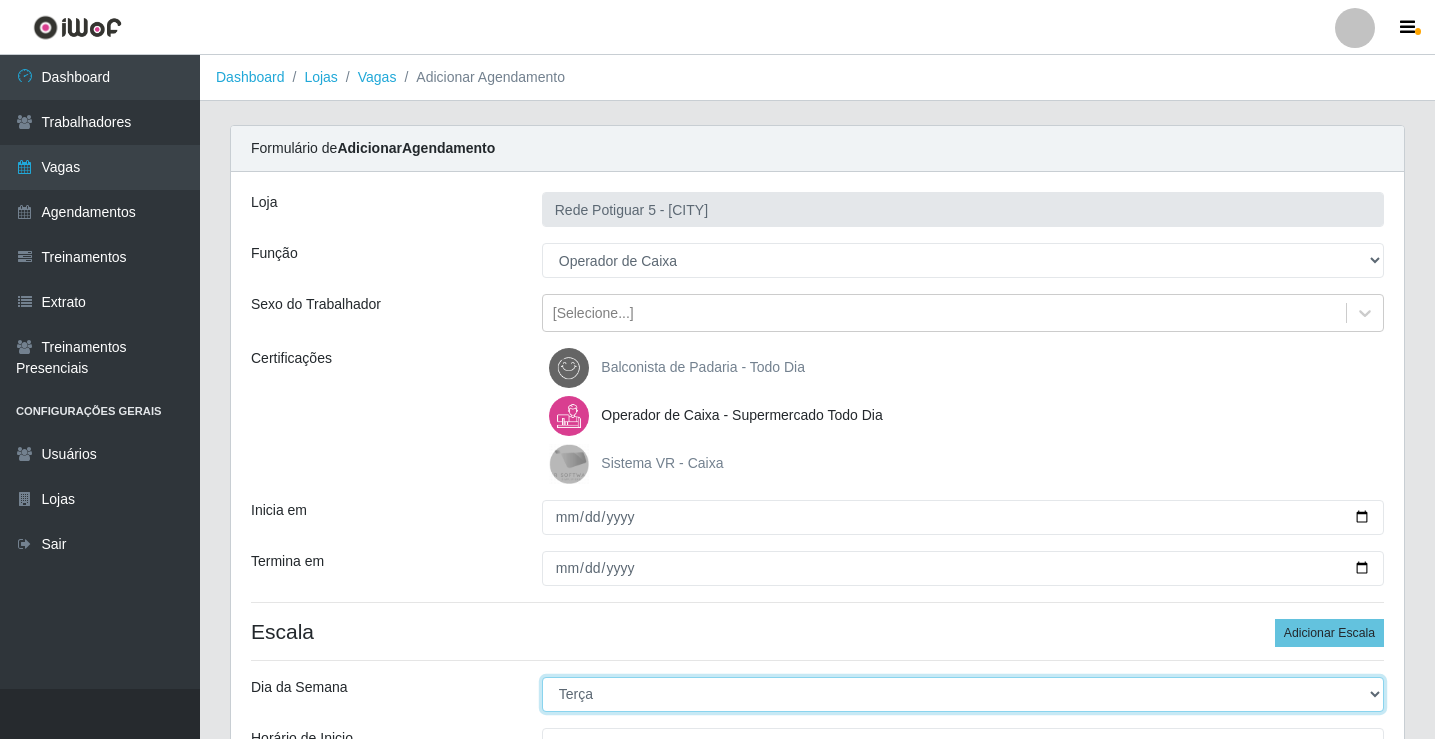 select on "1" 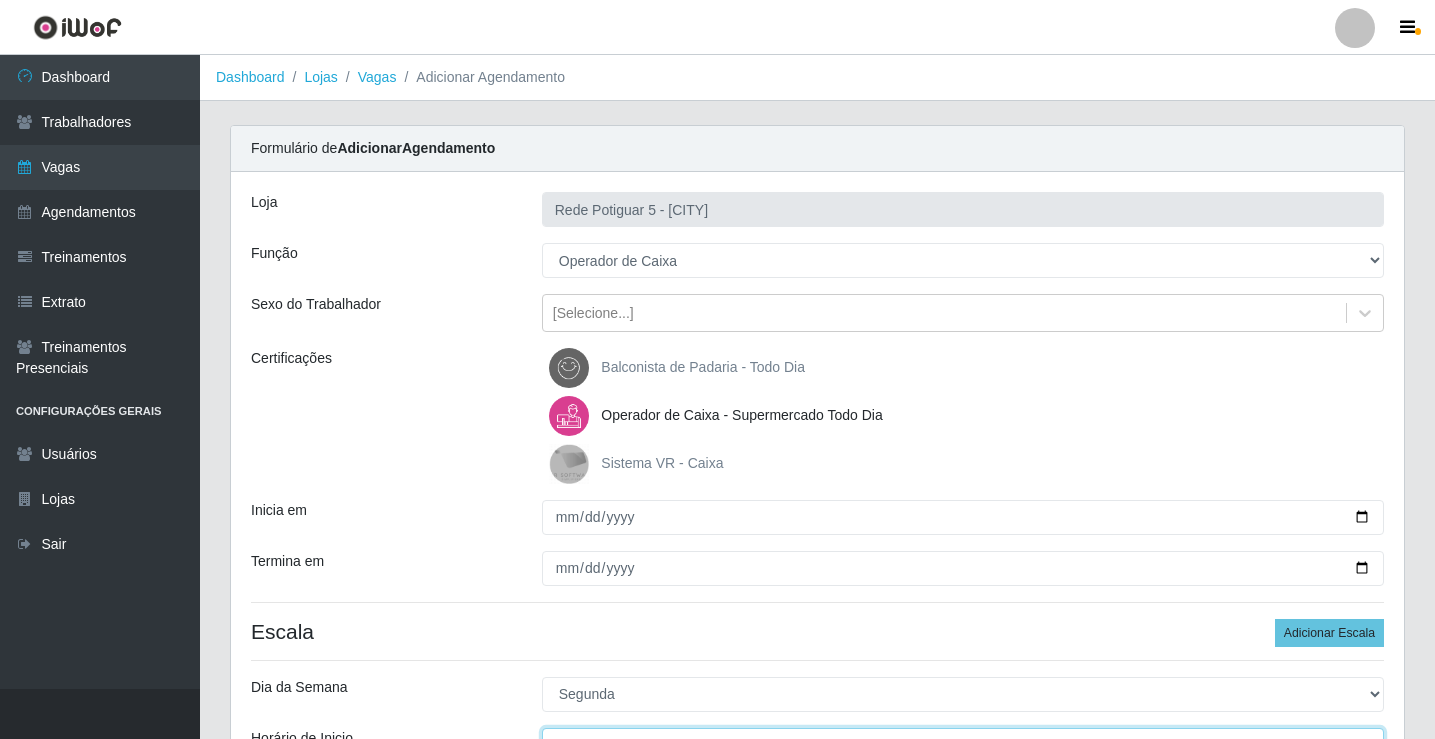 scroll, scrollTop: 24, scrollLeft: 0, axis: vertical 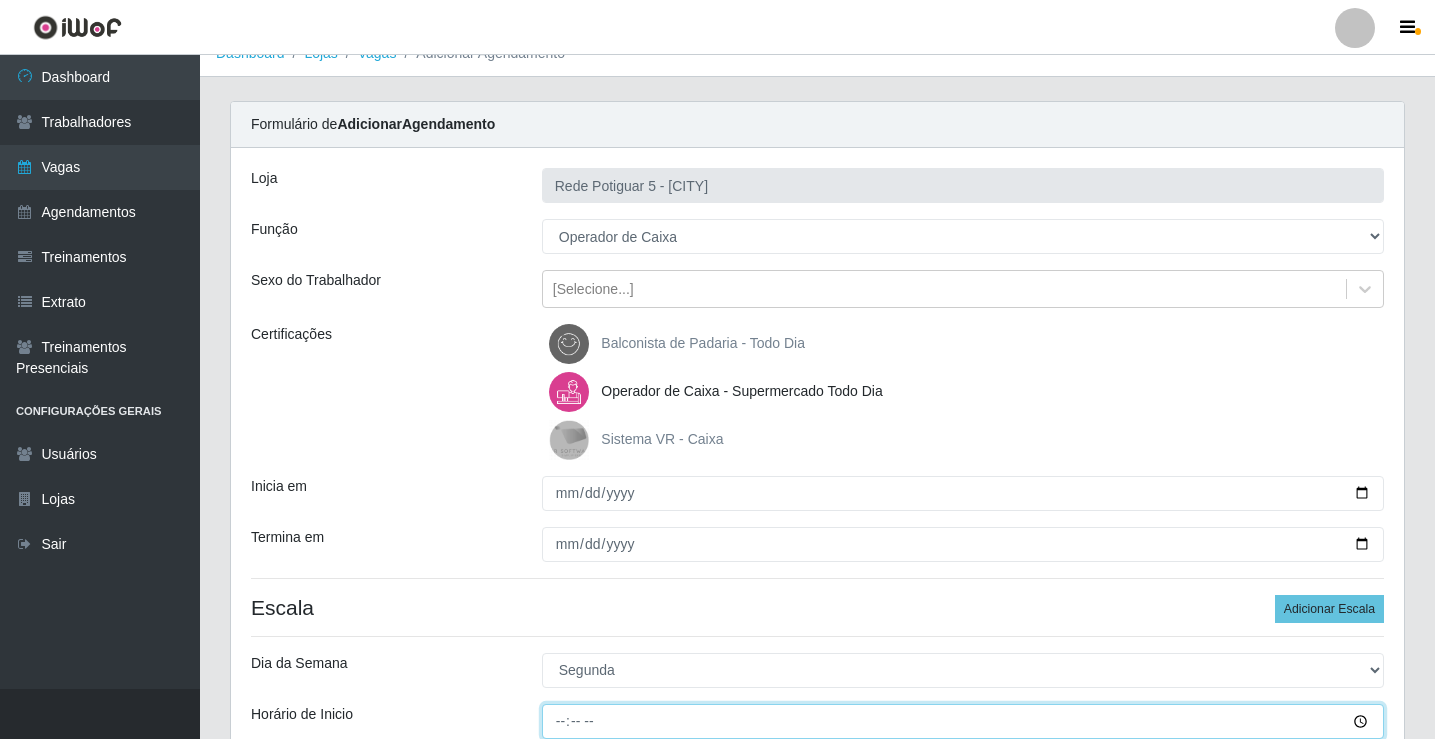 type on "14:00" 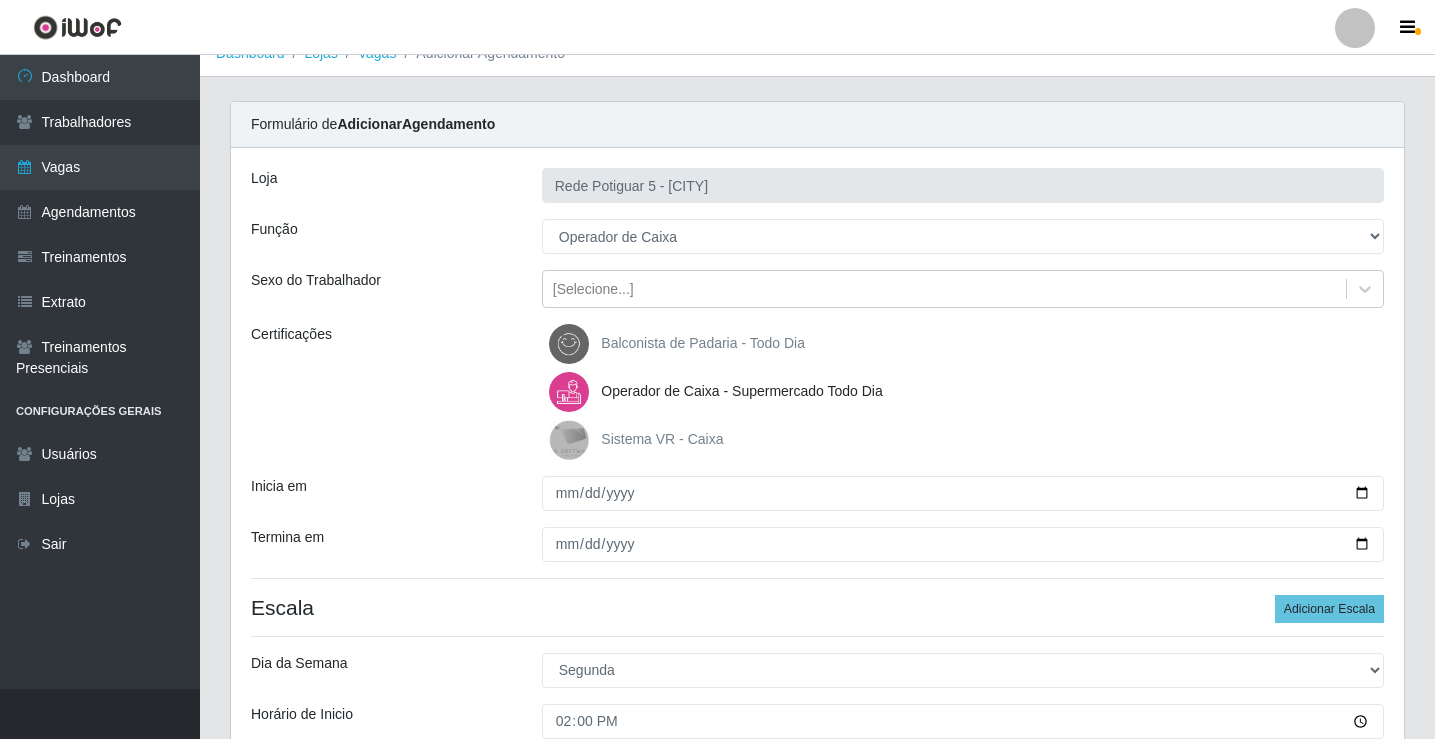 scroll, scrollTop: 427, scrollLeft: 0, axis: vertical 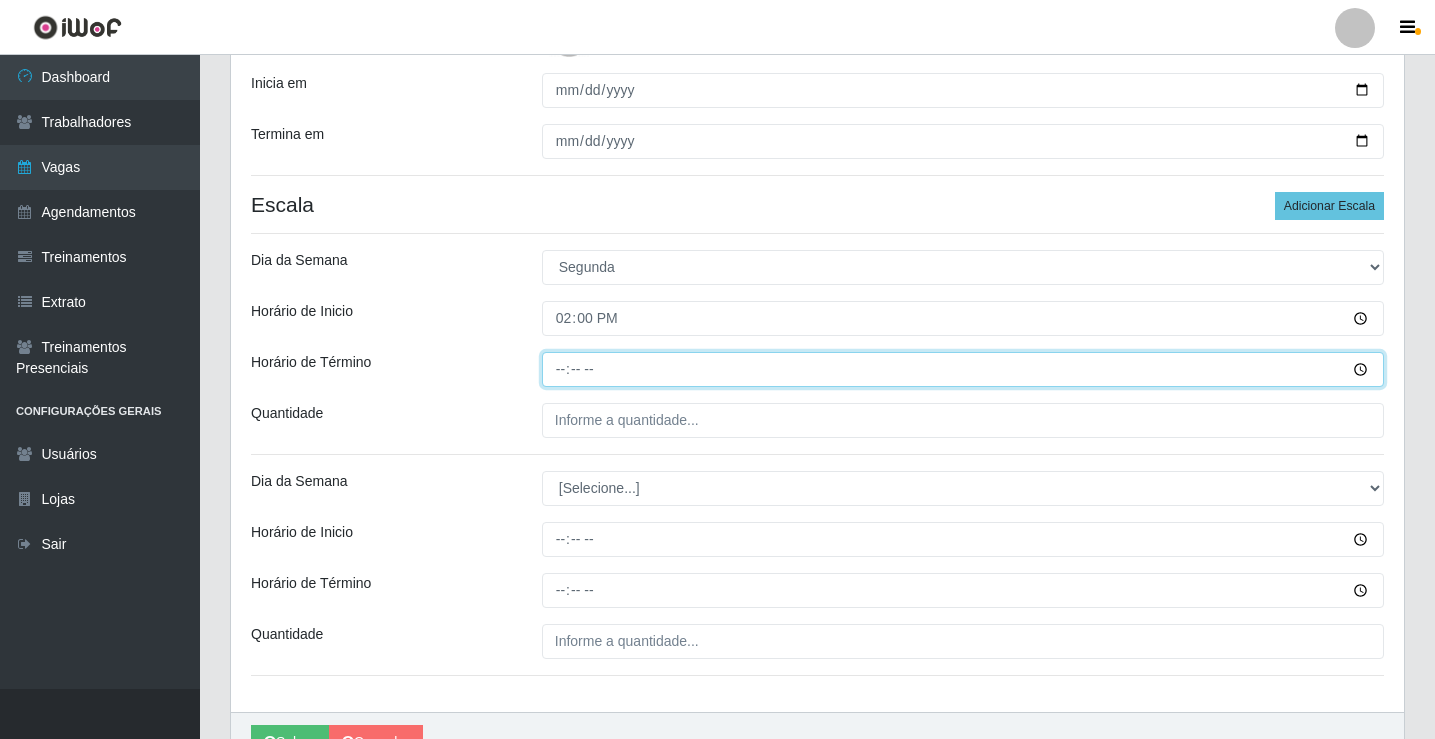 type on "20:00" 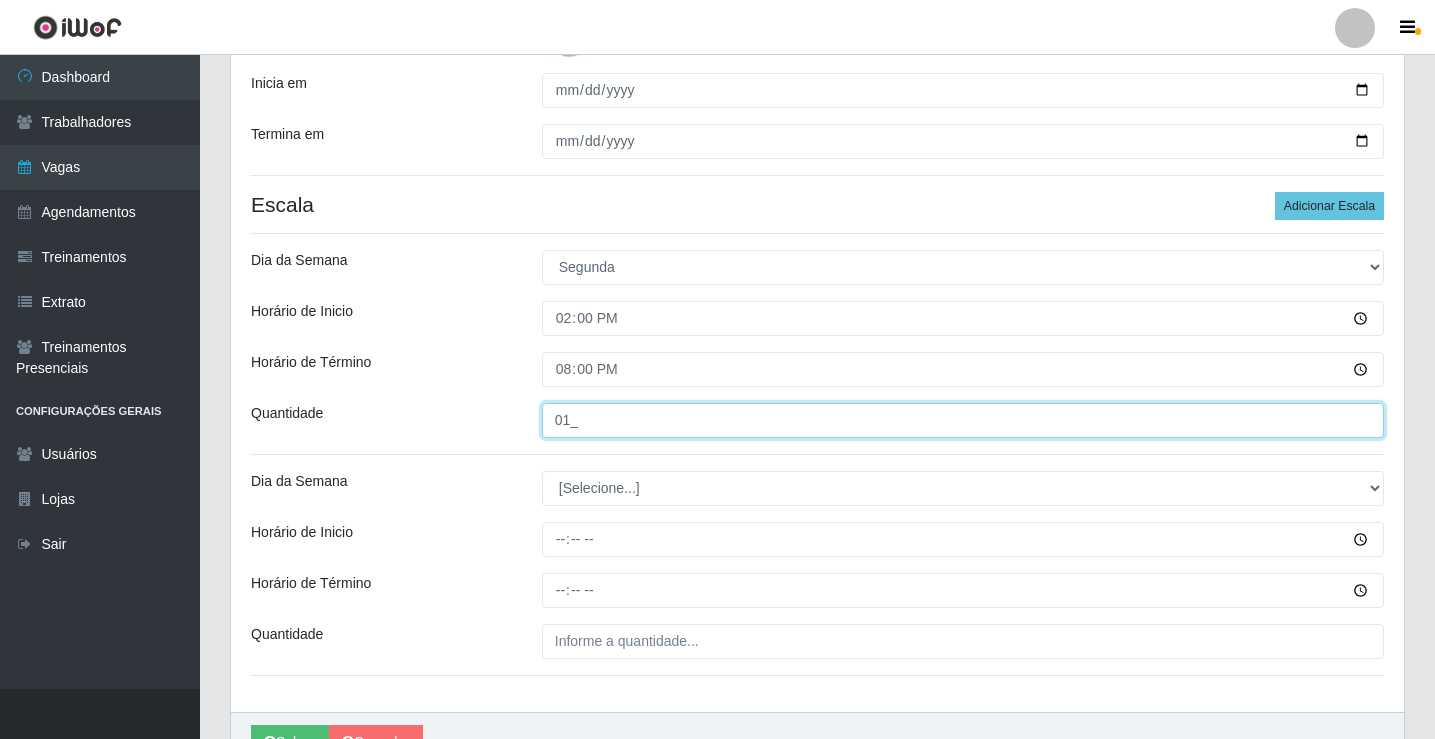type on "01_" 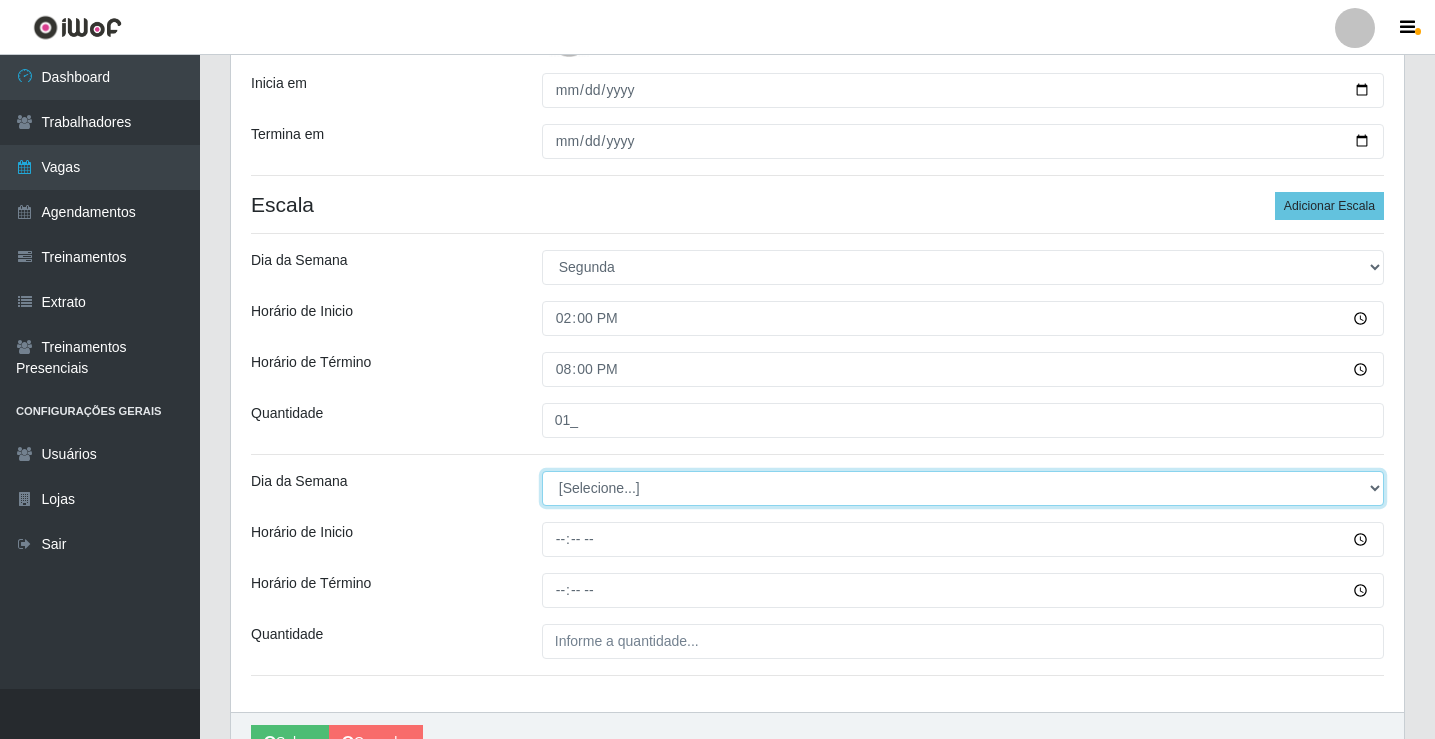 select on "1" 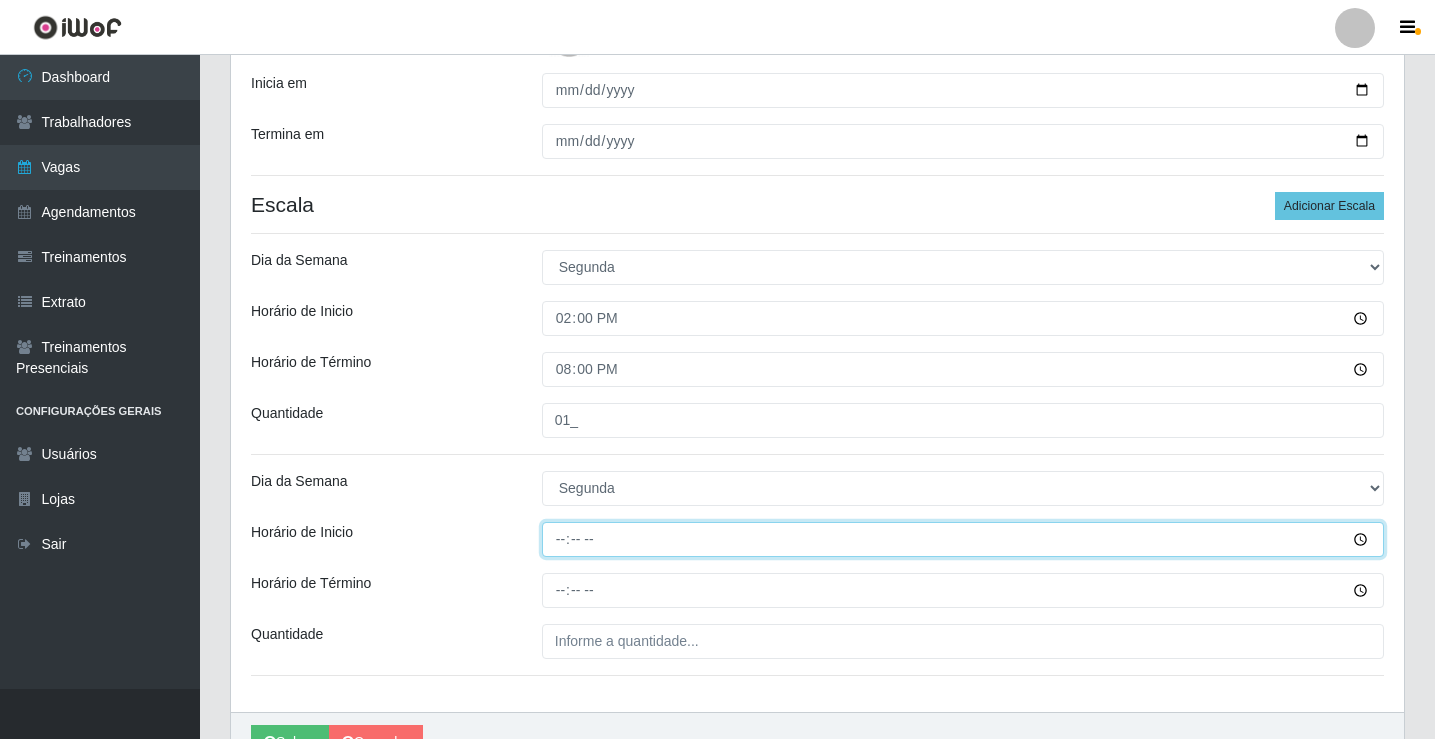 type on "15:00" 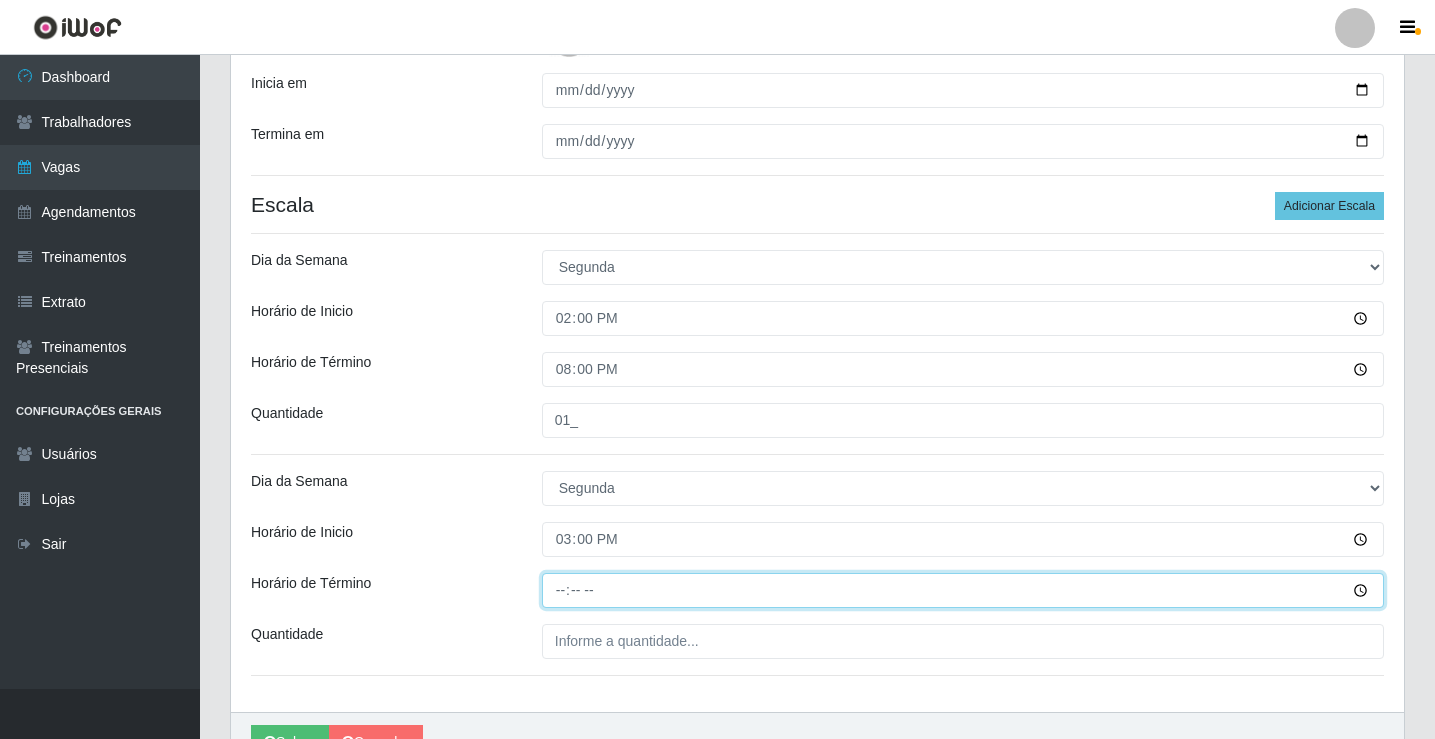type on "20:00" 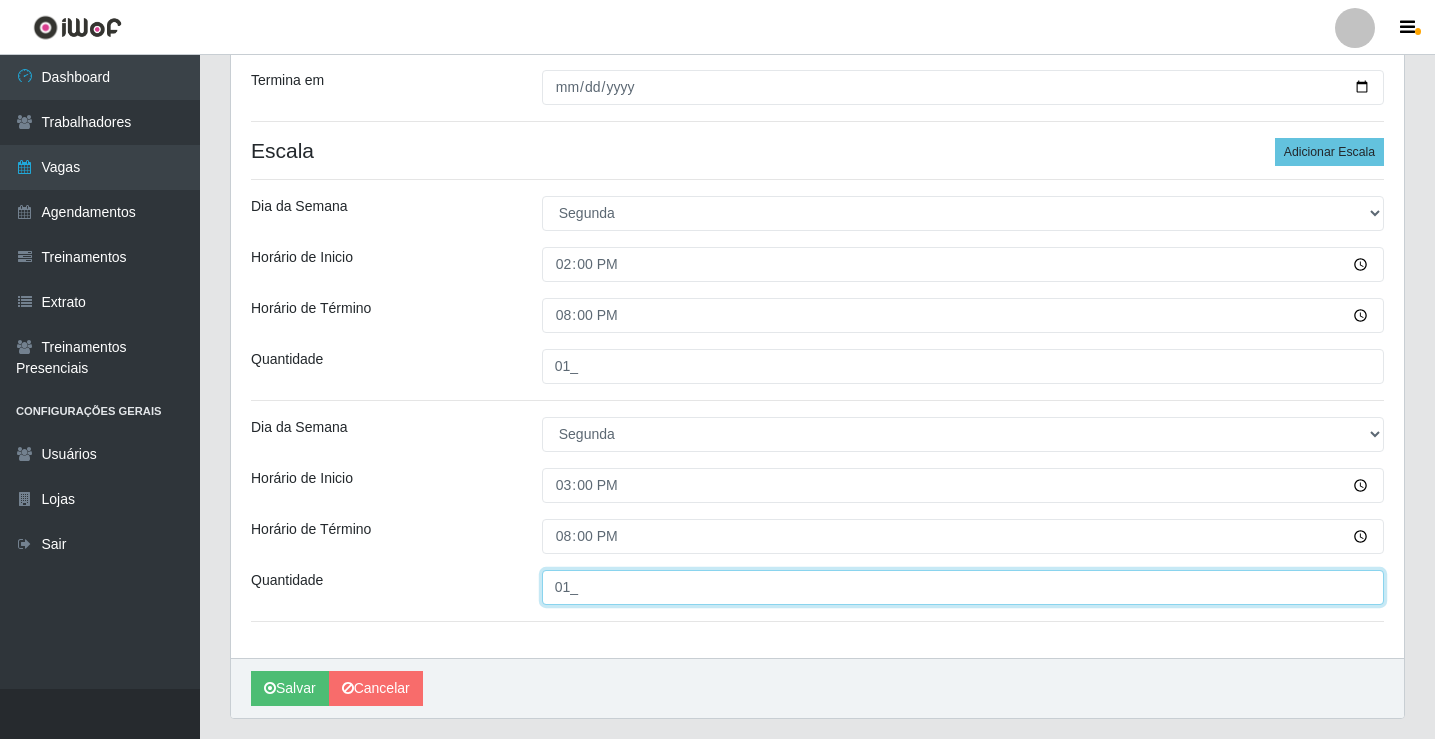scroll, scrollTop: 527, scrollLeft: 0, axis: vertical 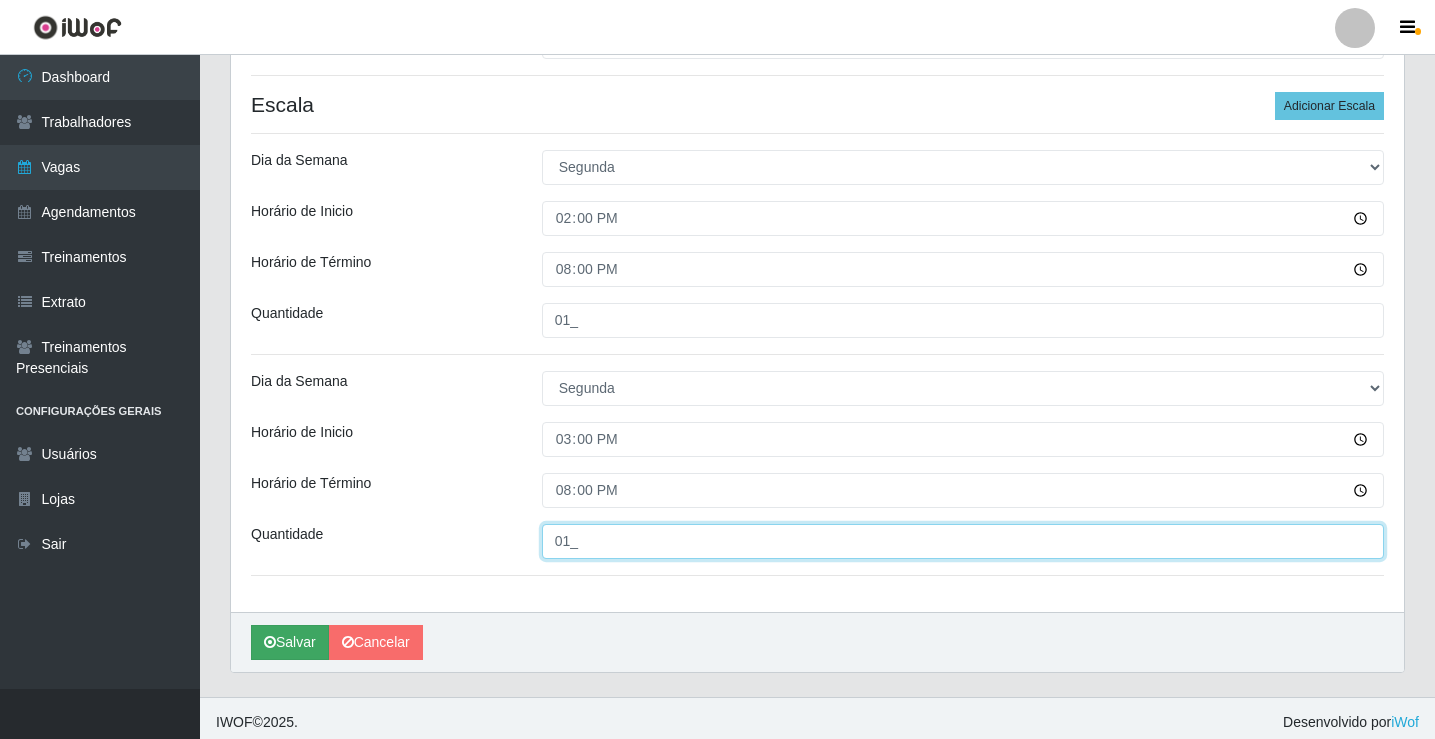 type on "01_" 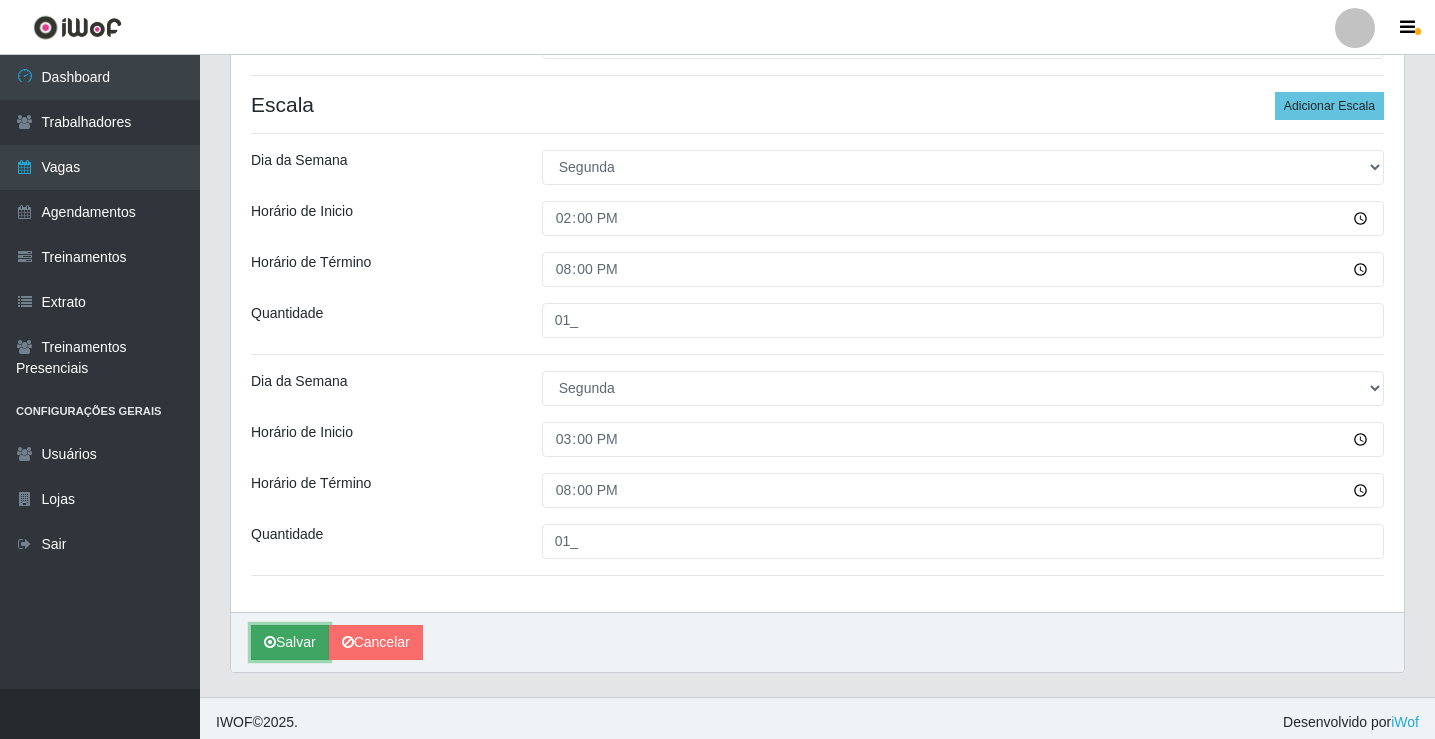 click on "Salvar" at bounding box center [290, 642] 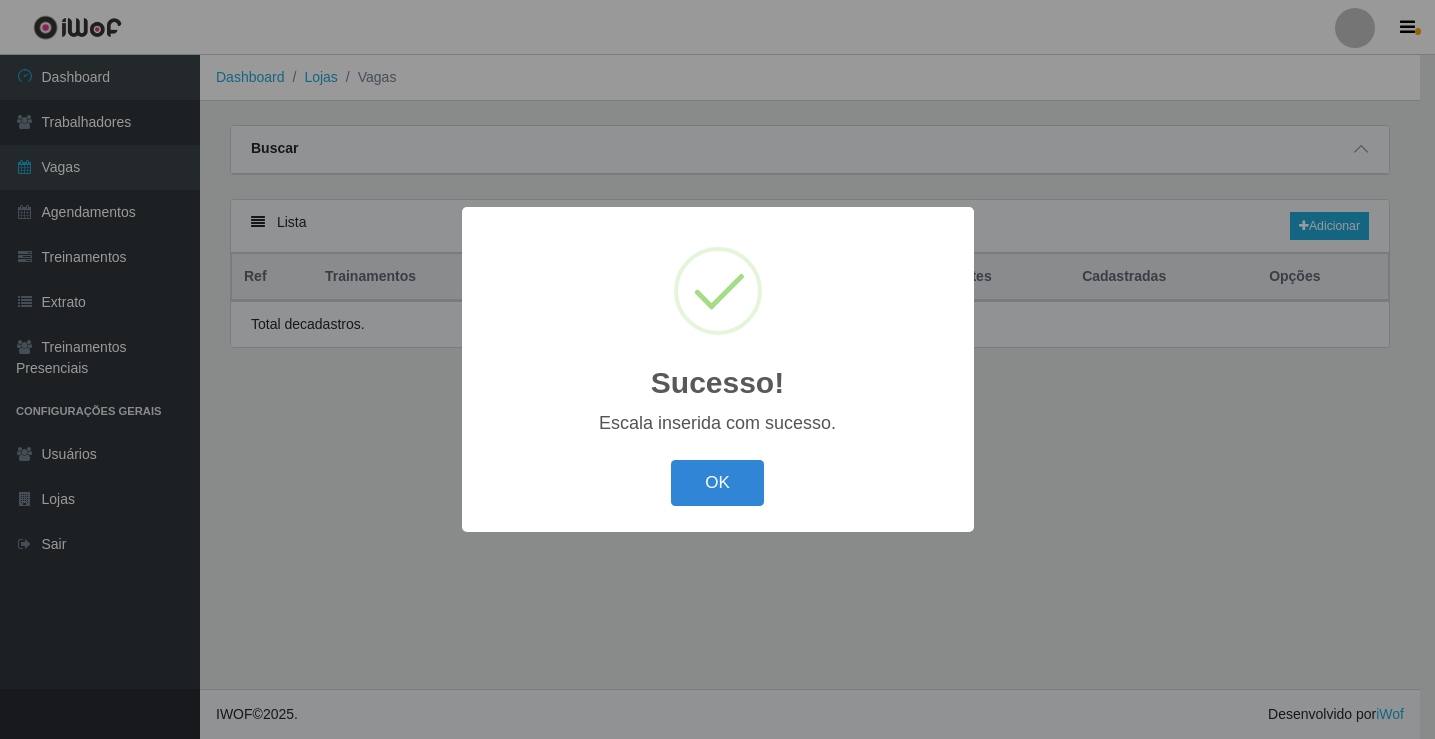 scroll, scrollTop: 0, scrollLeft: 0, axis: both 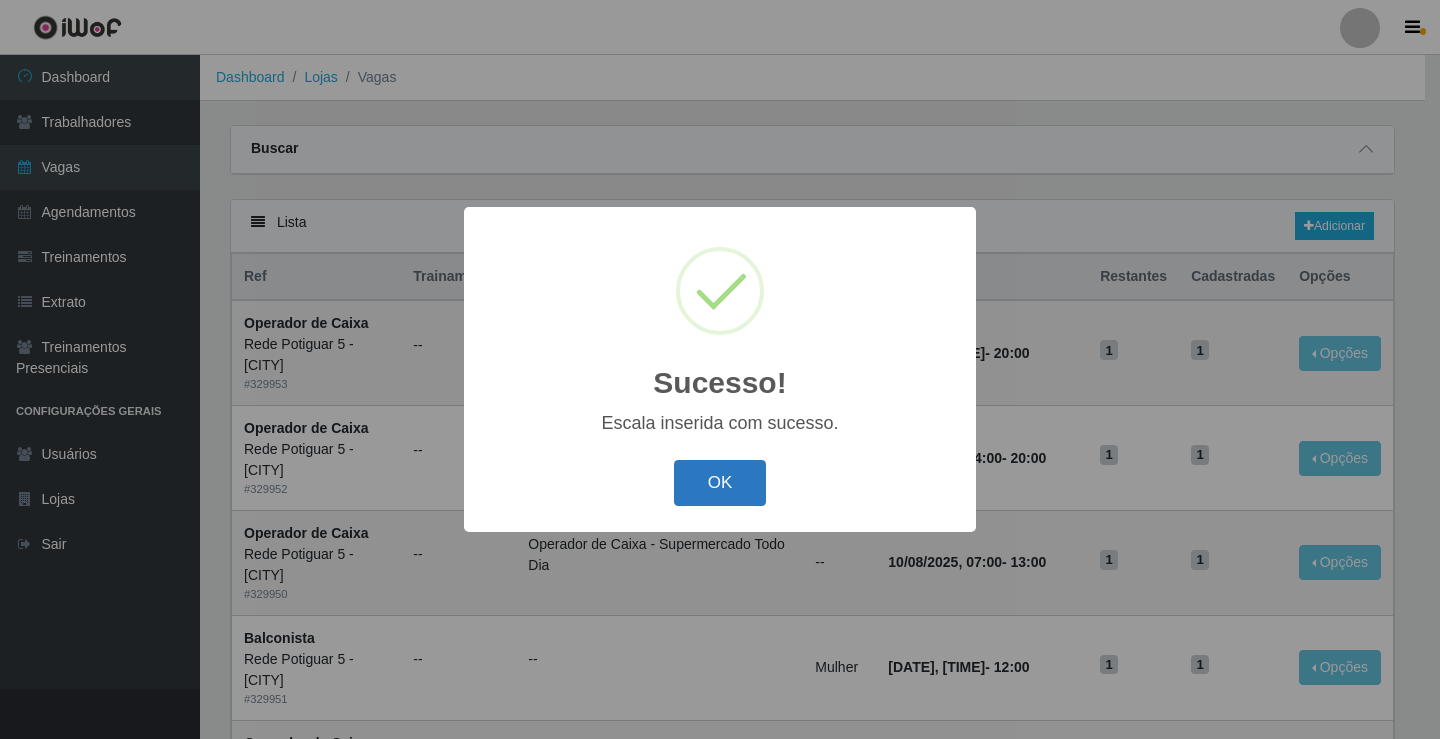 click on "OK" at bounding box center [720, 483] 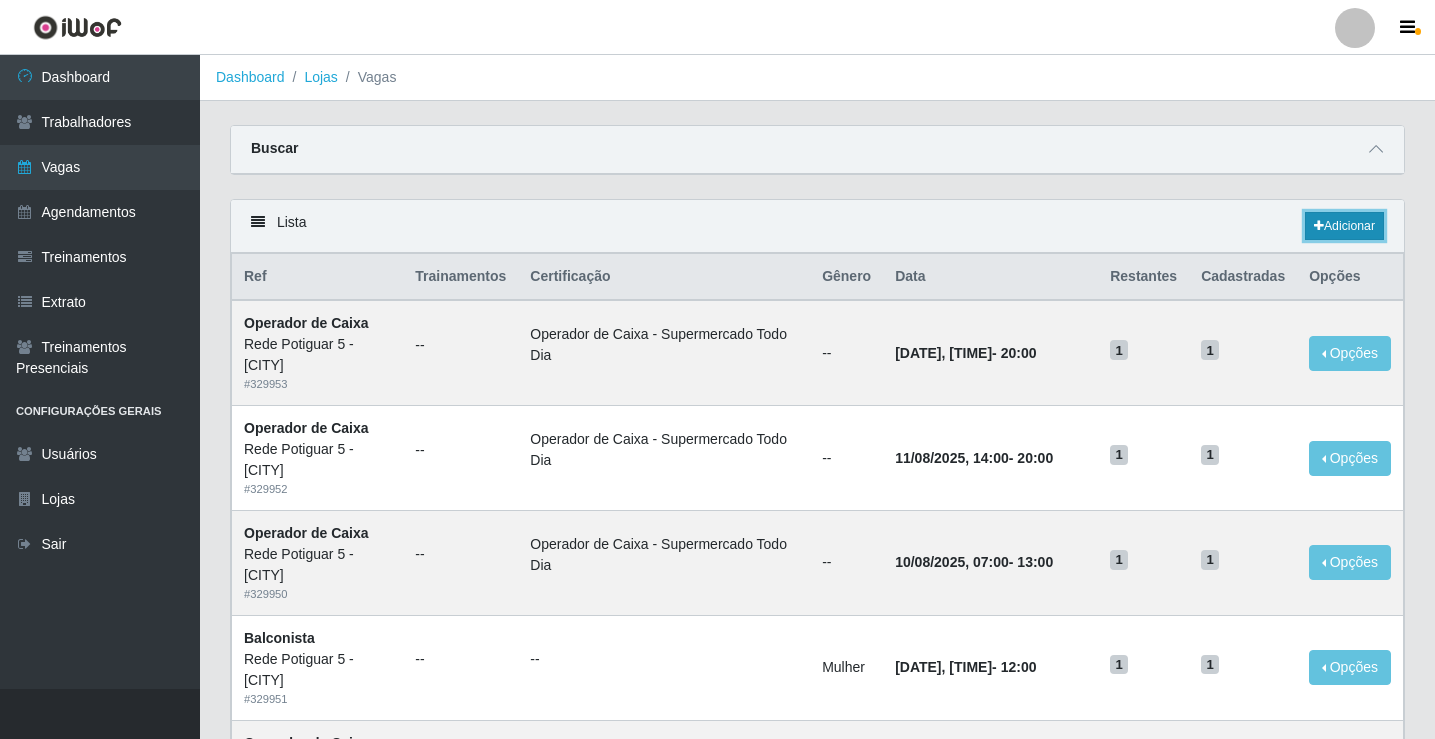 click on "Adicionar" at bounding box center (1344, 226) 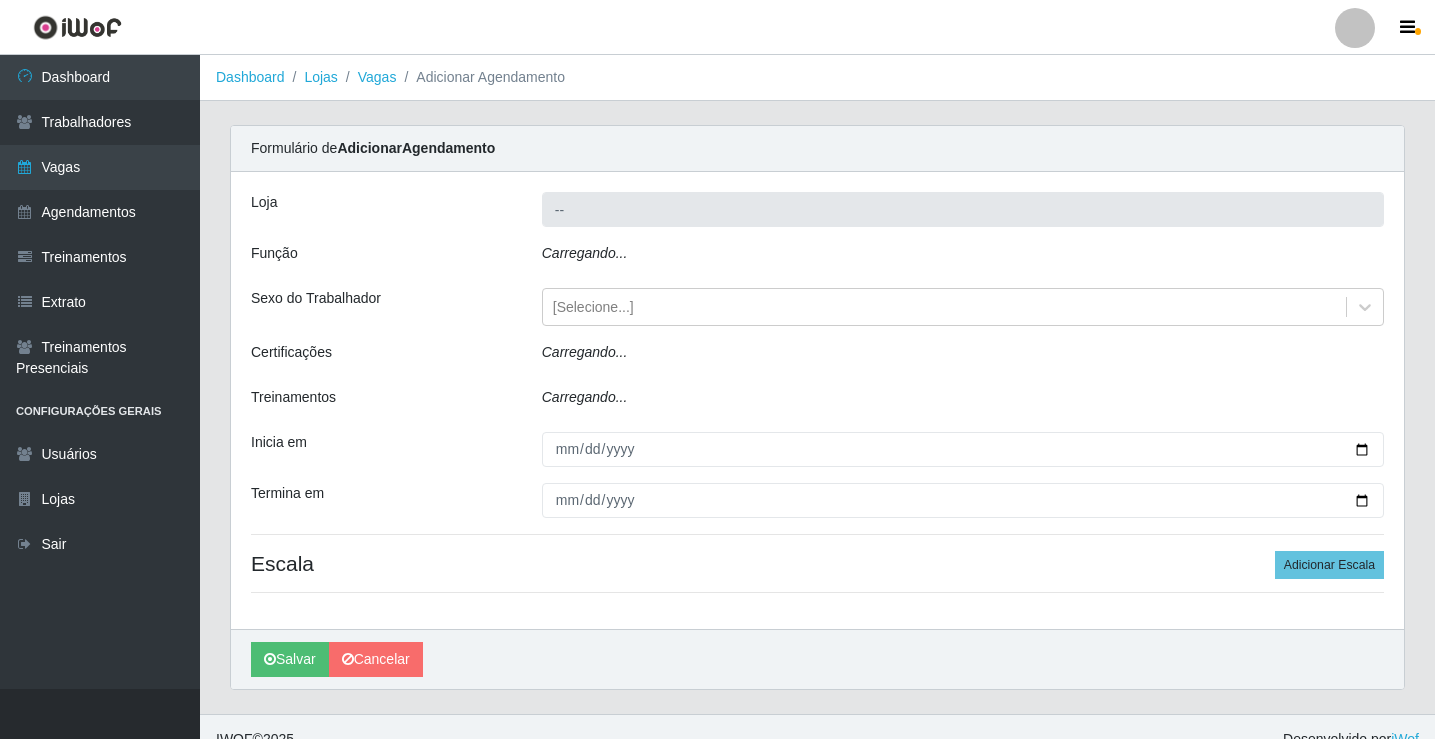 type on "Rede Potiguar 5 - [CITY]" 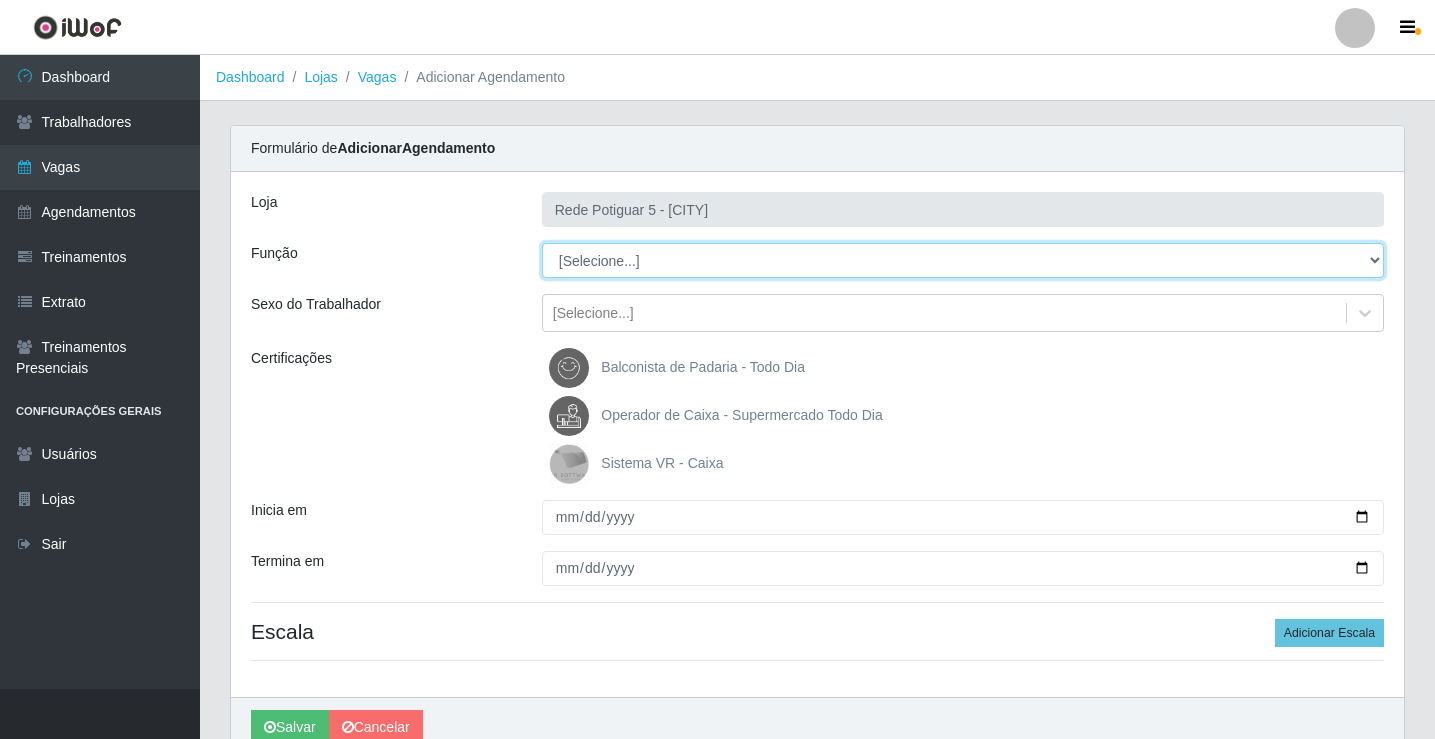 click on "[Selecione...] ASG Balconista Embalador Operador de Caixa Operador de Loja Repositor" at bounding box center (963, 260) 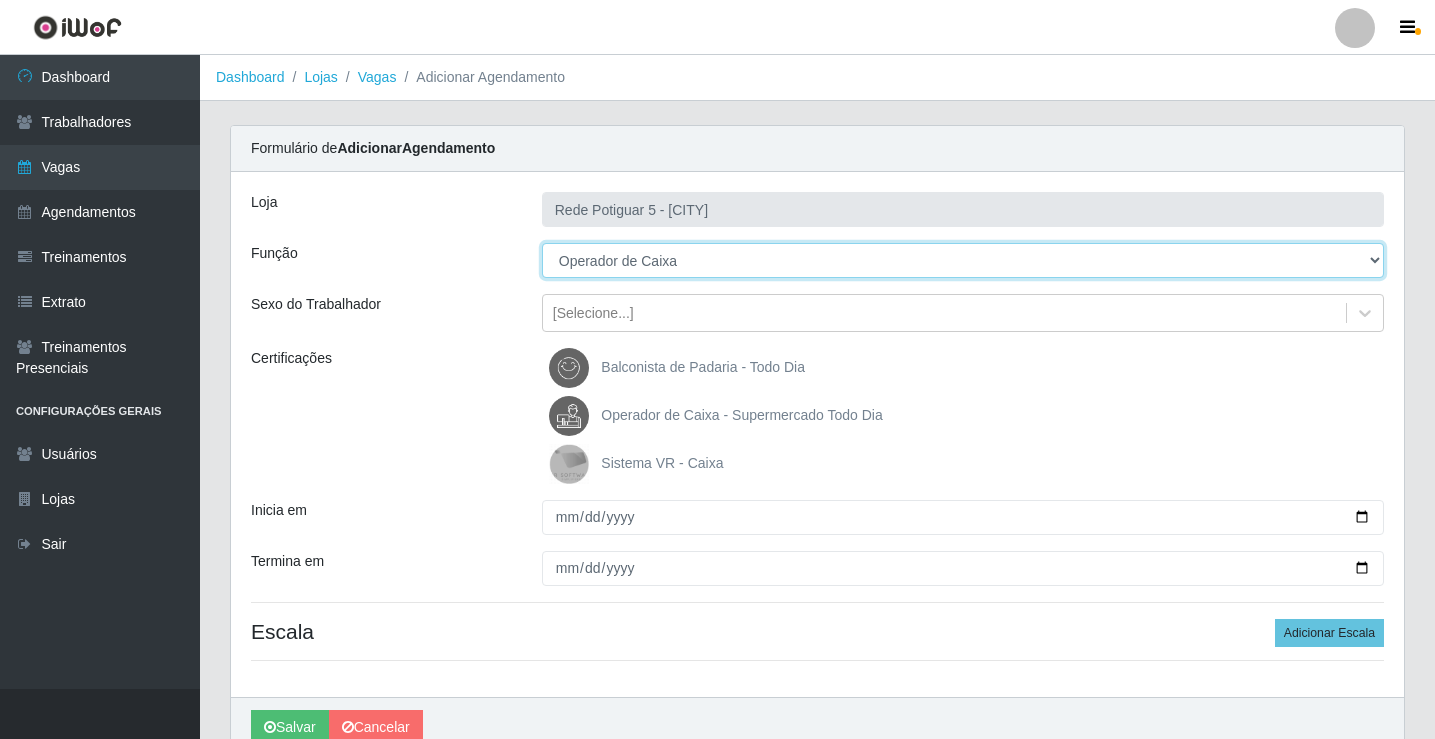 click on "[Selecione...] ASG Balconista Embalador Operador de Caixa Operador de Loja Repositor" at bounding box center [963, 260] 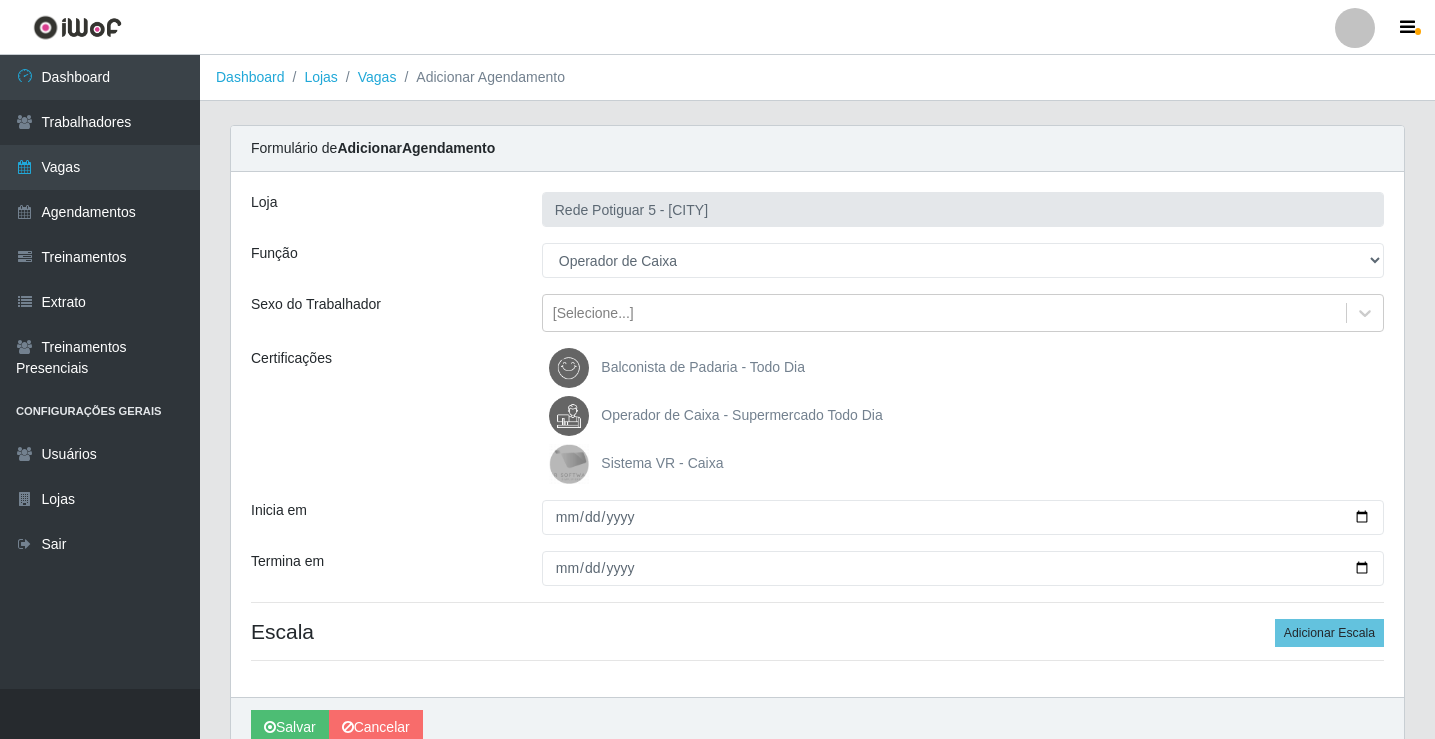 click on "Operador de Caixa - Supermercado Todo Dia" at bounding box center (741, 415) 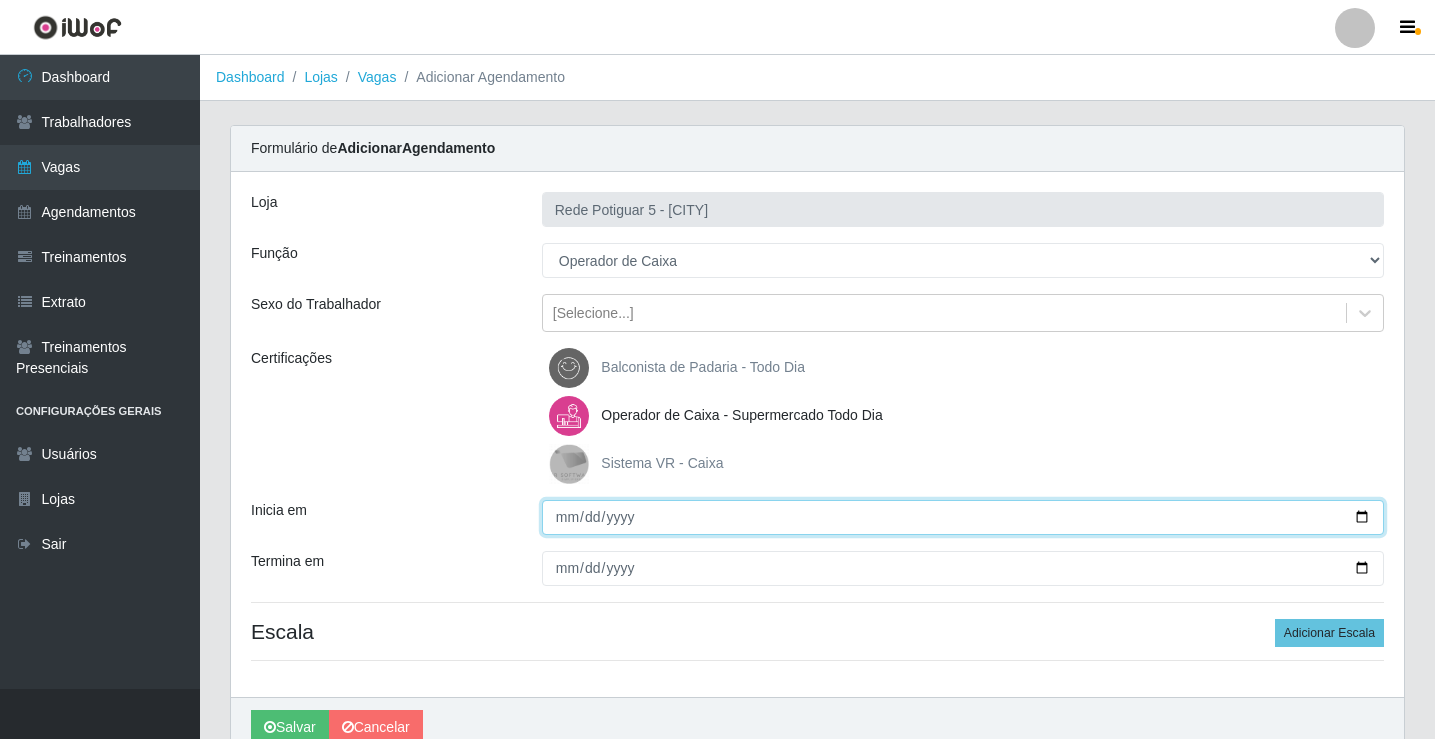 click on "Inicia em" at bounding box center (963, 517) 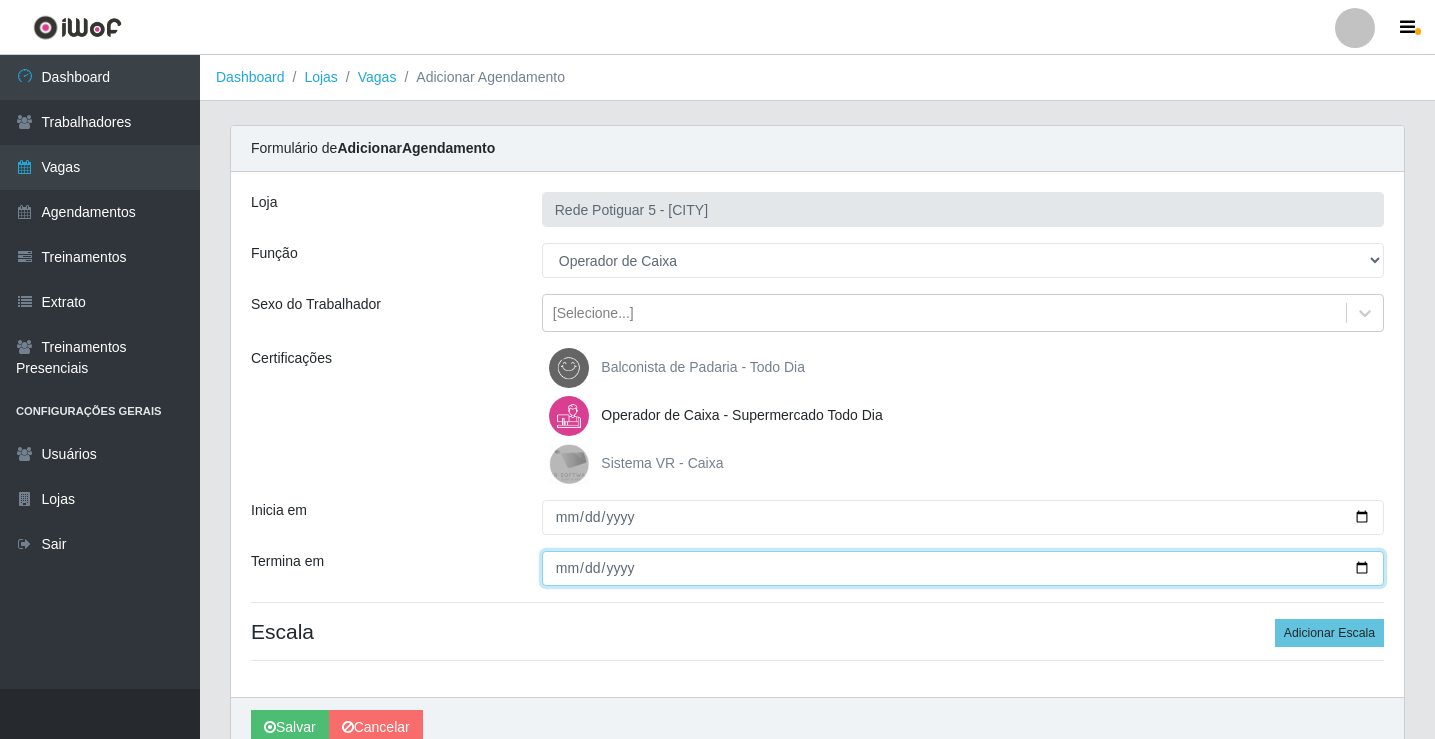 type on "2025-08-12" 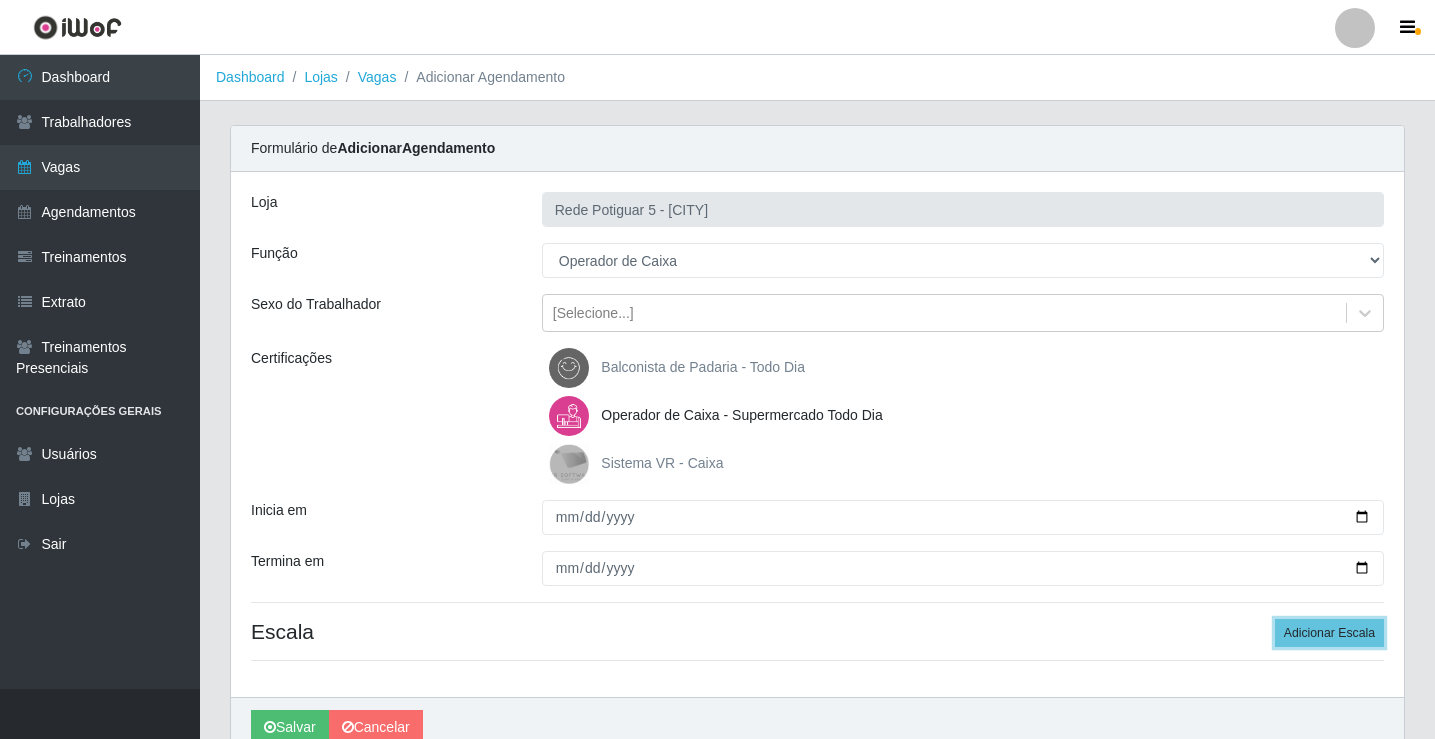 type 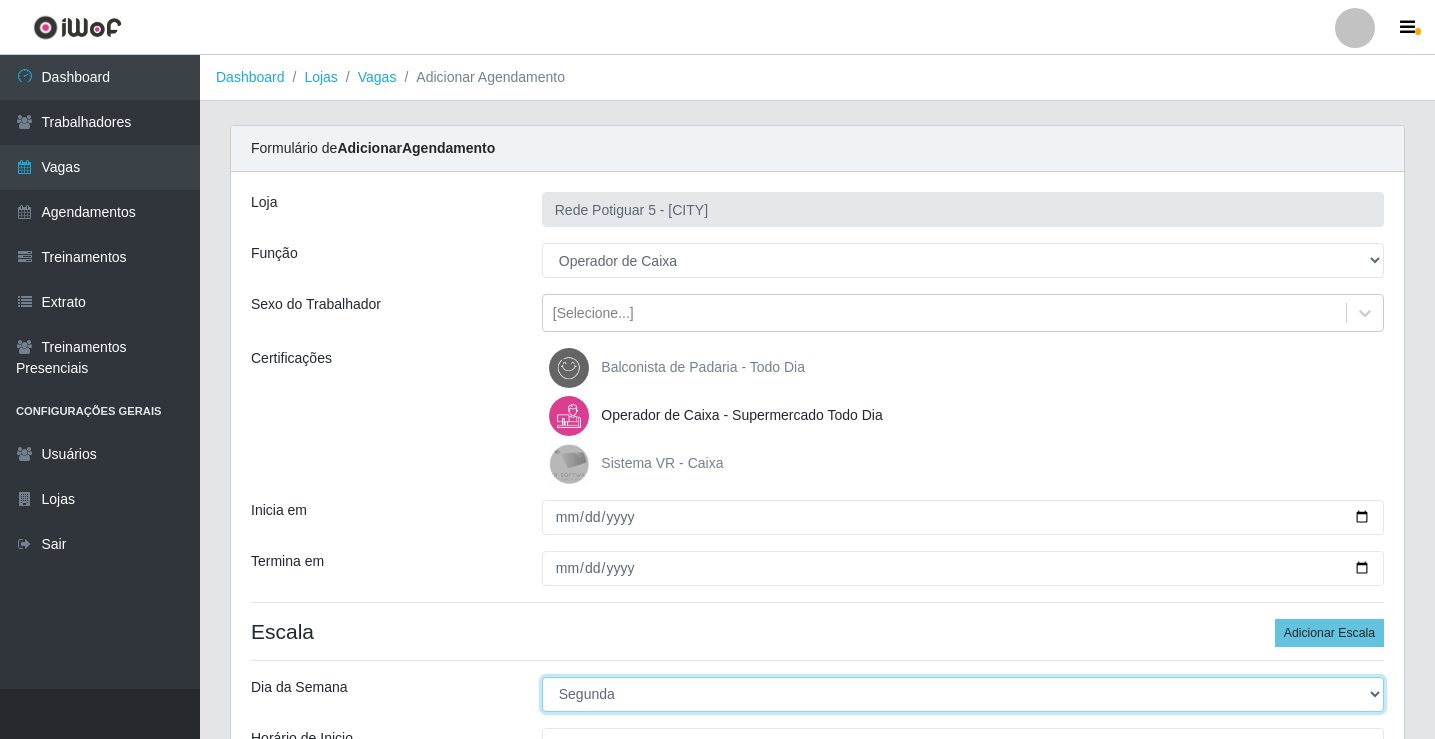 select on "2" 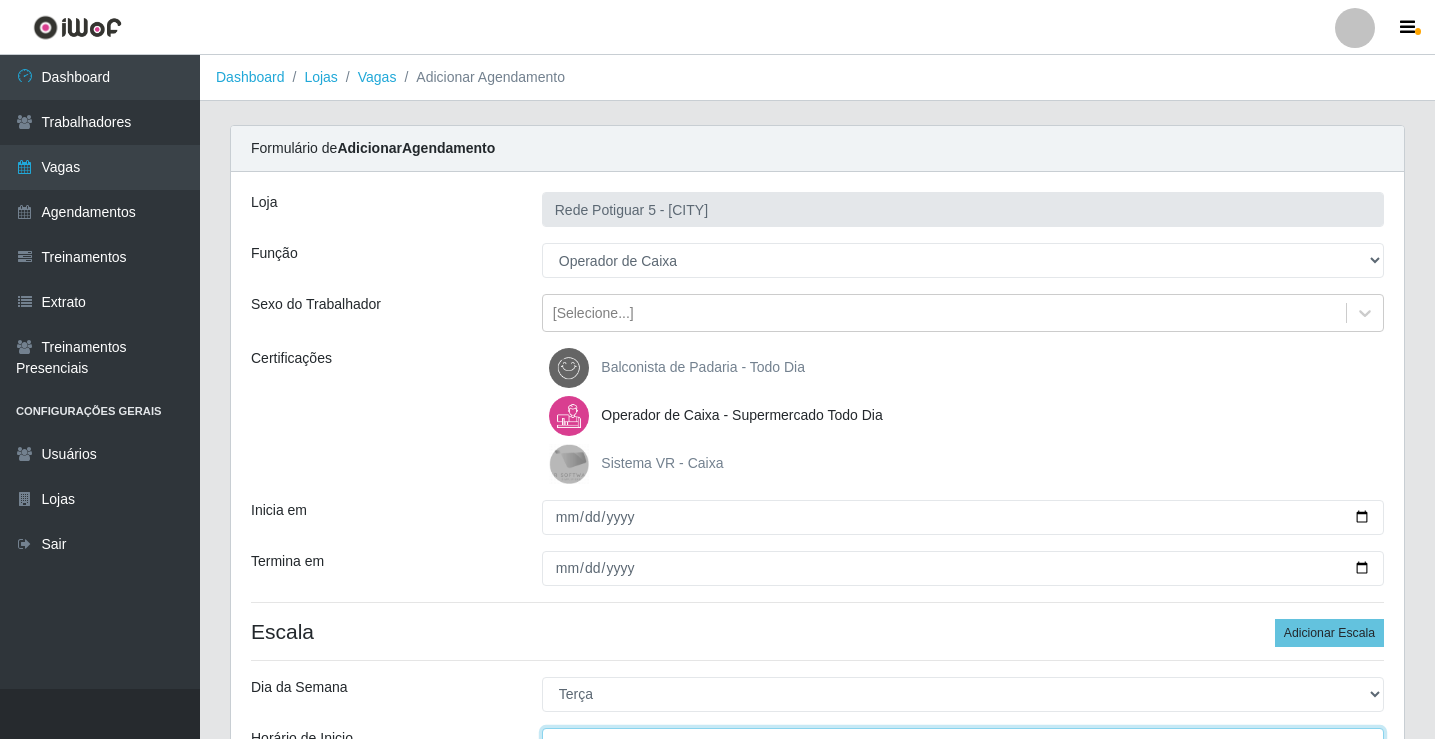 scroll, scrollTop: 24, scrollLeft: 0, axis: vertical 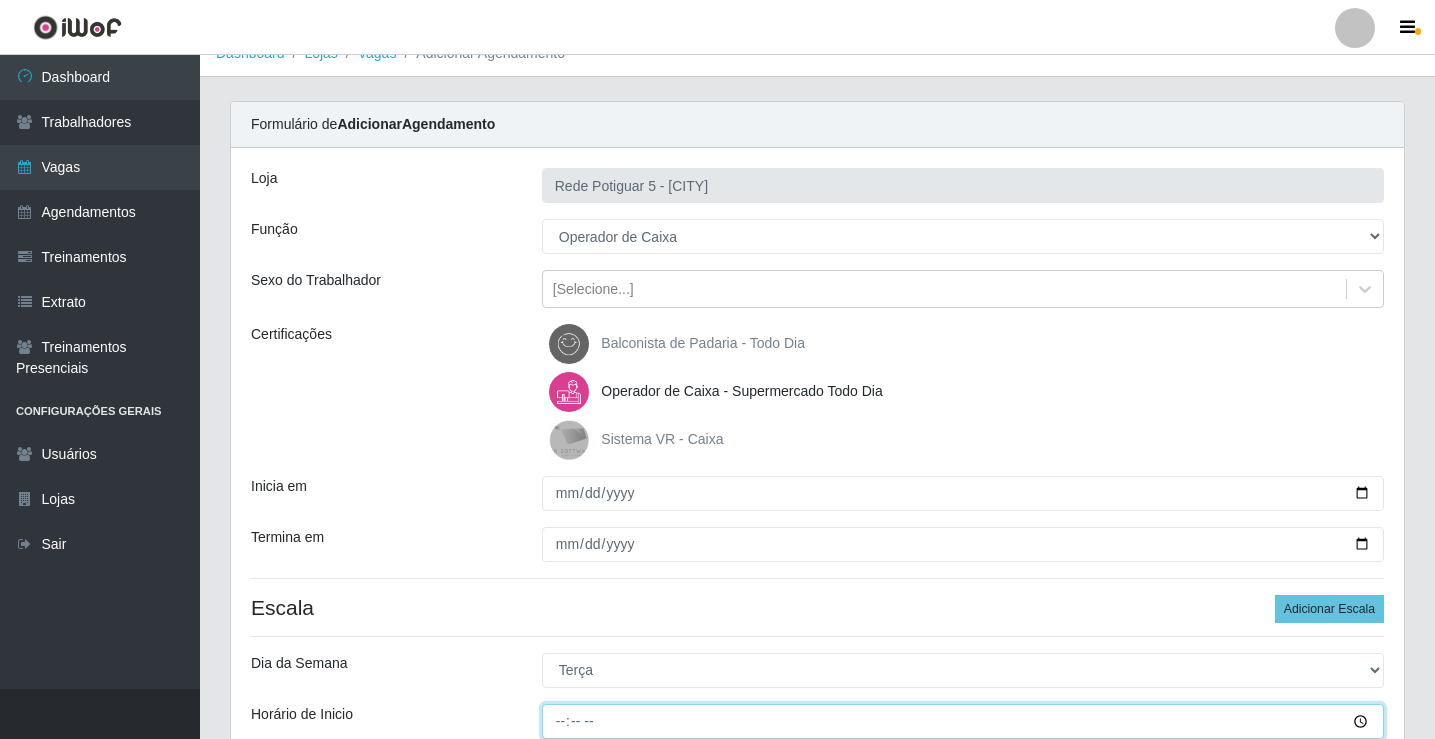type on "08:00" 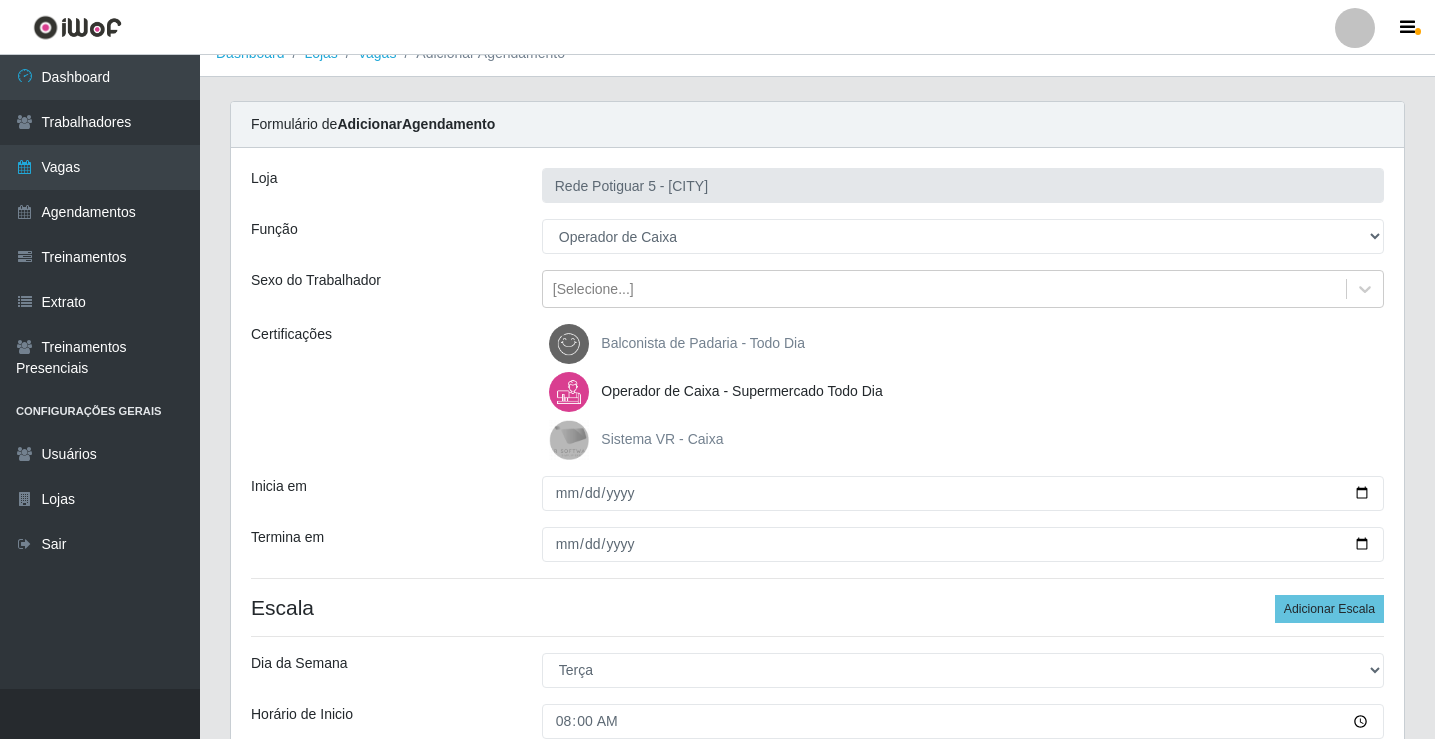 scroll, scrollTop: 427, scrollLeft: 0, axis: vertical 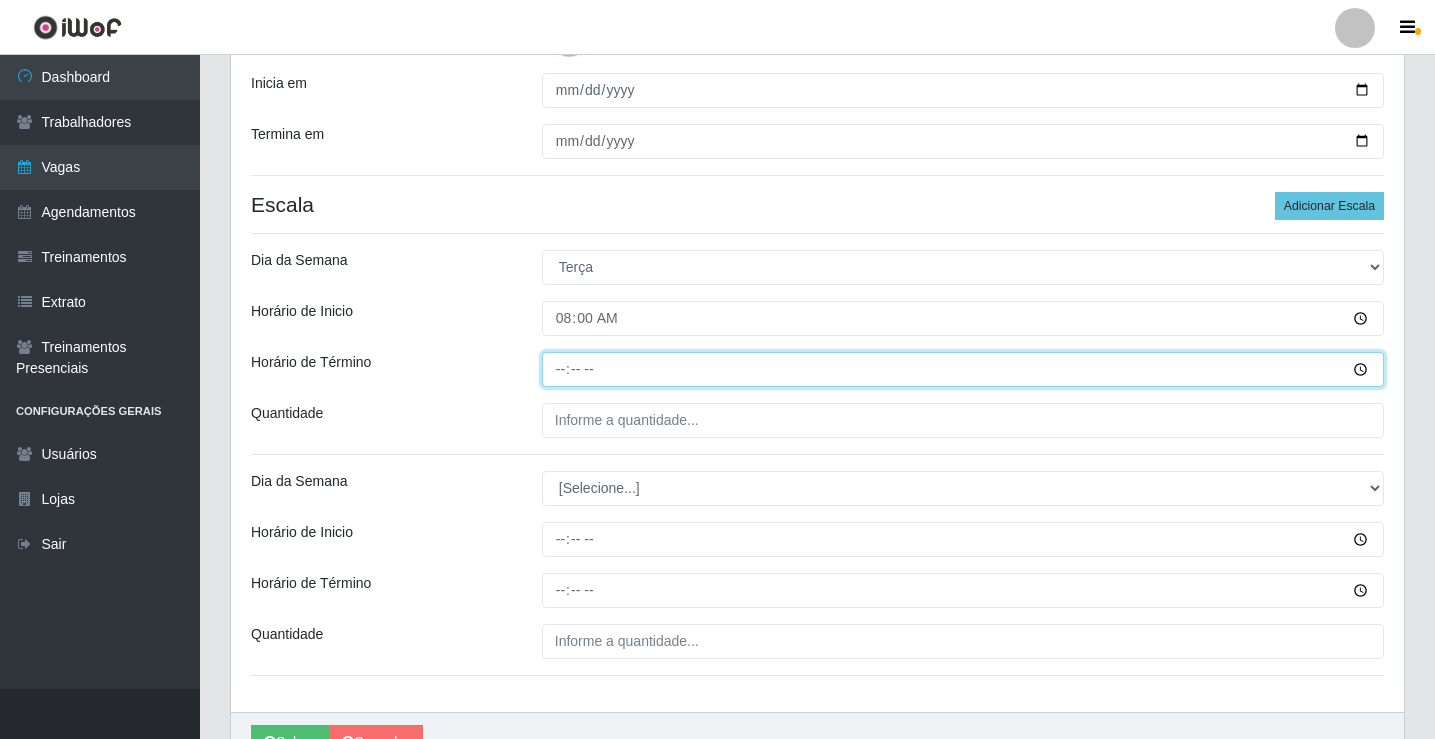 type on "14:00" 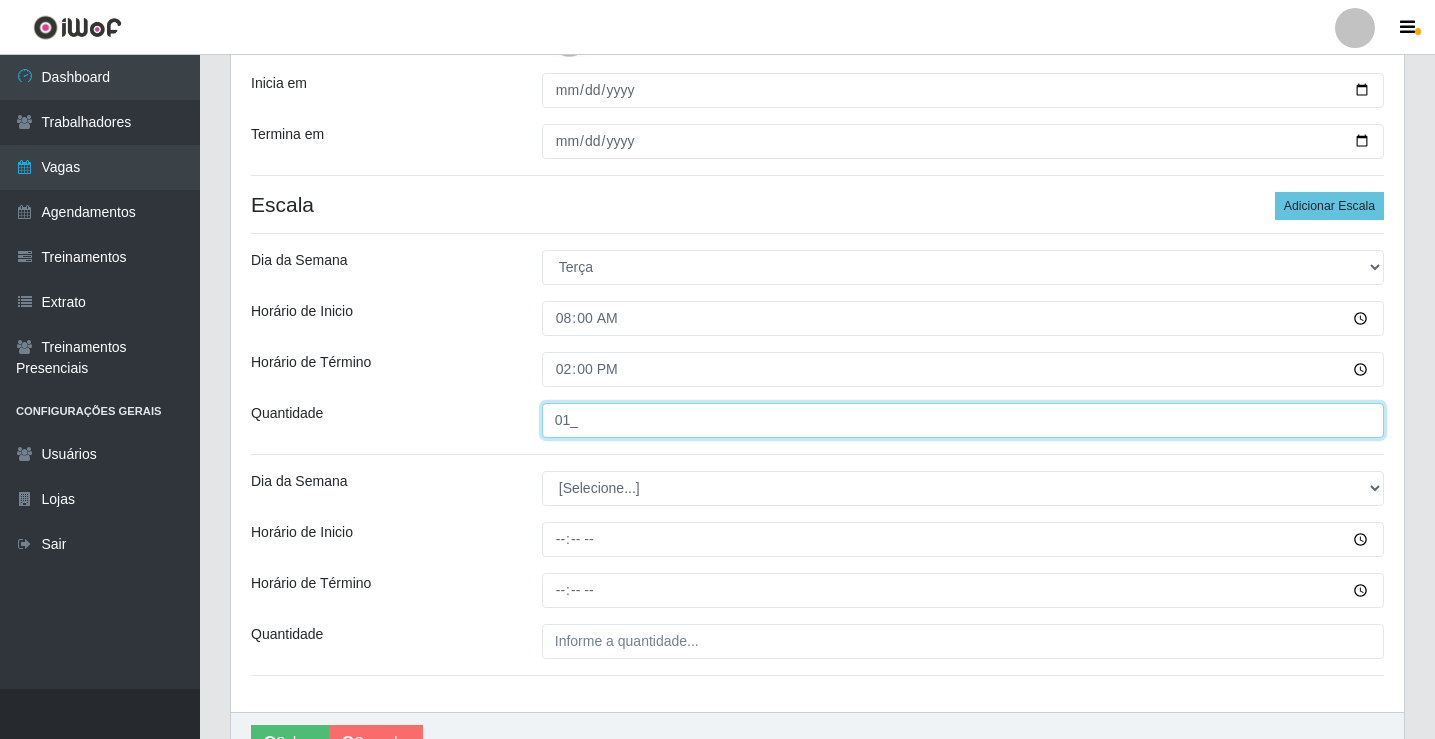 type on "01_" 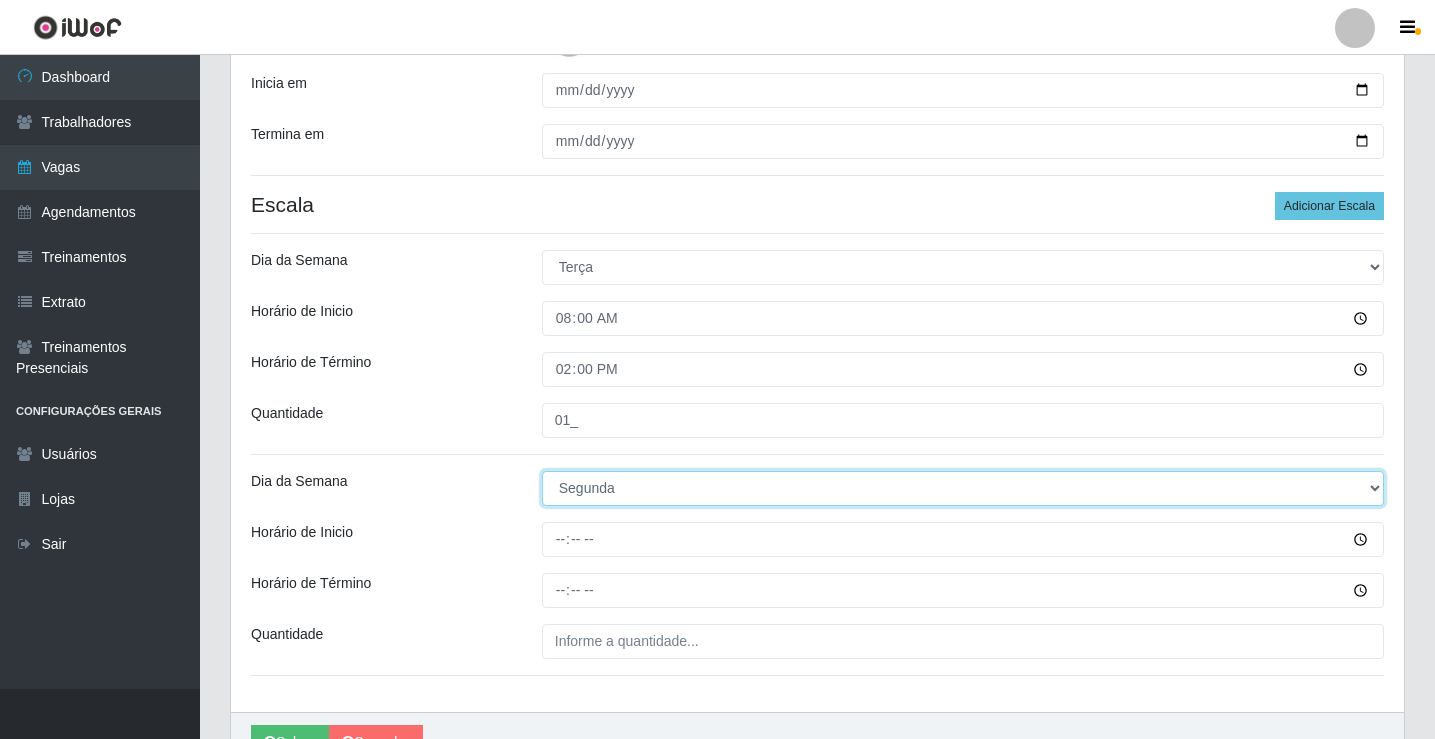select on "2" 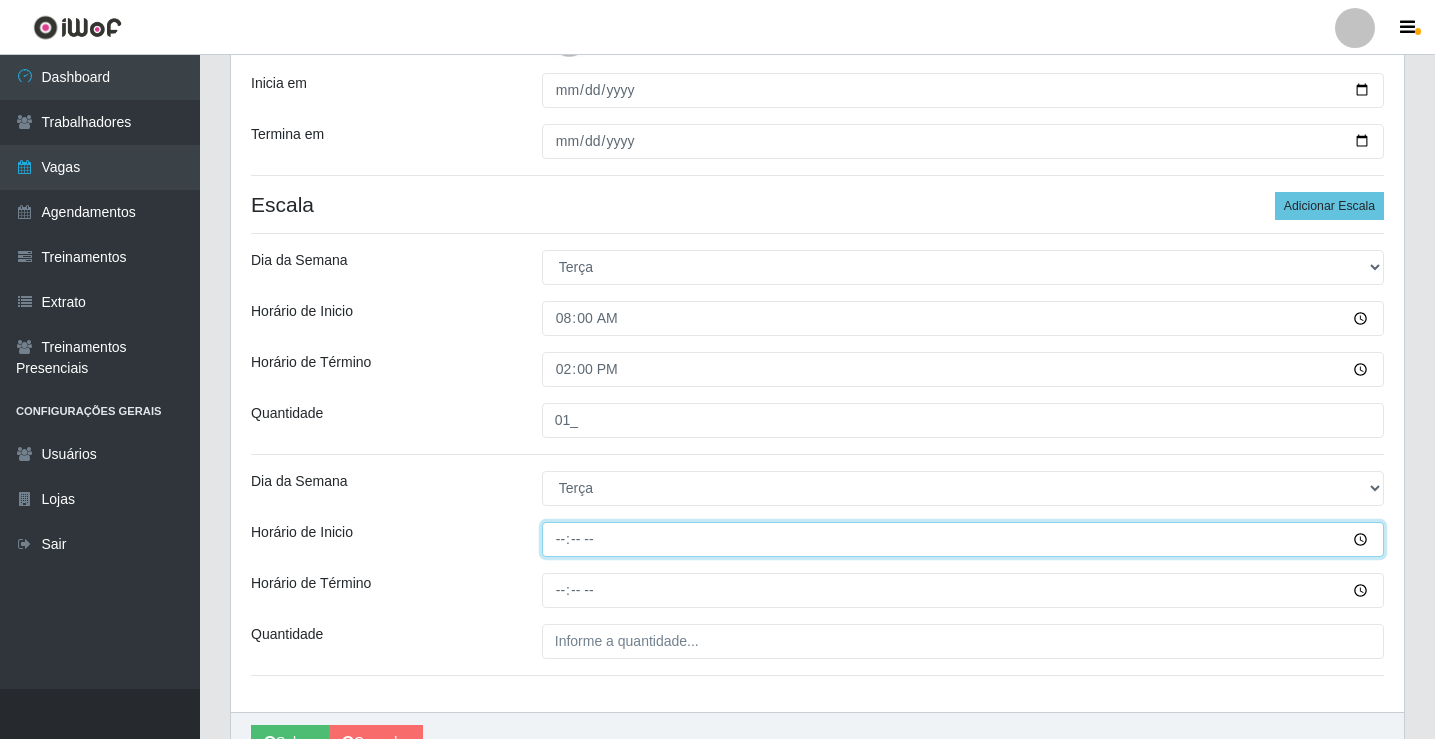 type on "14:00" 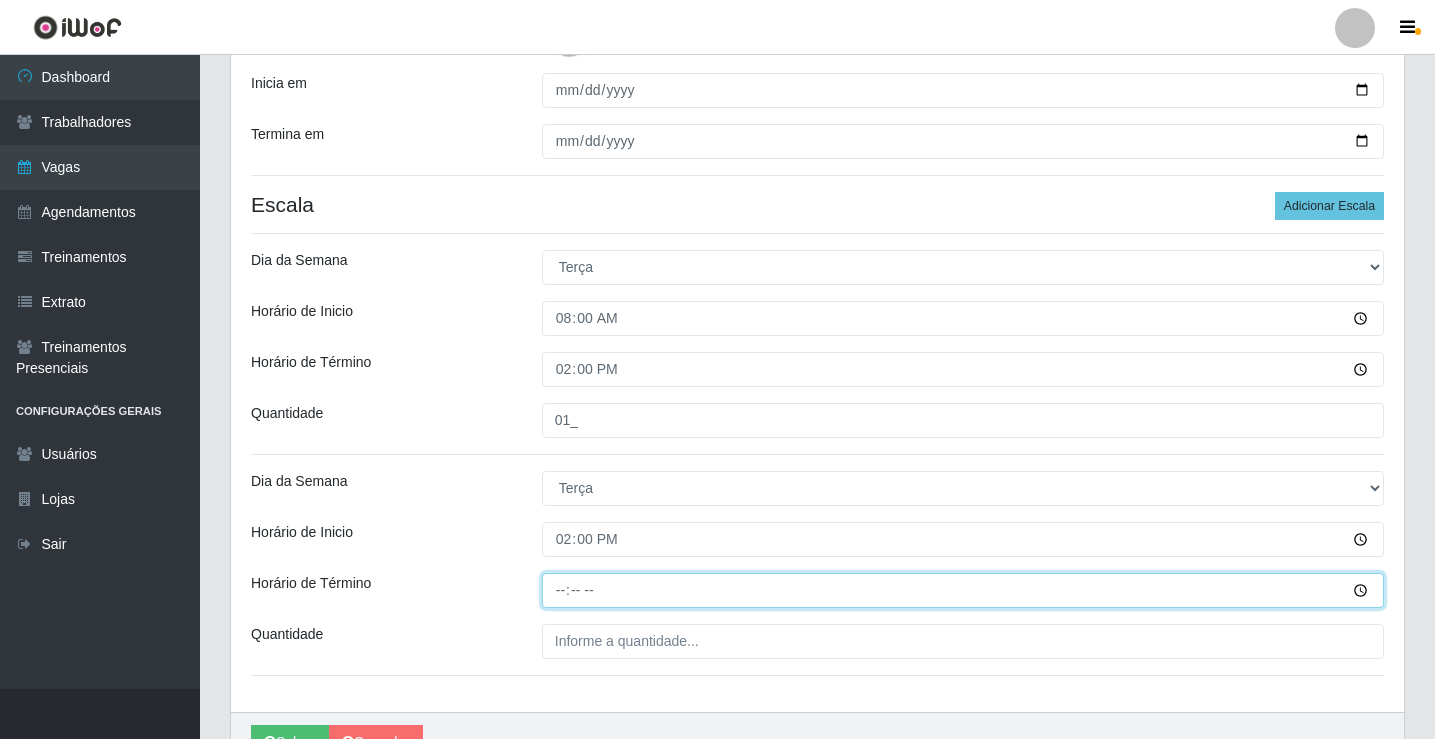 type on "20:00" 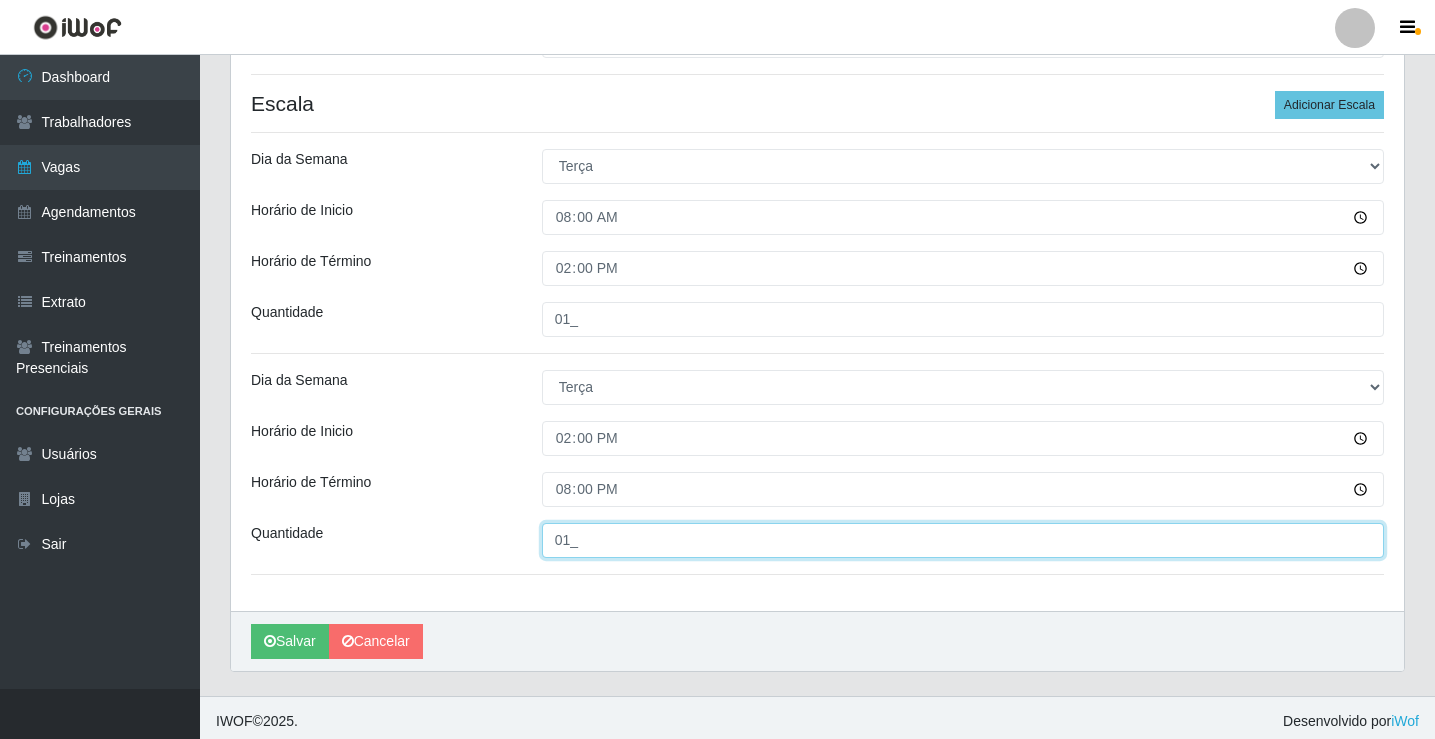 scroll, scrollTop: 535, scrollLeft: 0, axis: vertical 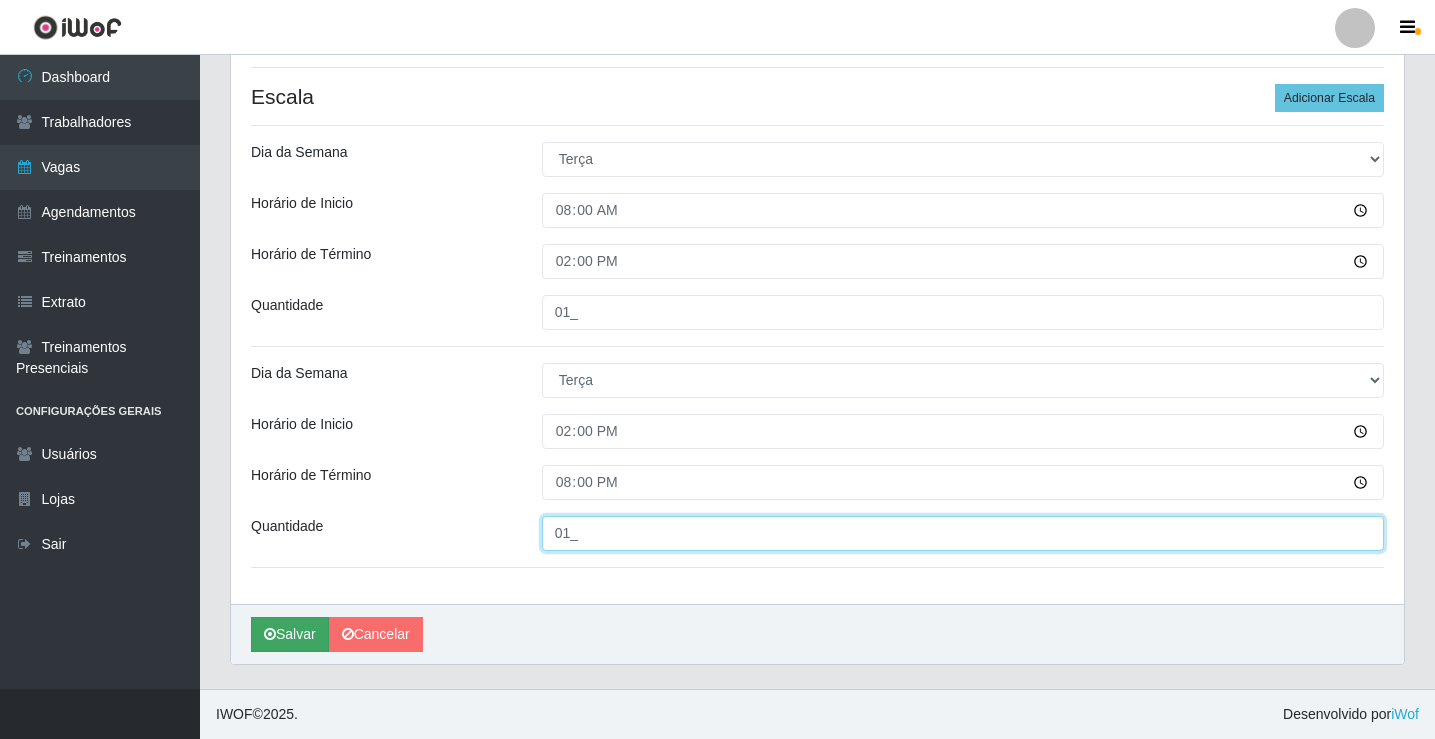 type on "01_" 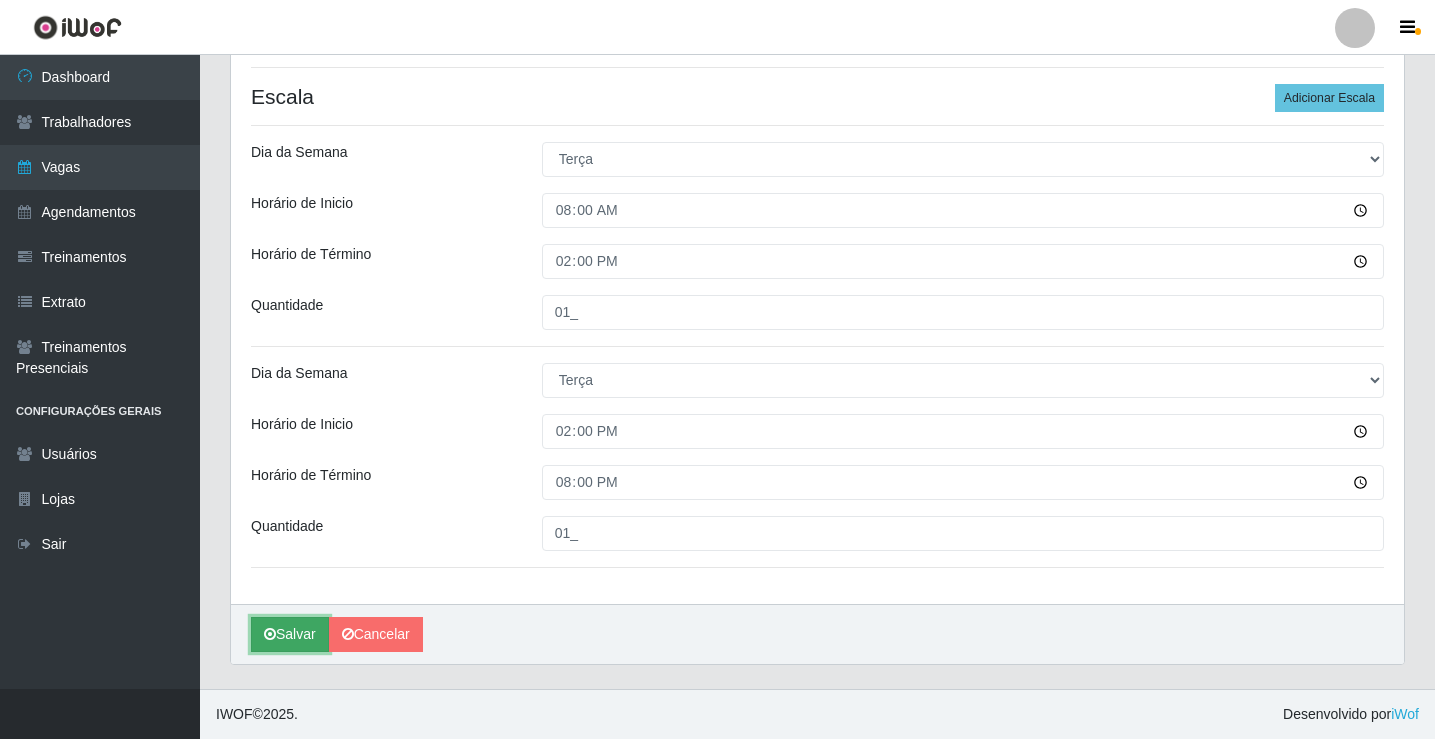 click on "Salvar" at bounding box center [290, 634] 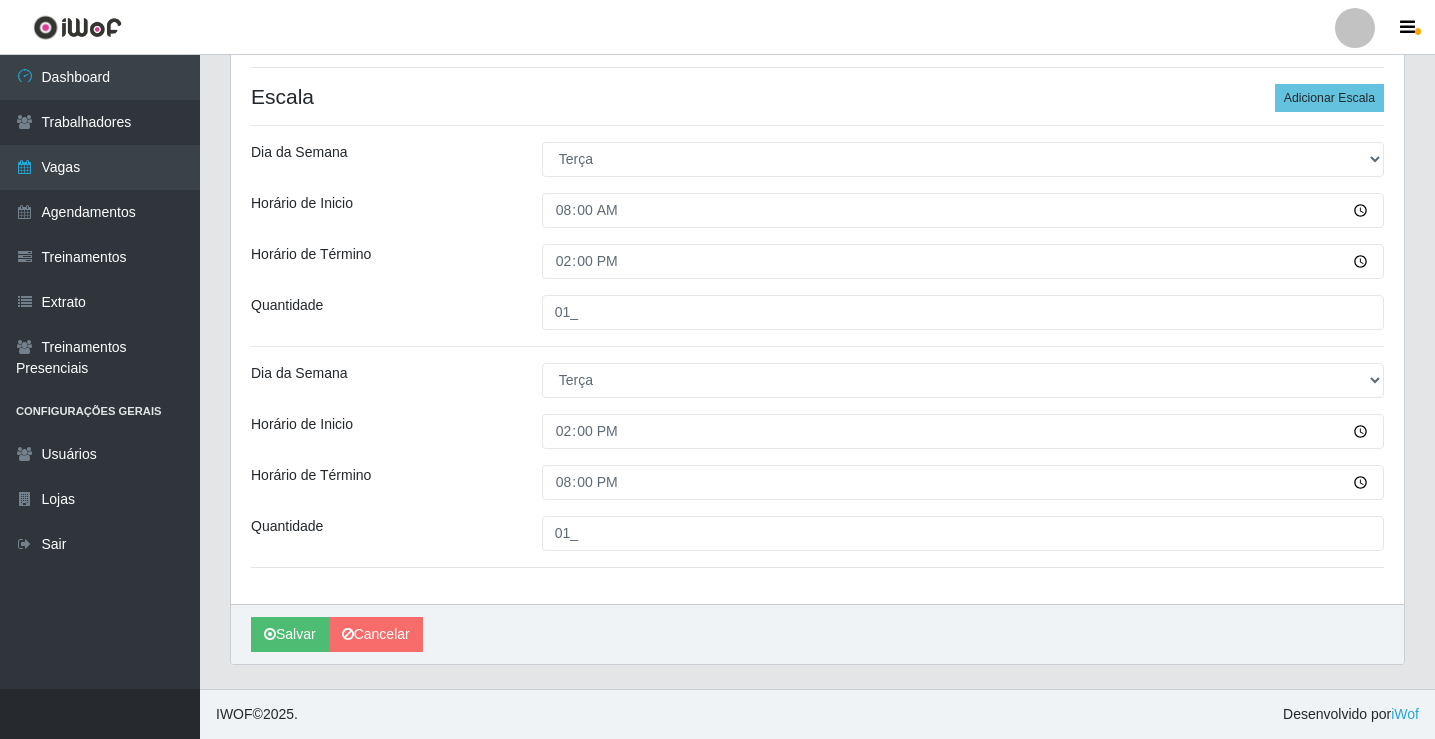 scroll, scrollTop: 0, scrollLeft: 0, axis: both 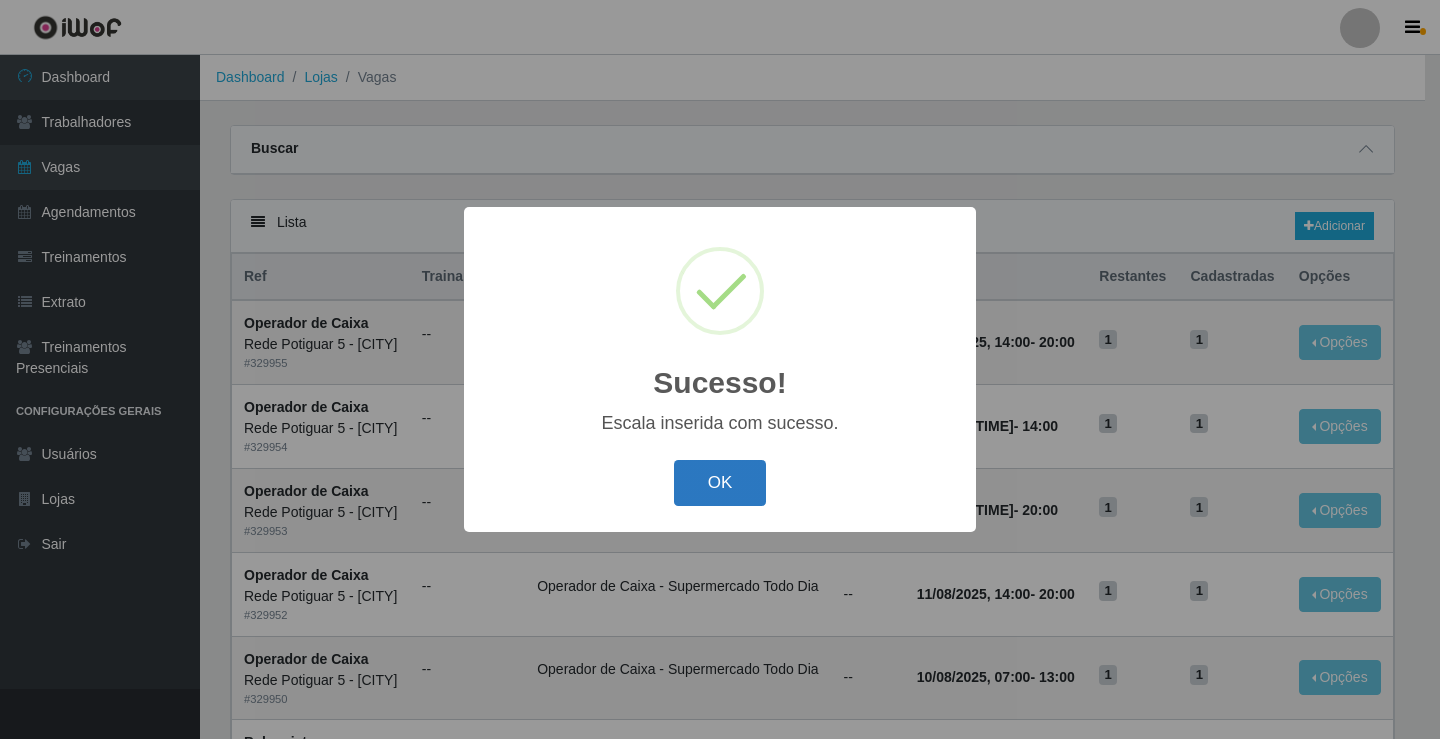 click on "OK" at bounding box center [720, 483] 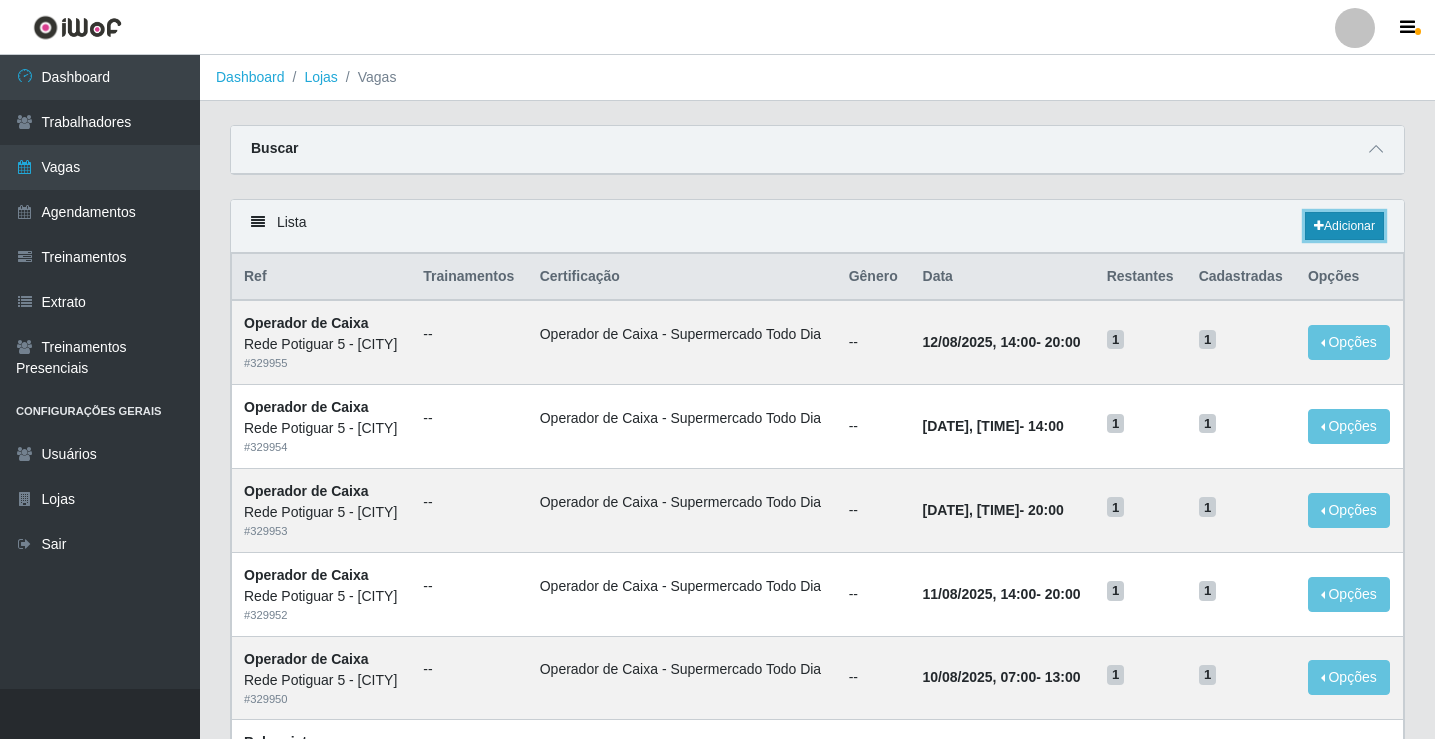click on "Adicionar" at bounding box center (1344, 226) 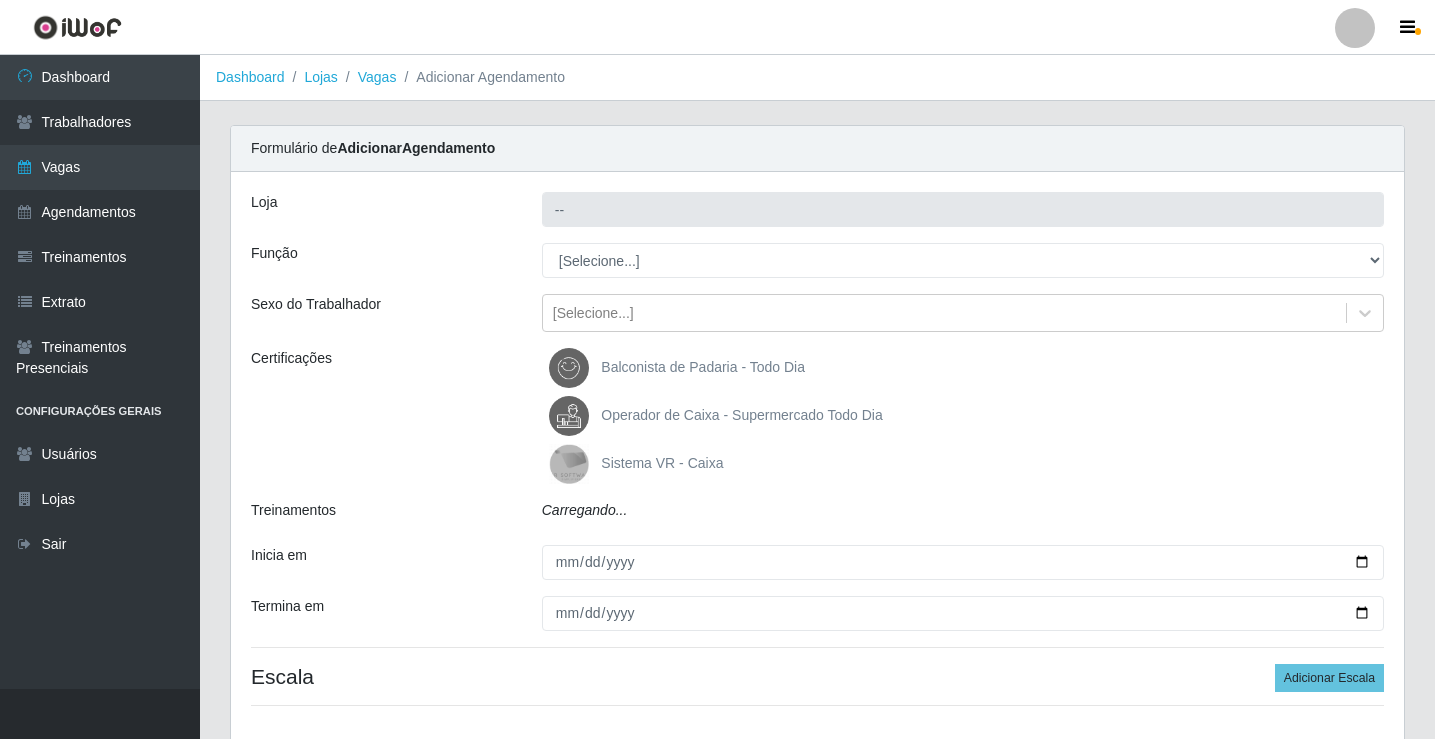 type on "Rede Potiguar 5 - [CITY]" 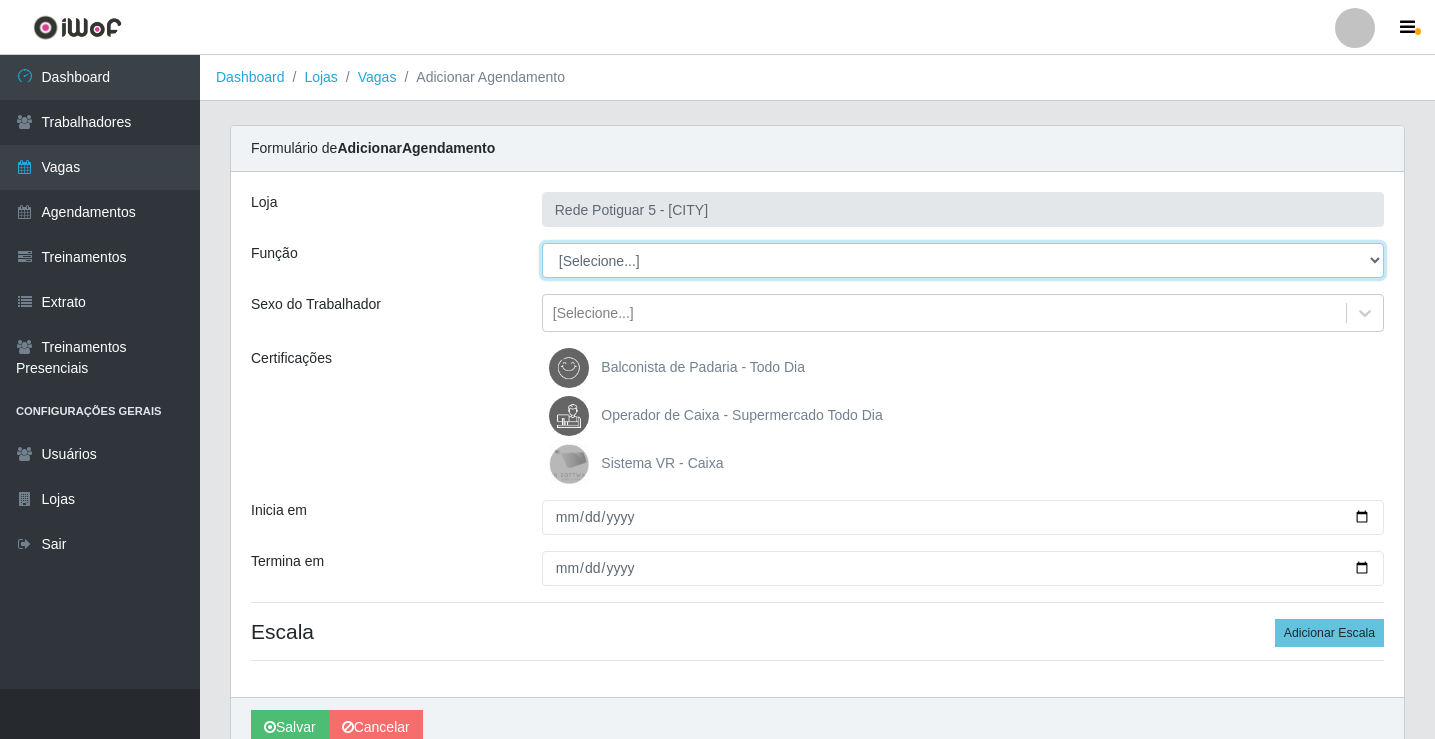 click on "[Selecione...] ASG Balconista Embalador Operador de Caixa Operador de Loja Repositor" at bounding box center (963, 260) 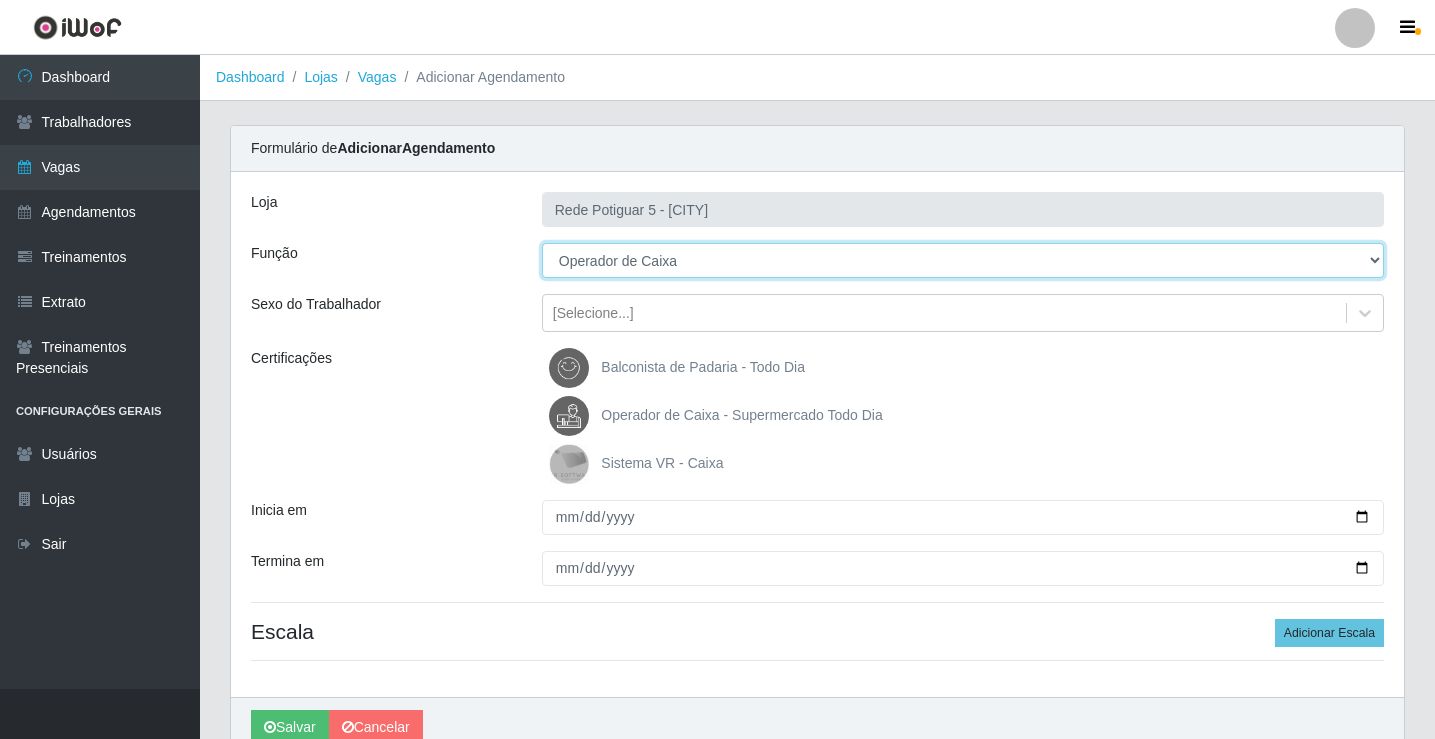 click on "[Selecione...] ASG Balconista Embalador Operador de Caixa Operador de Loja Repositor" at bounding box center (963, 260) 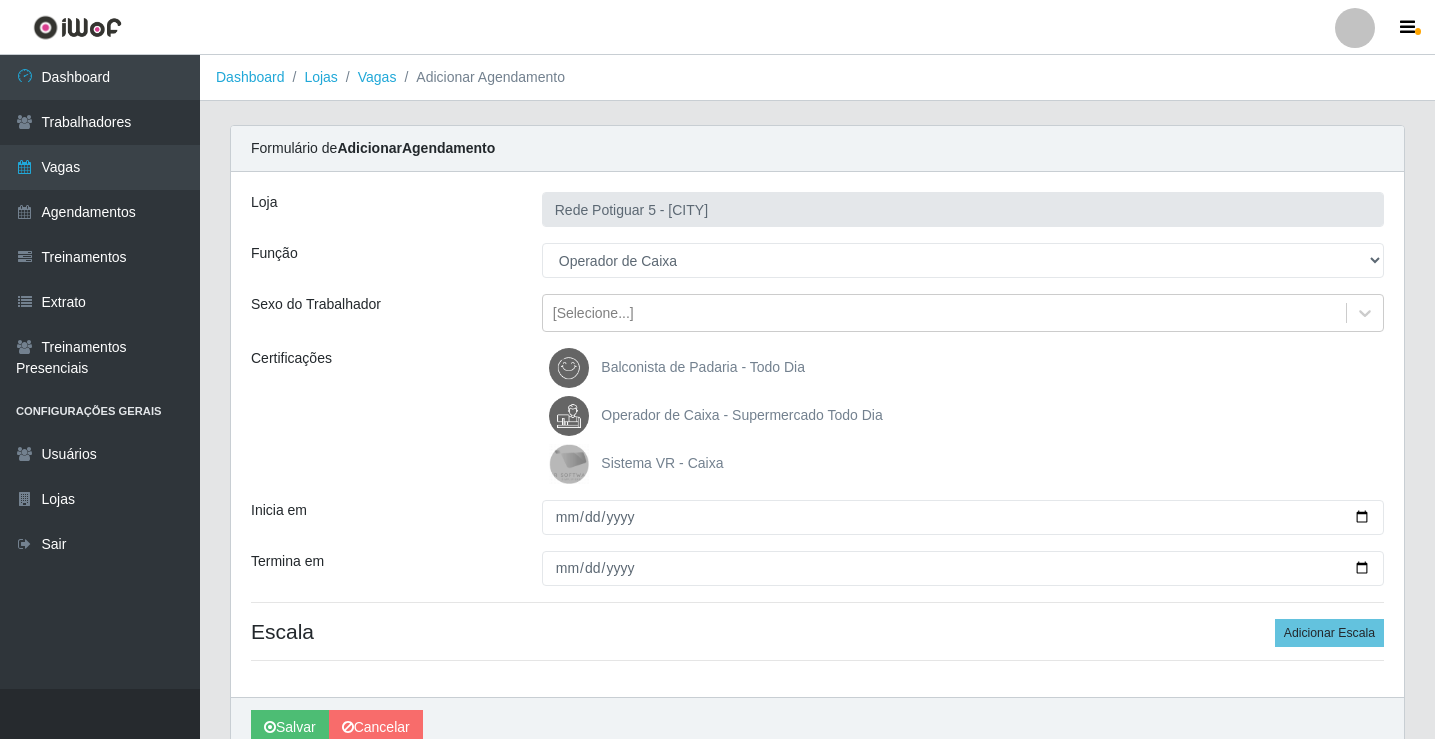 click on "Operador de Caixa - Supermercado Todo Dia" at bounding box center (741, 415) 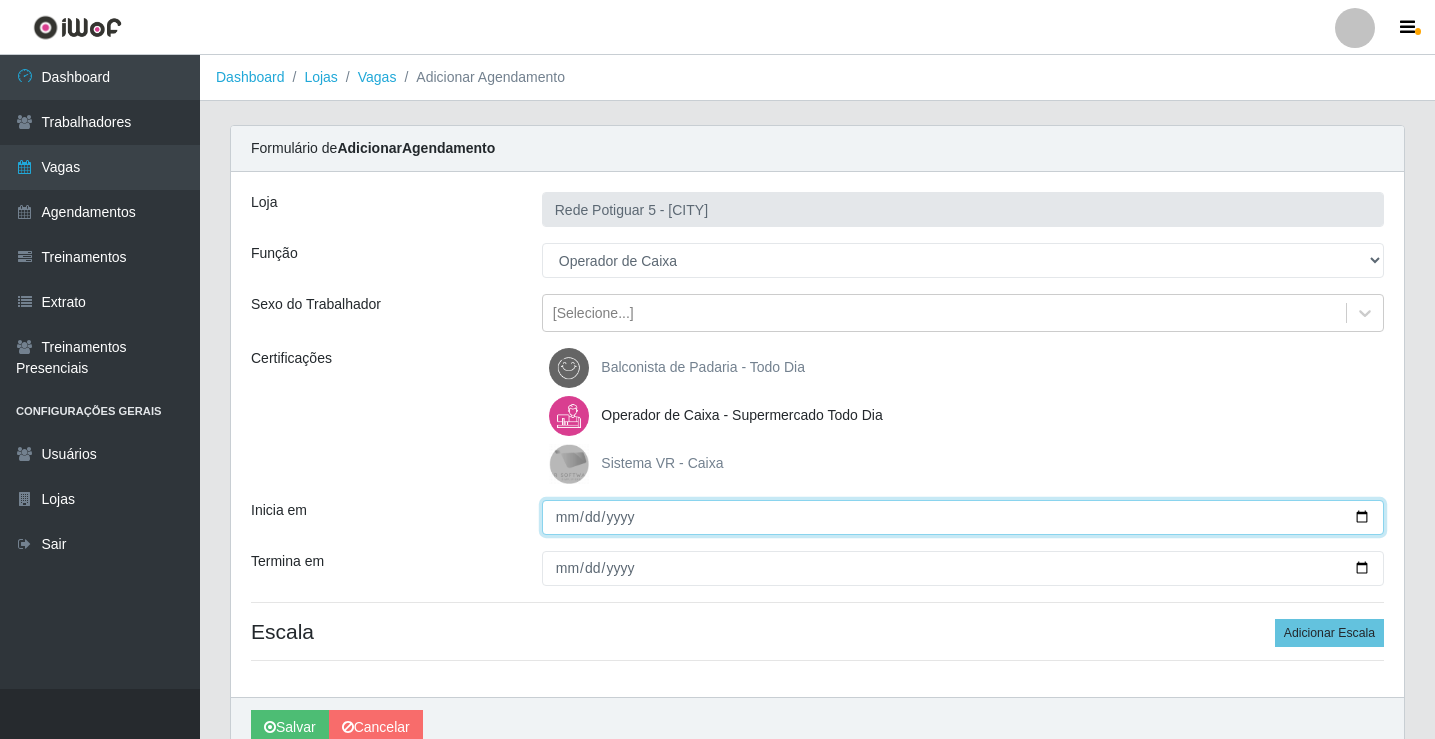 click on "Inicia em" at bounding box center (963, 517) 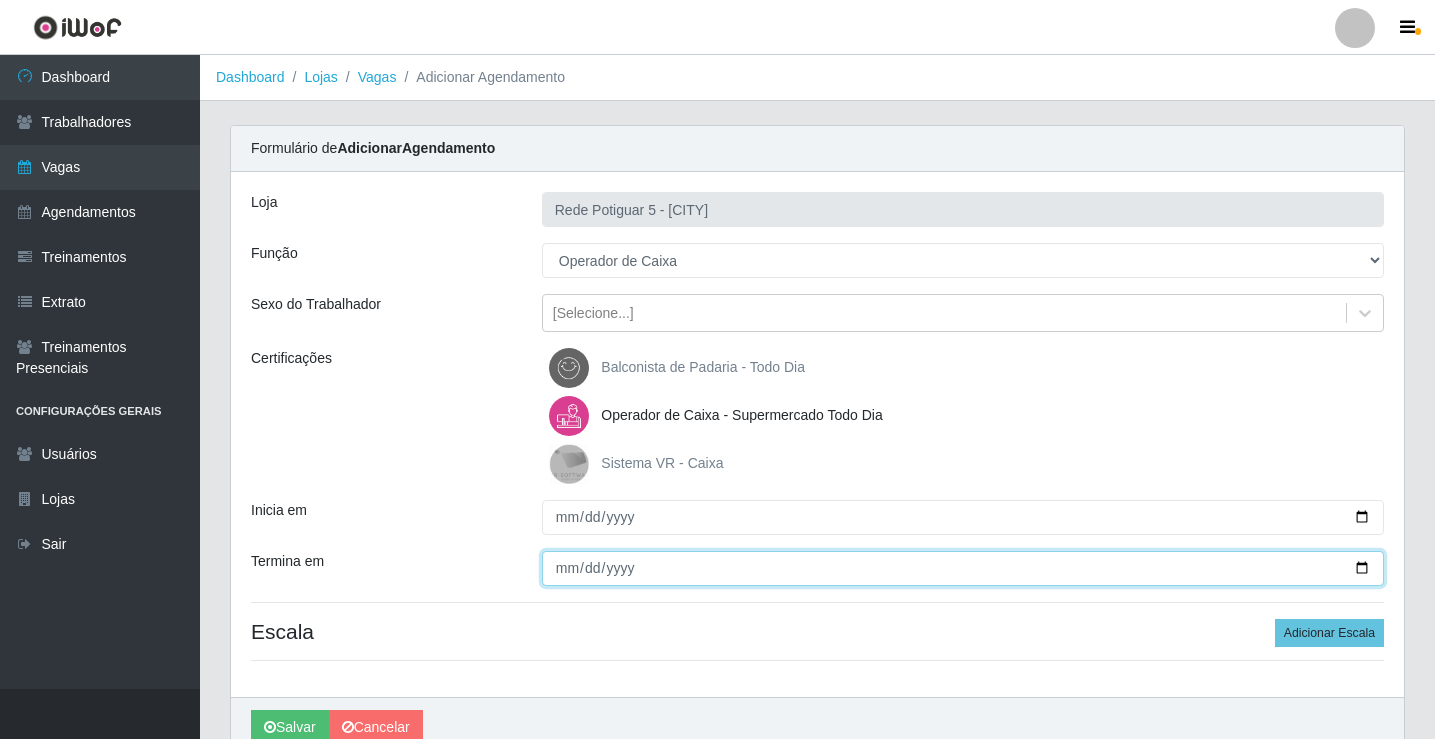 type on "2025-08-13" 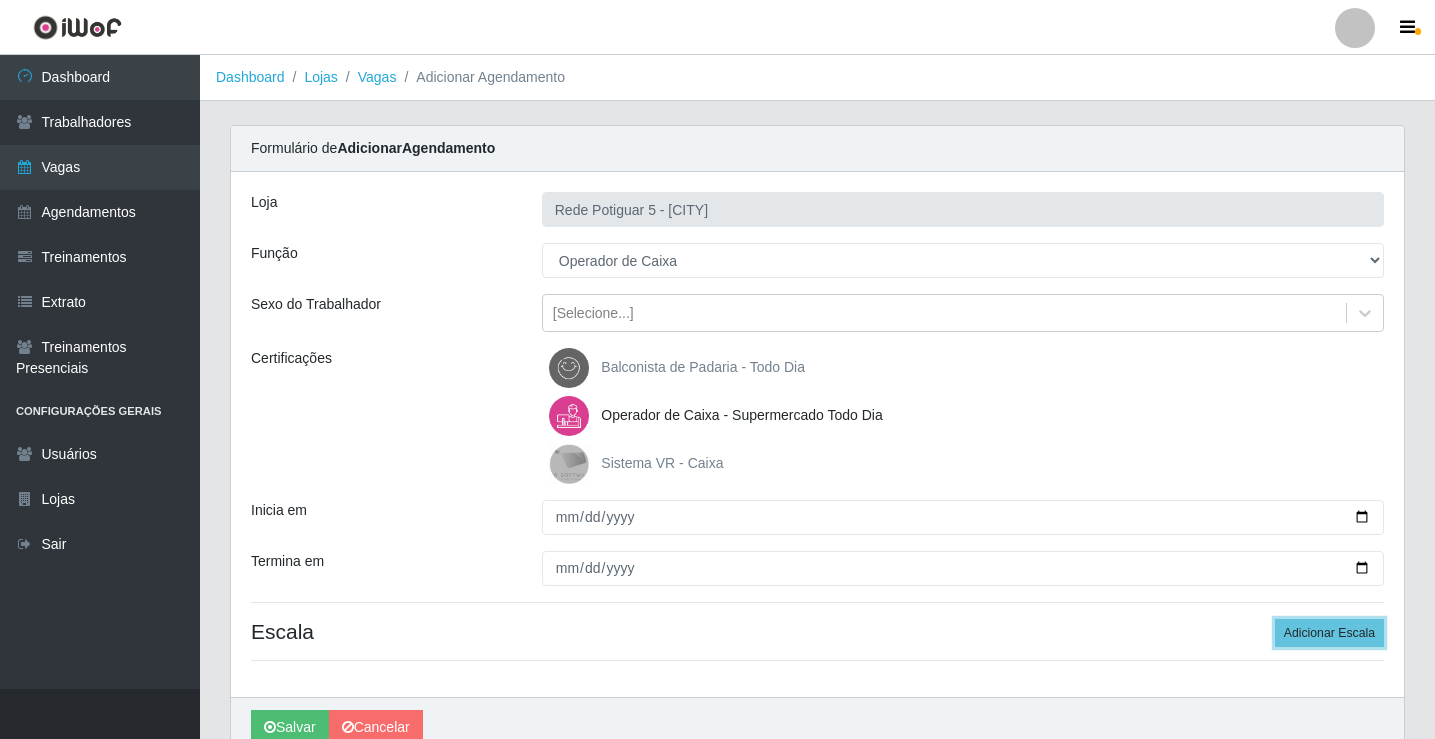 type 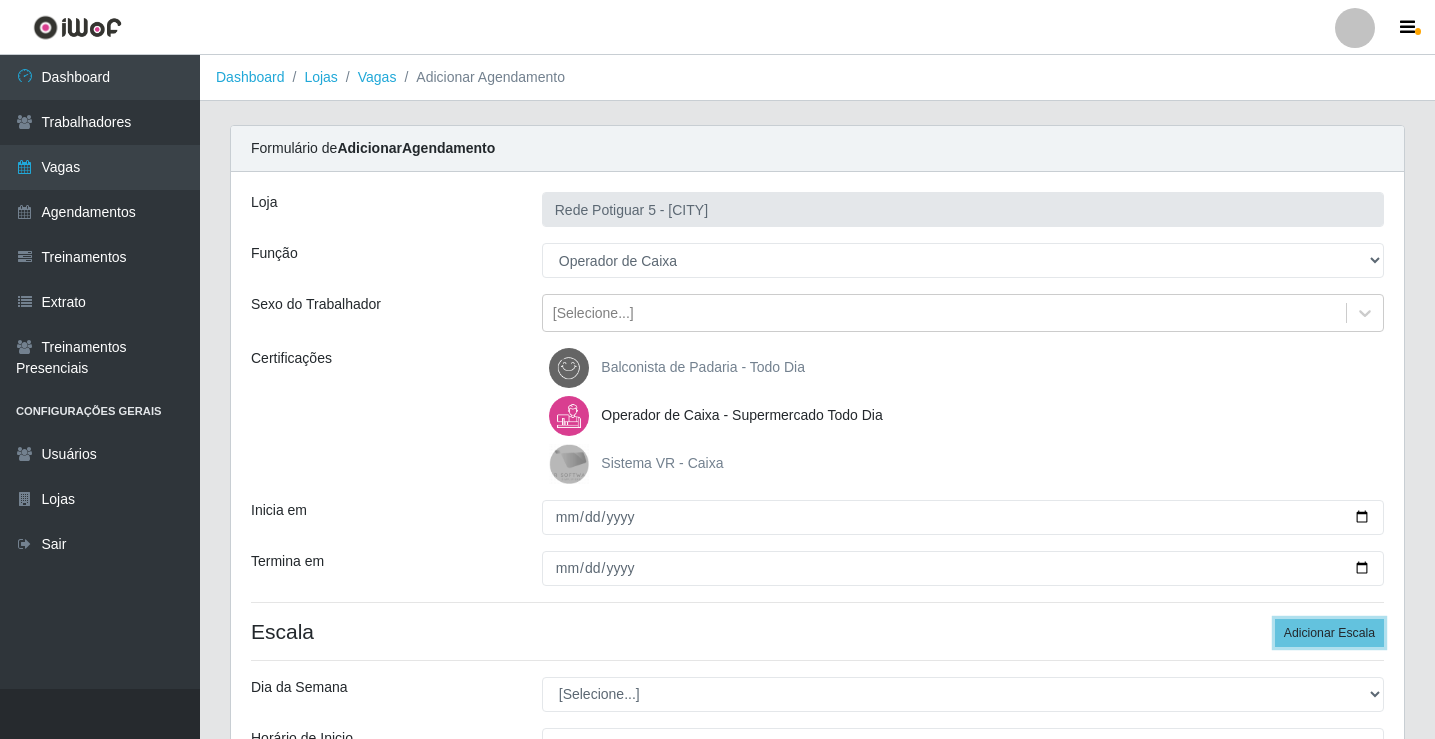 click on "Adicionar Escala" at bounding box center (1329, 633) 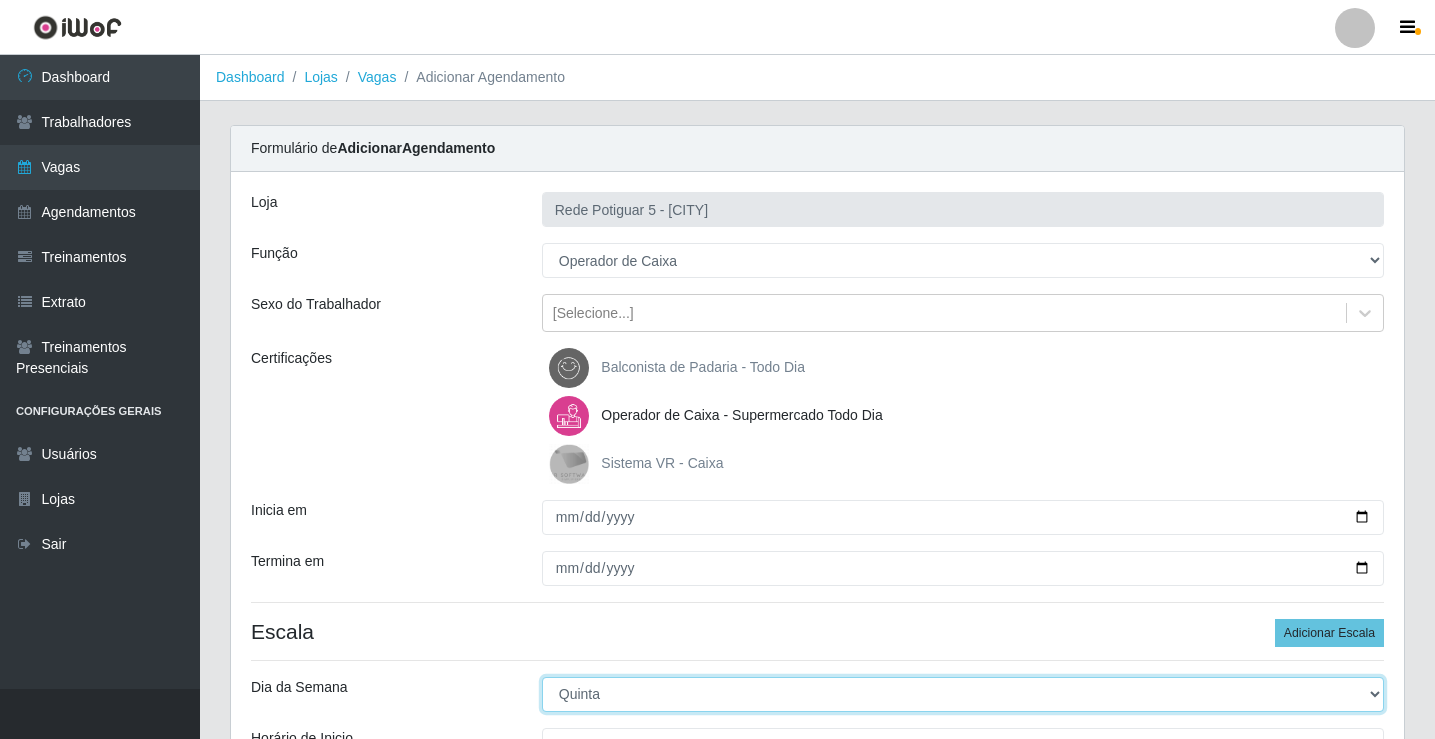 select on "3" 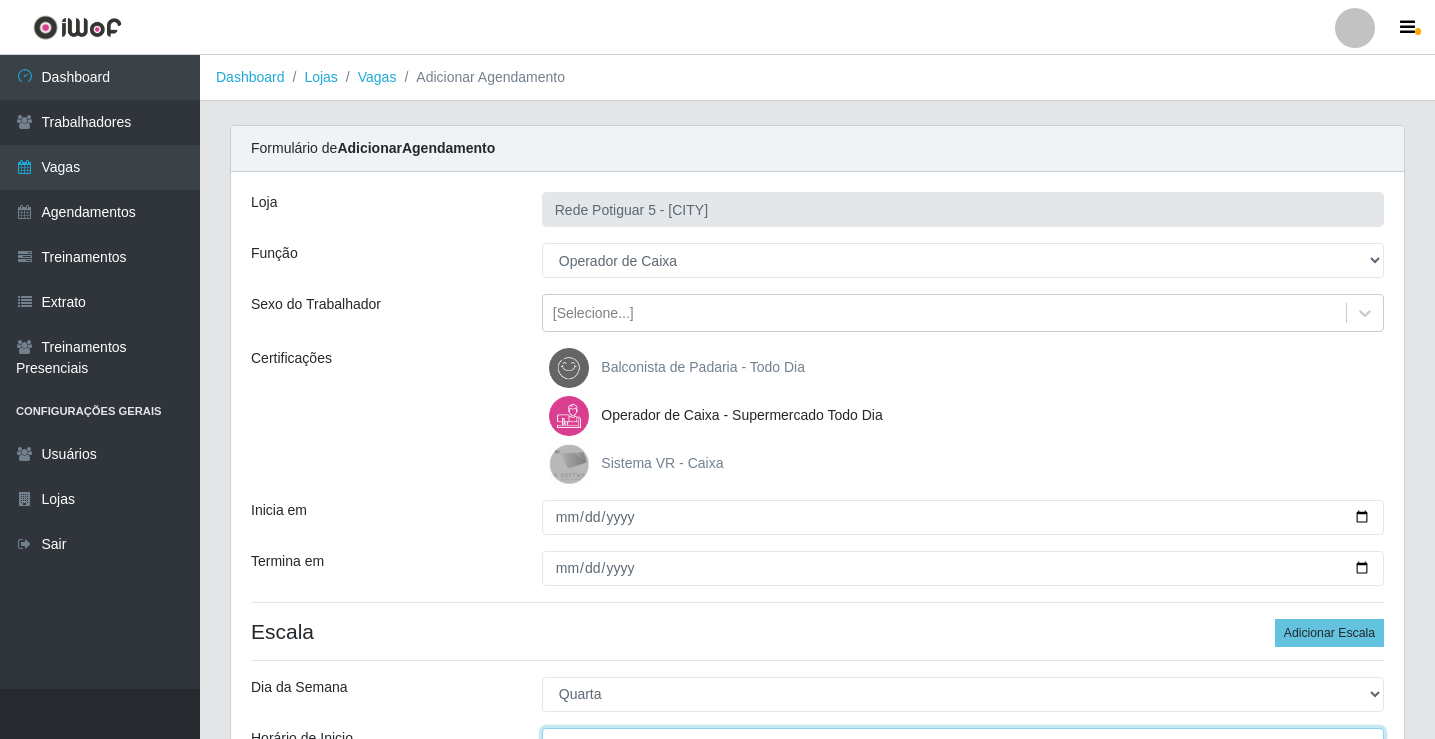 scroll, scrollTop: 24, scrollLeft: 0, axis: vertical 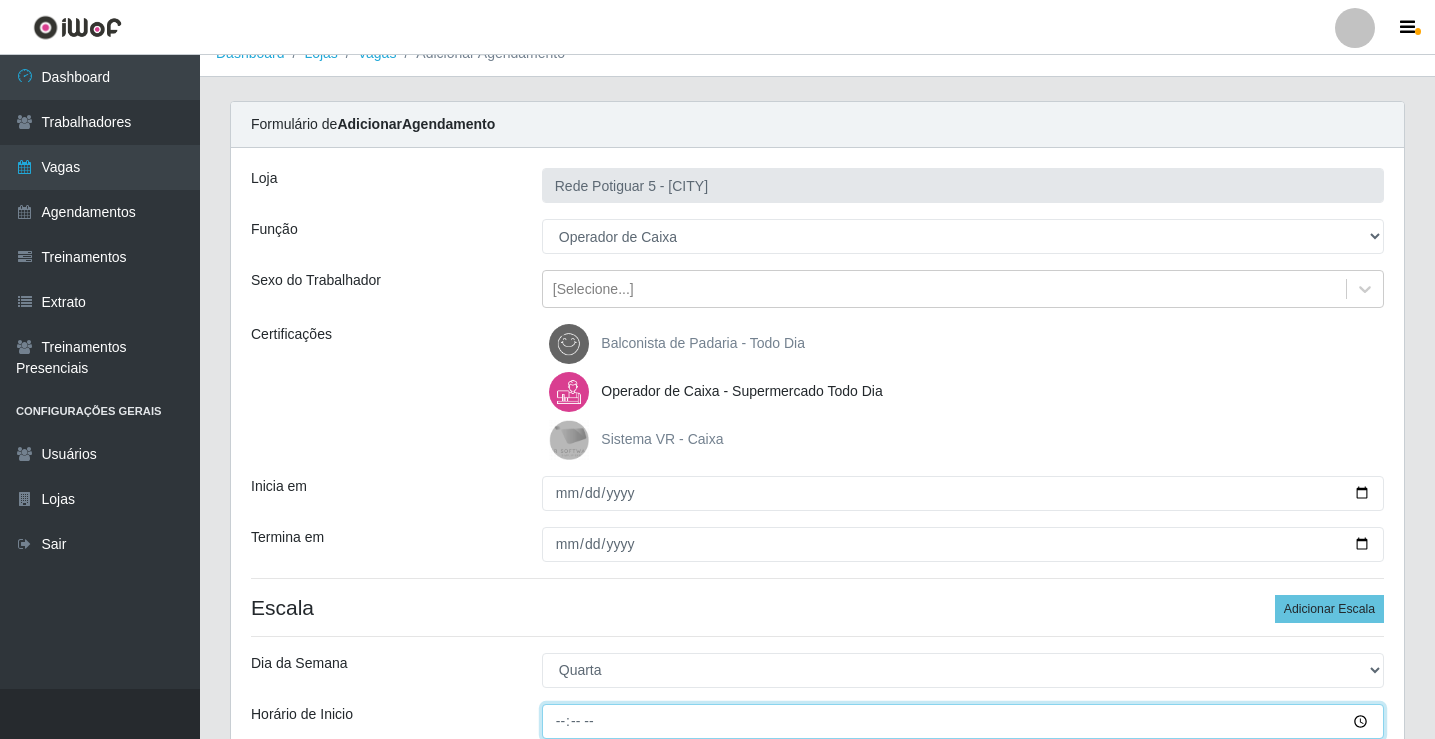 type on "08:00" 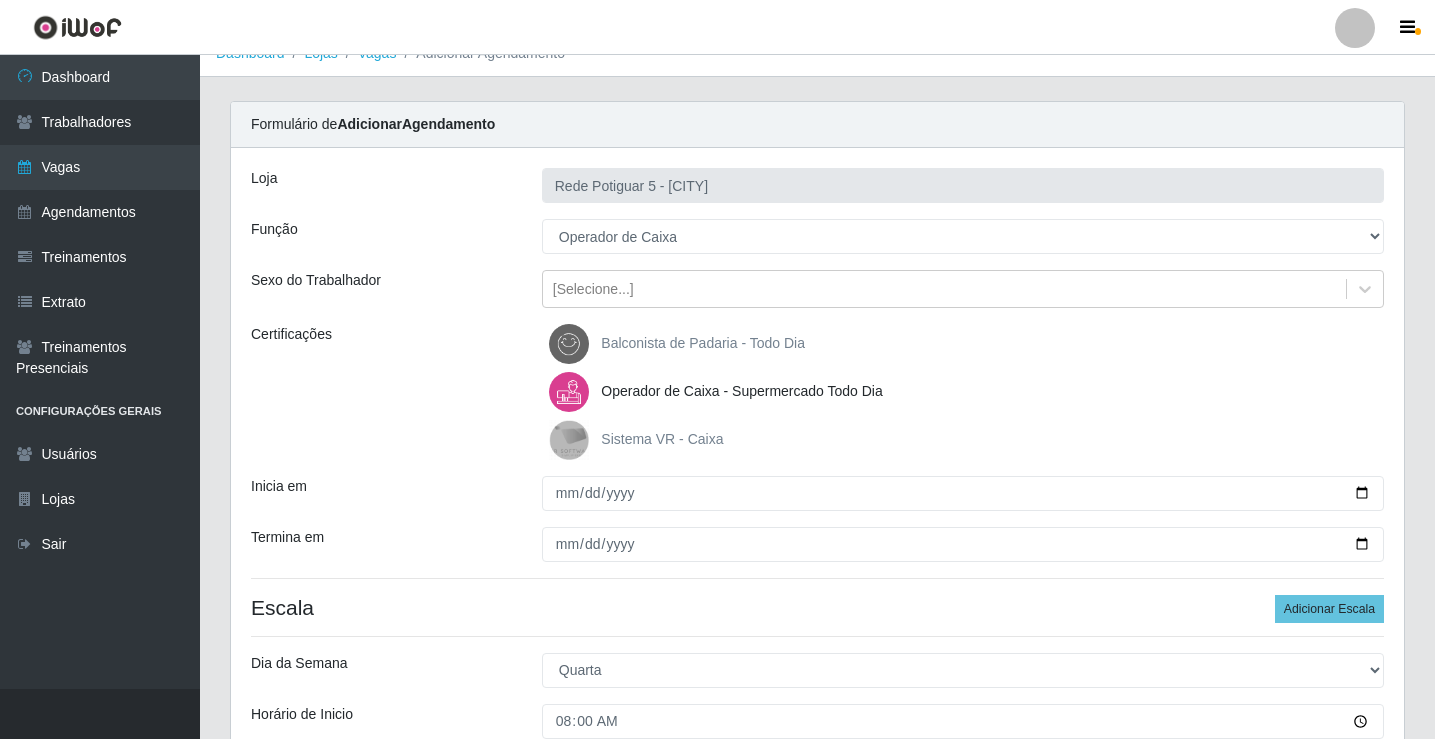 scroll, scrollTop: 427, scrollLeft: 0, axis: vertical 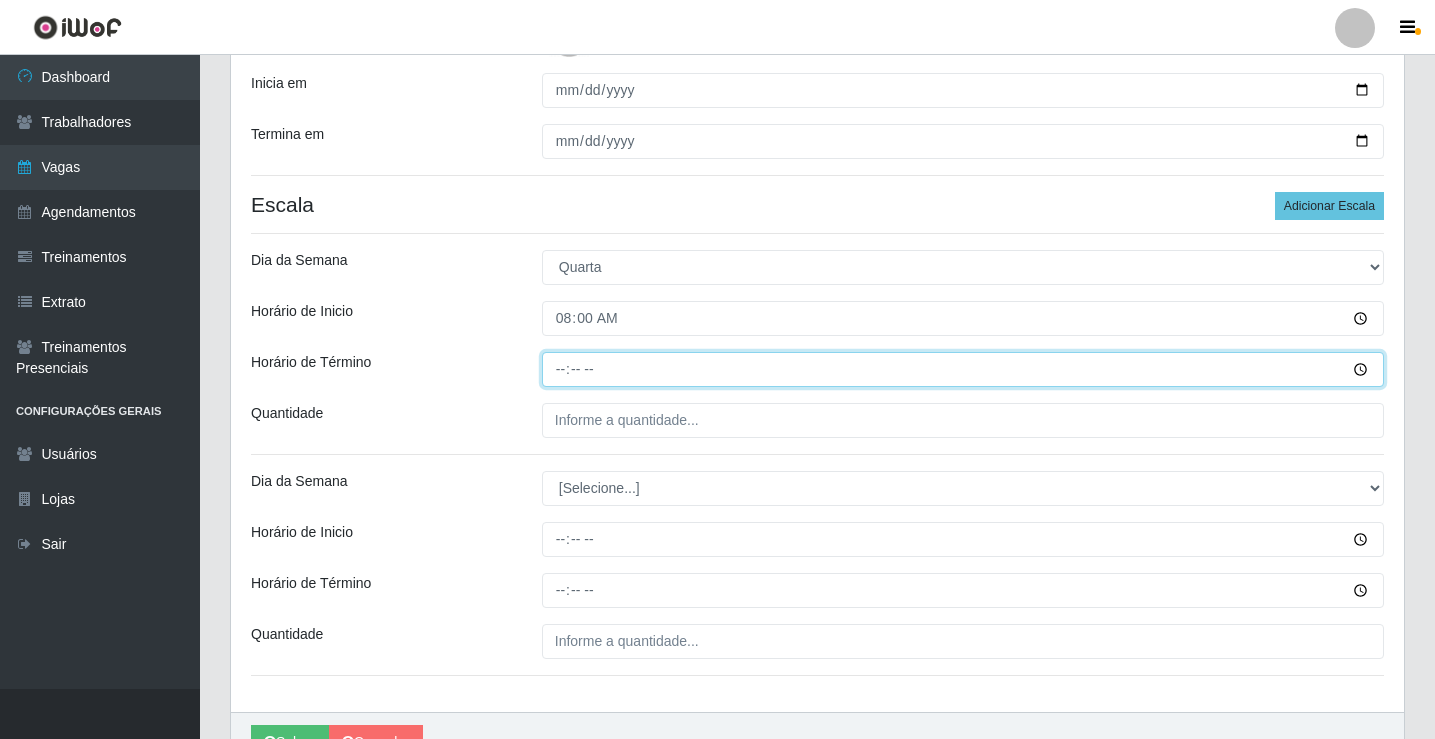 type on "14:00" 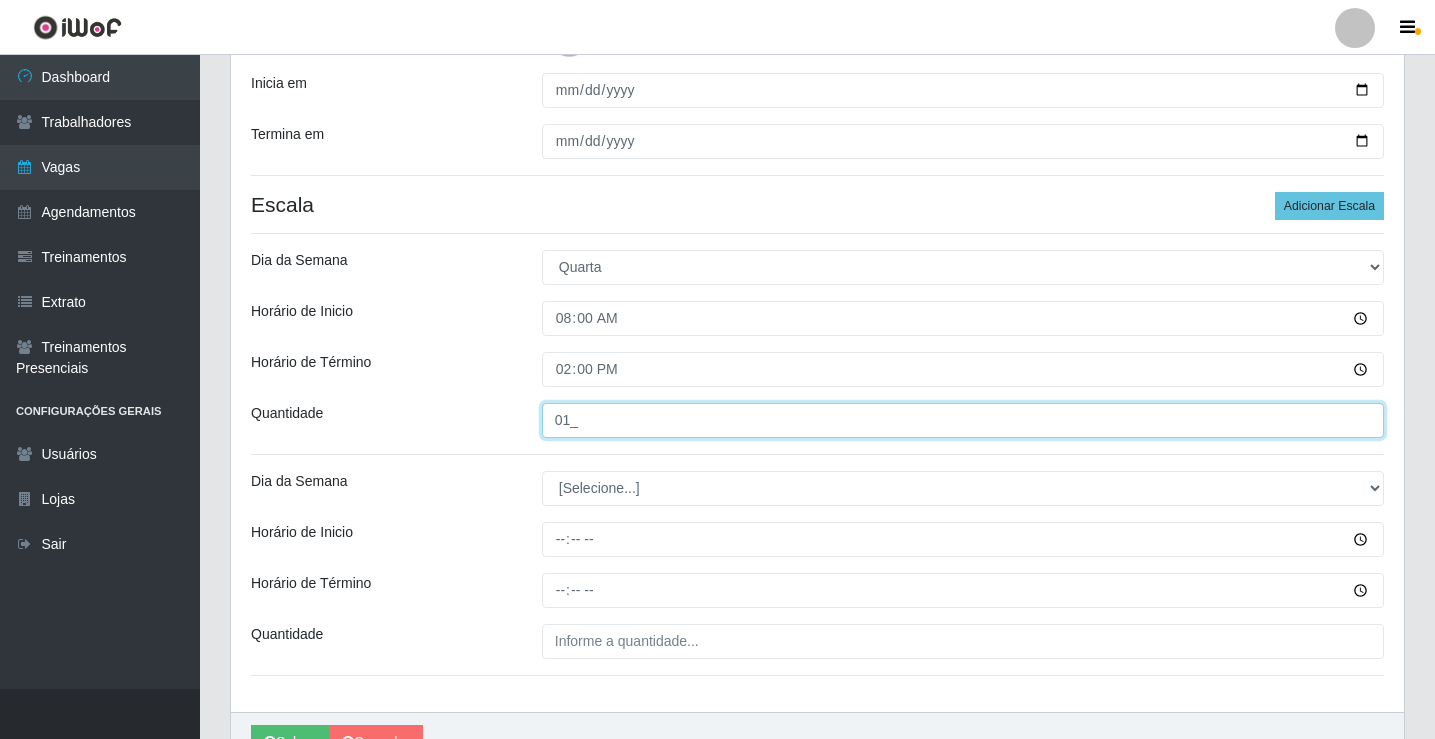 type on "01_" 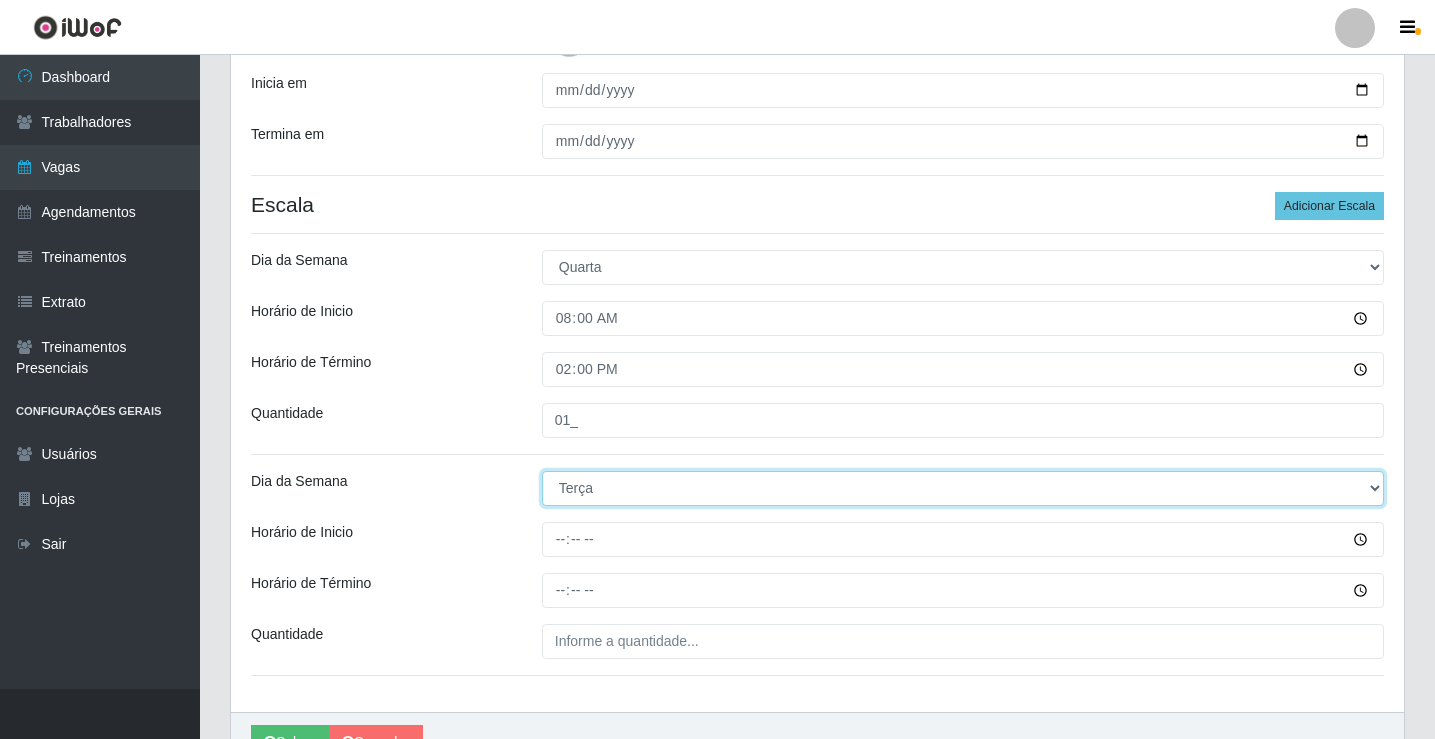 select on "3" 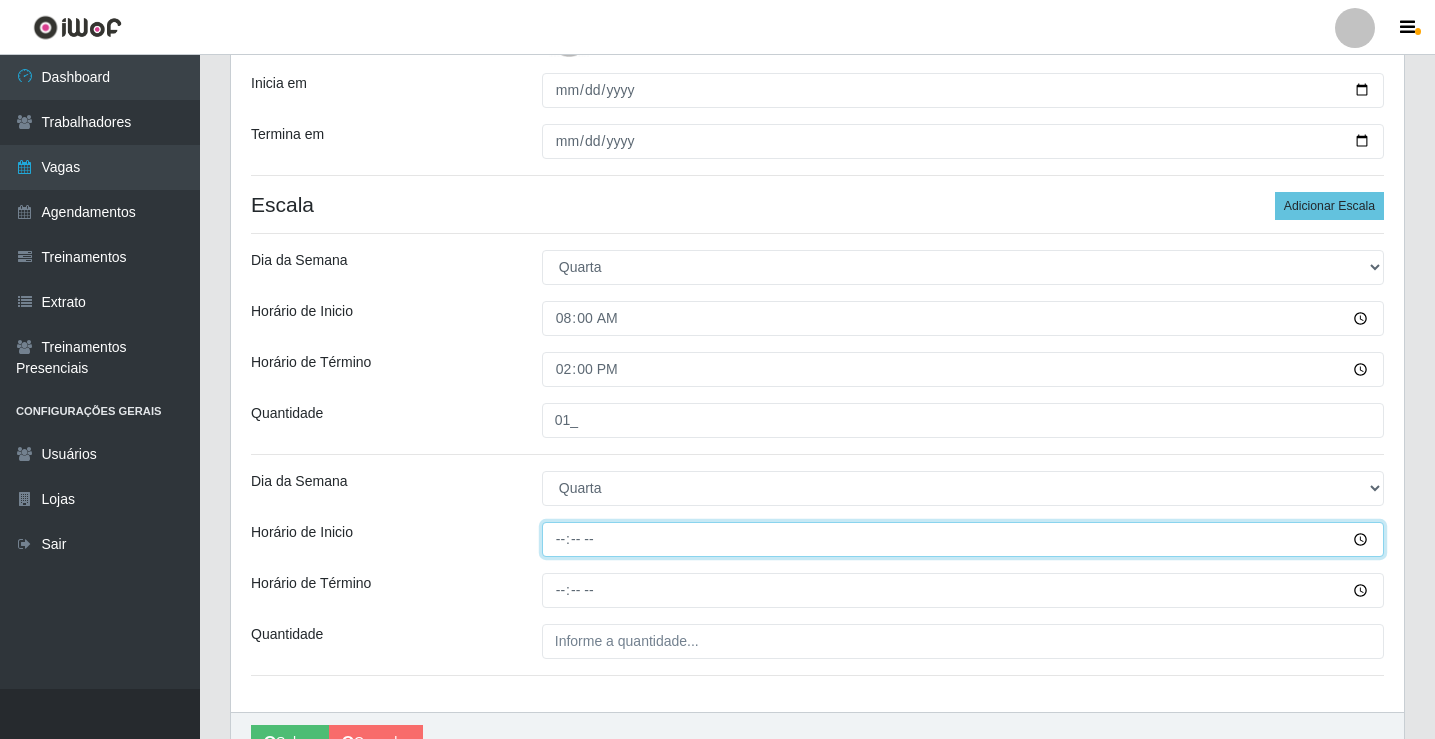 type on "14:00" 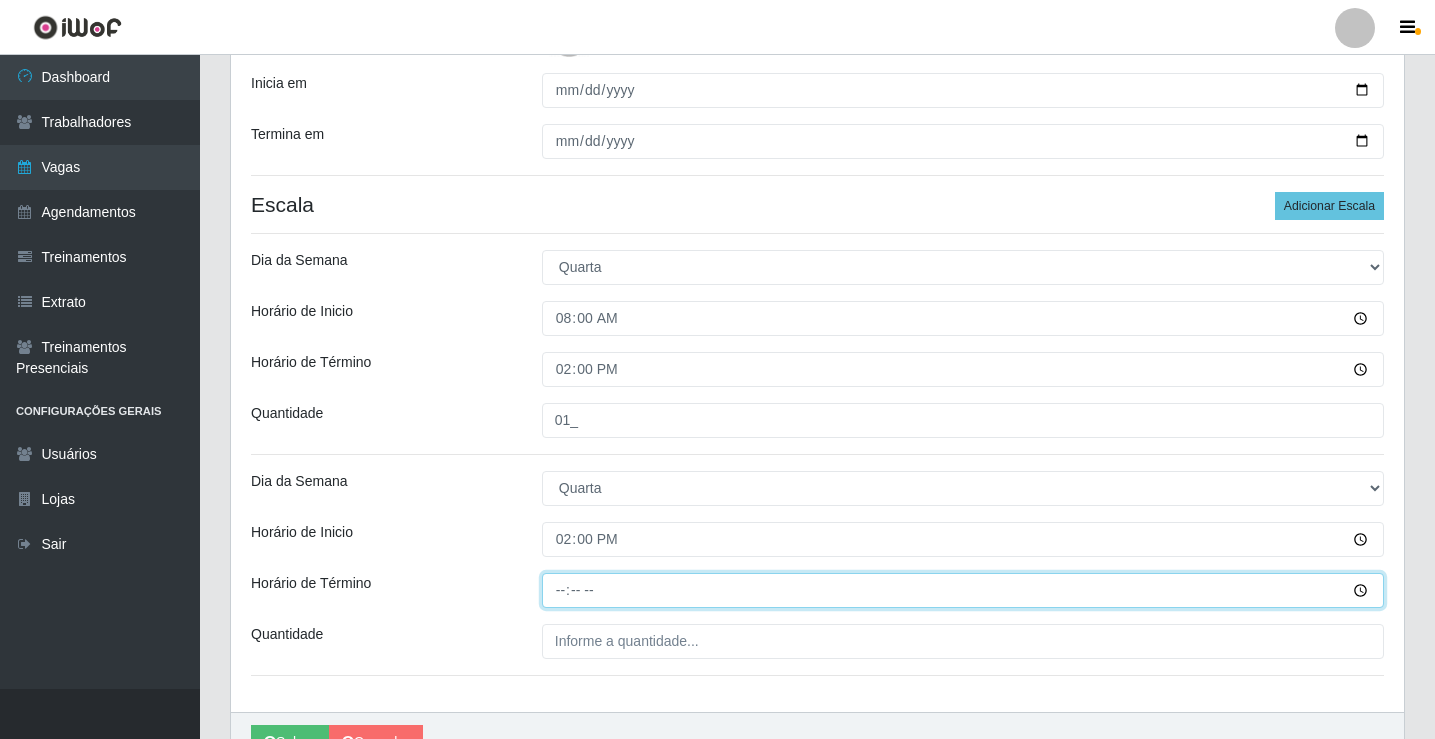type on "20:00" 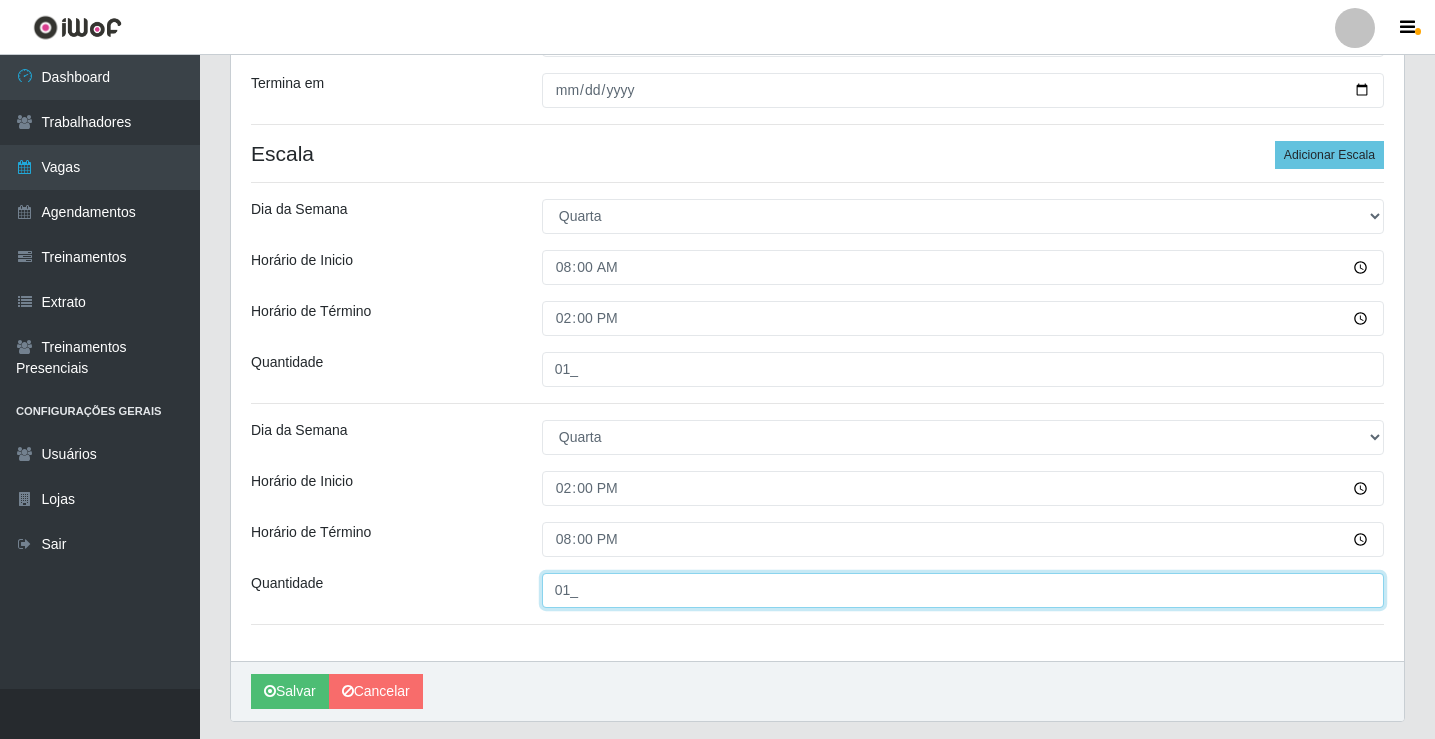 scroll, scrollTop: 527, scrollLeft: 0, axis: vertical 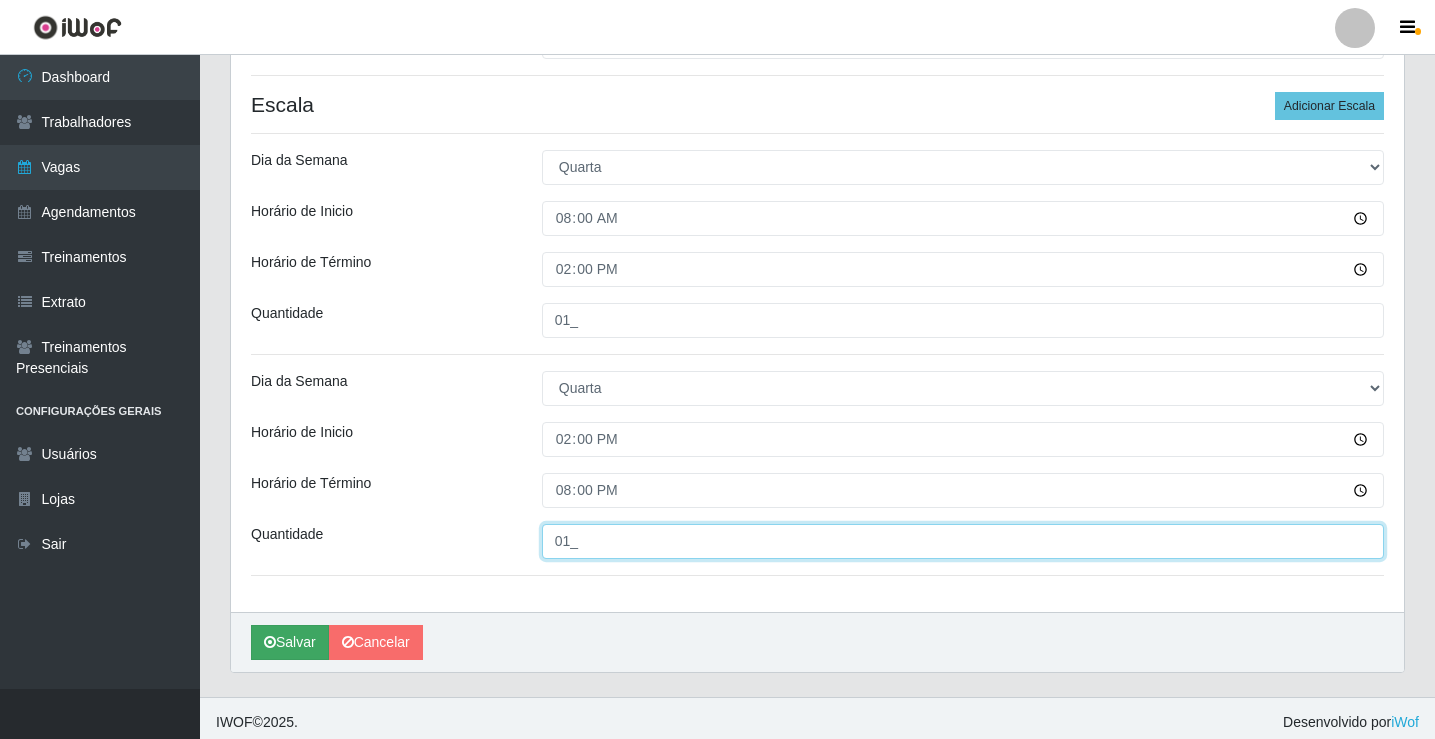 type on "01_" 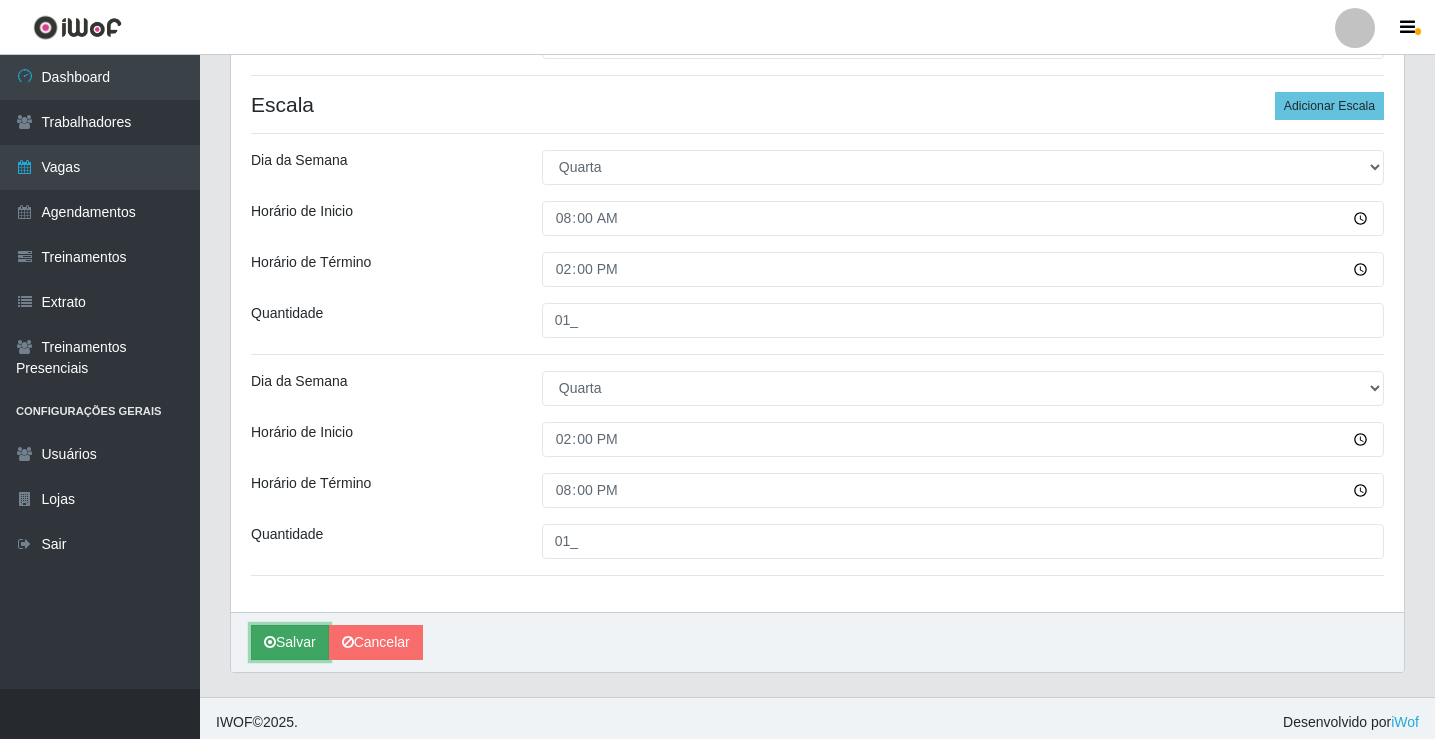 click on "Salvar" at bounding box center [290, 642] 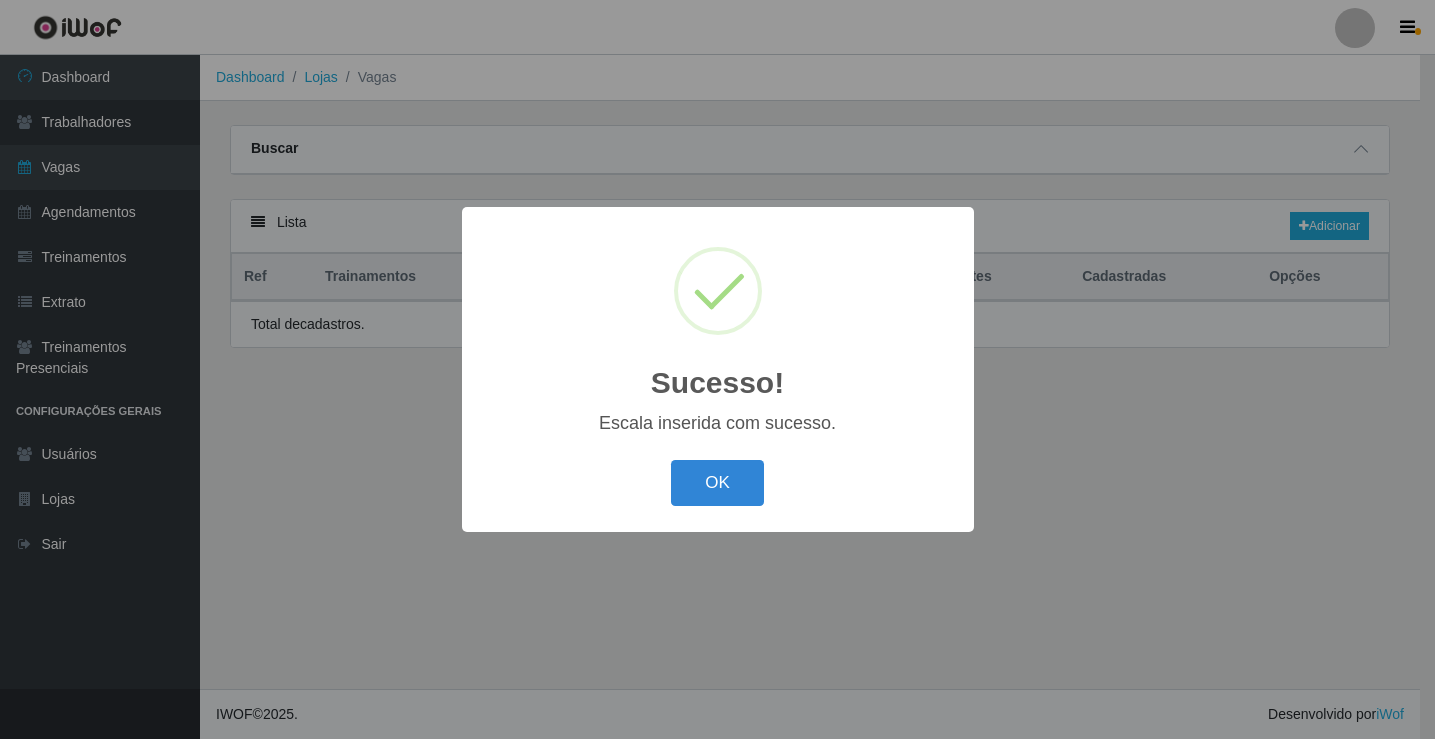 scroll, scrollTop: 0, scrollLeft: 0, axis: both 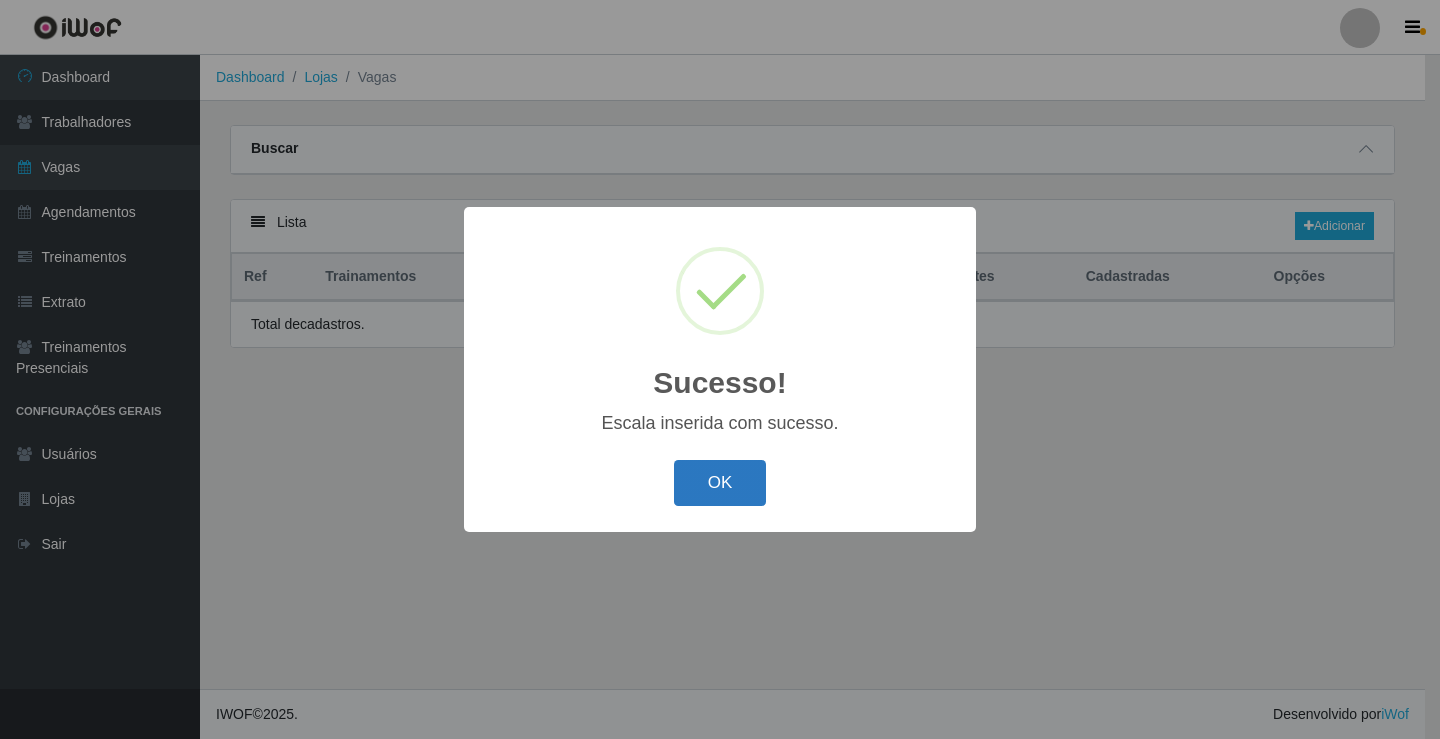 click on "OK" at bounding box center (720, 483) 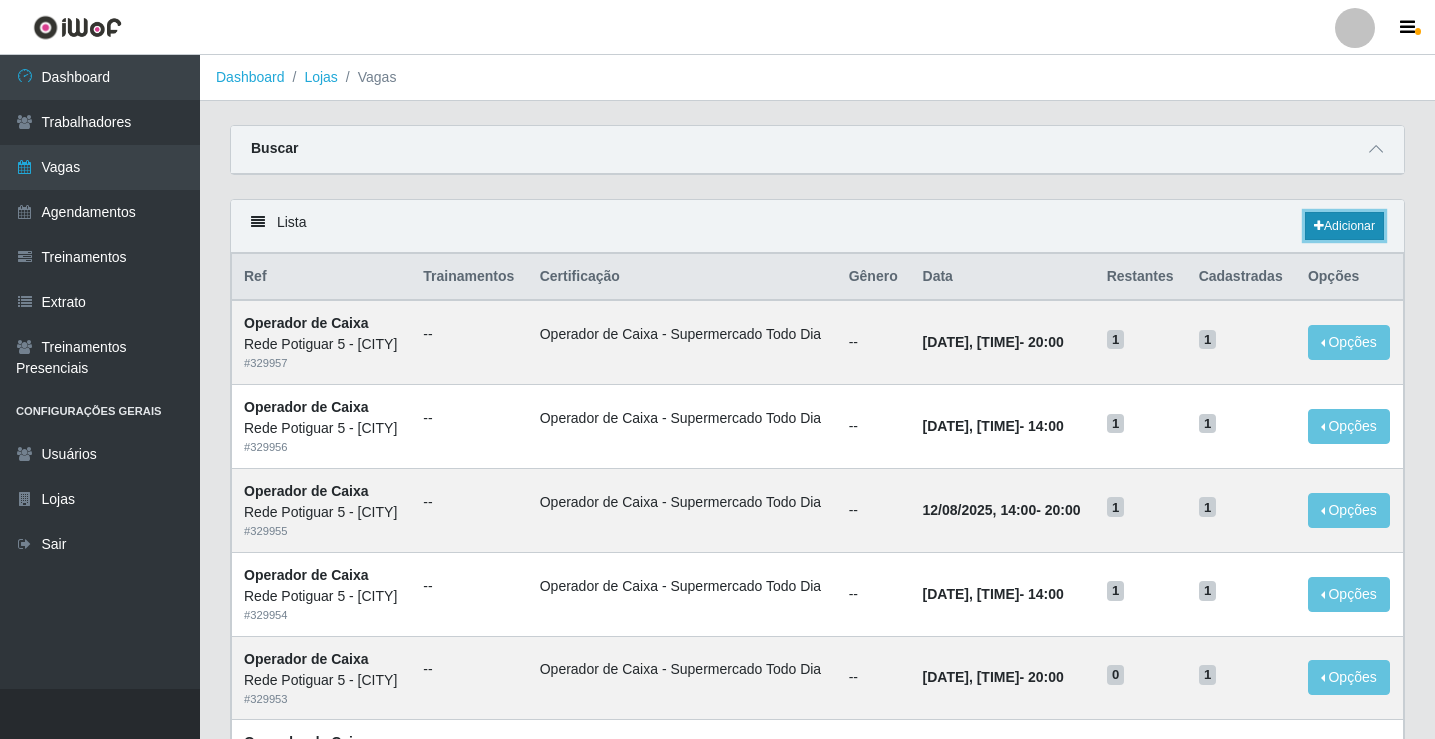 click on "Adicionar" at bounding box center [1344, 226] 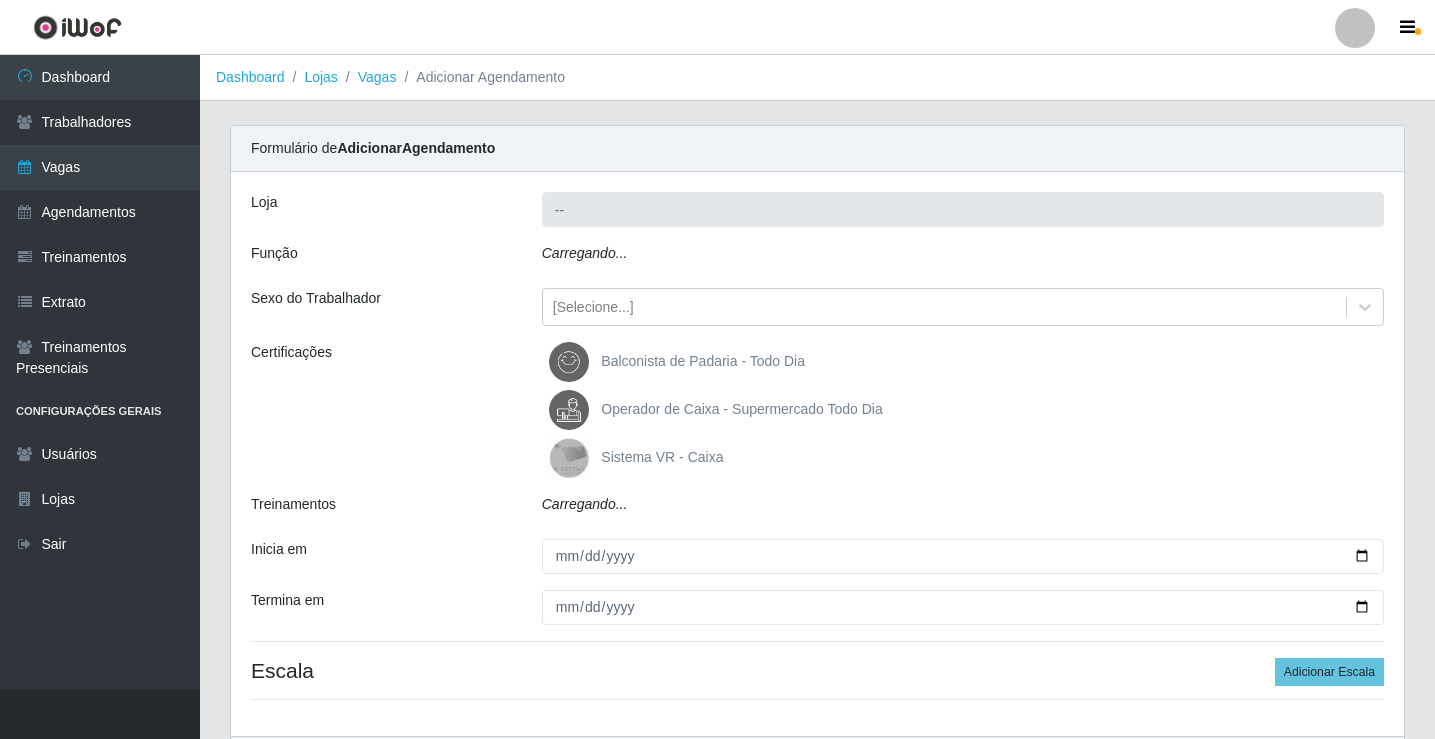 type on "Rede Potiguar 5 - [CITY]" 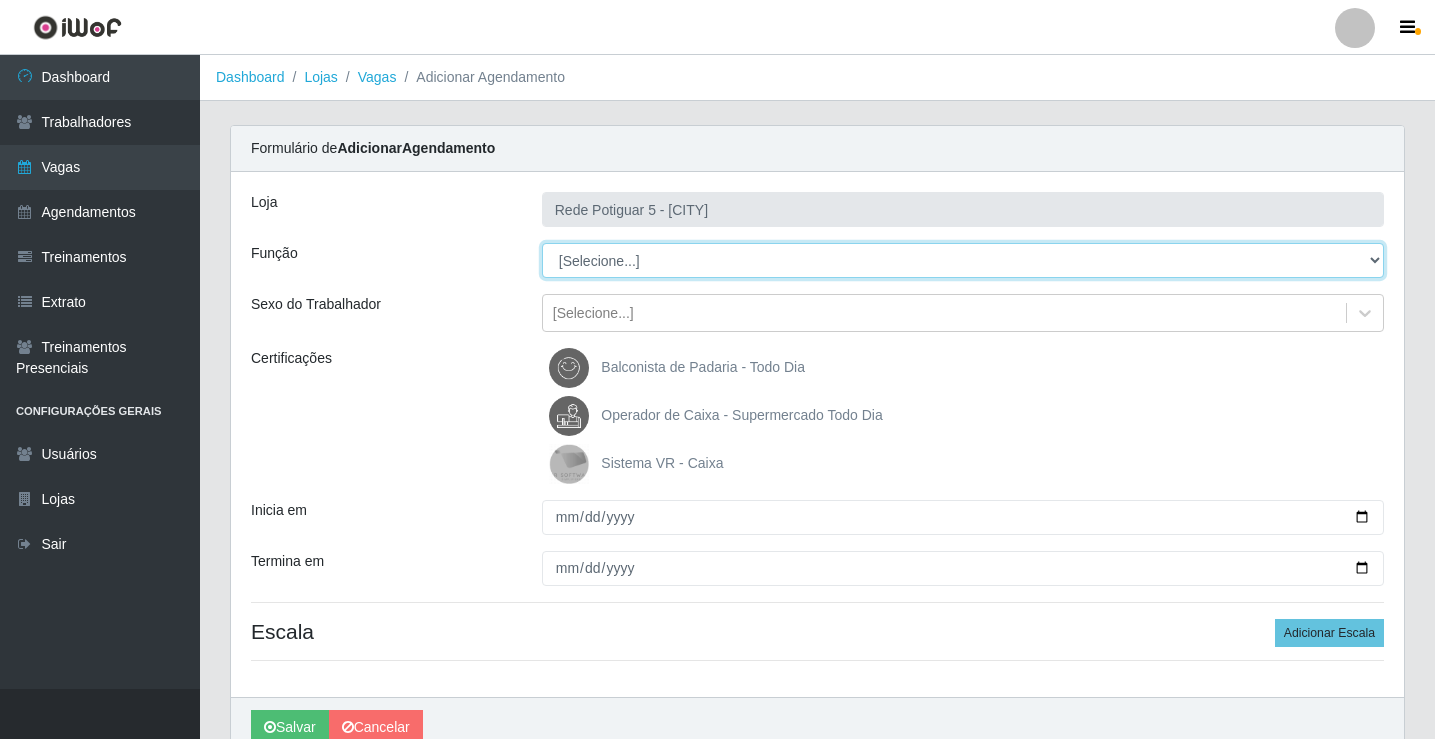 click on "[Selecione...] ASG Balconista Embalador Operador de Caixa Operador de Loja Repositor" at bounding box center (963, 260) 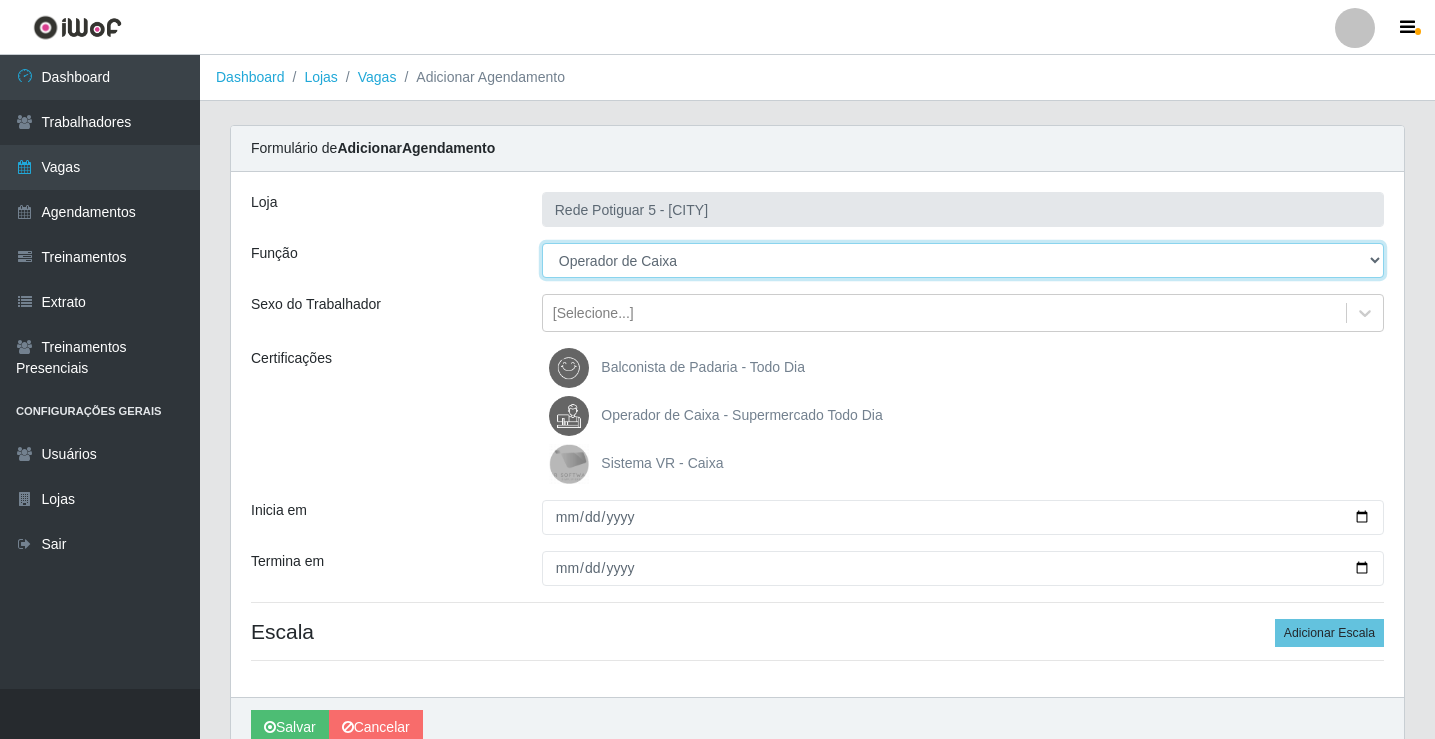 click on "[Selecione...] ASG Balconista Embalador Operador de Caixa Operador de Loja Repositor" at bounding box center (963, 260) 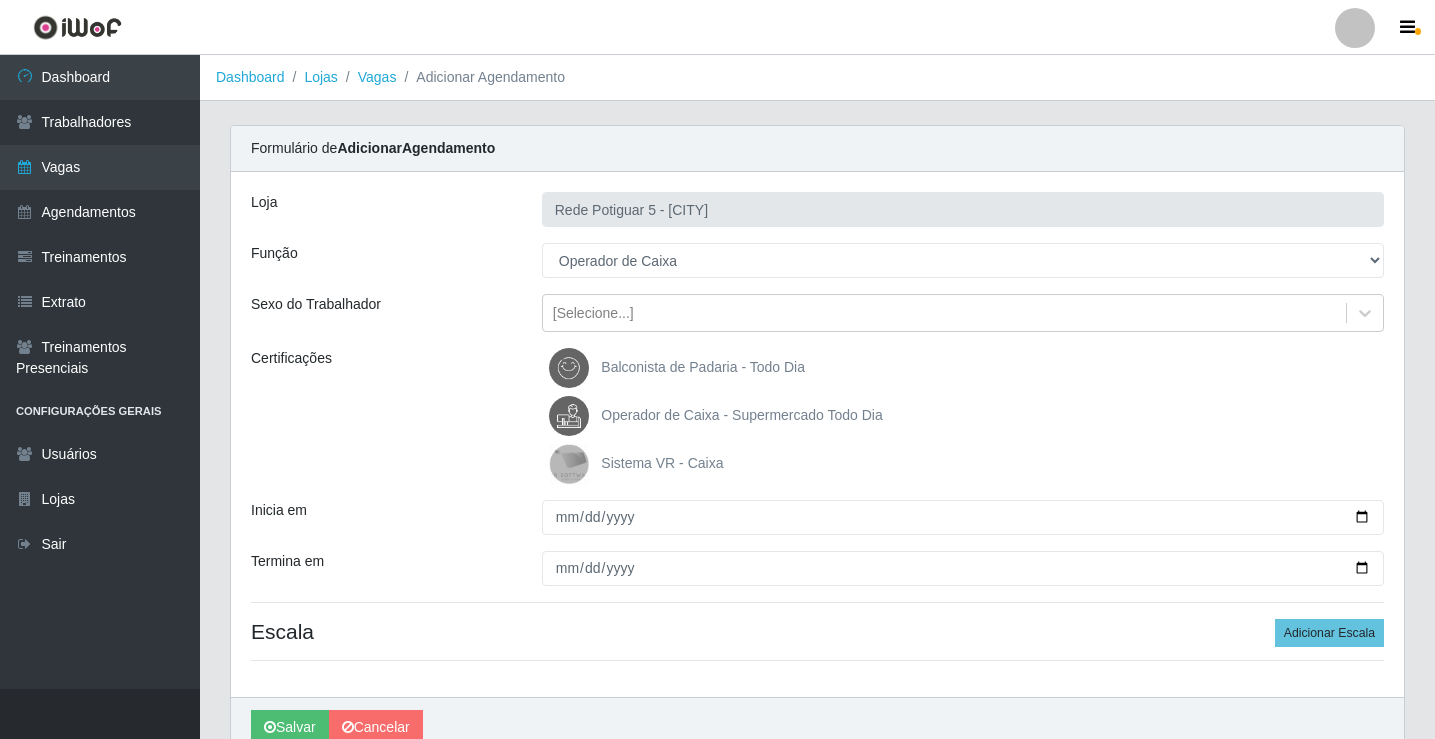 click on "Operador de Caixa - Supermercado Todo Dia" at bounding box center (741, 415) 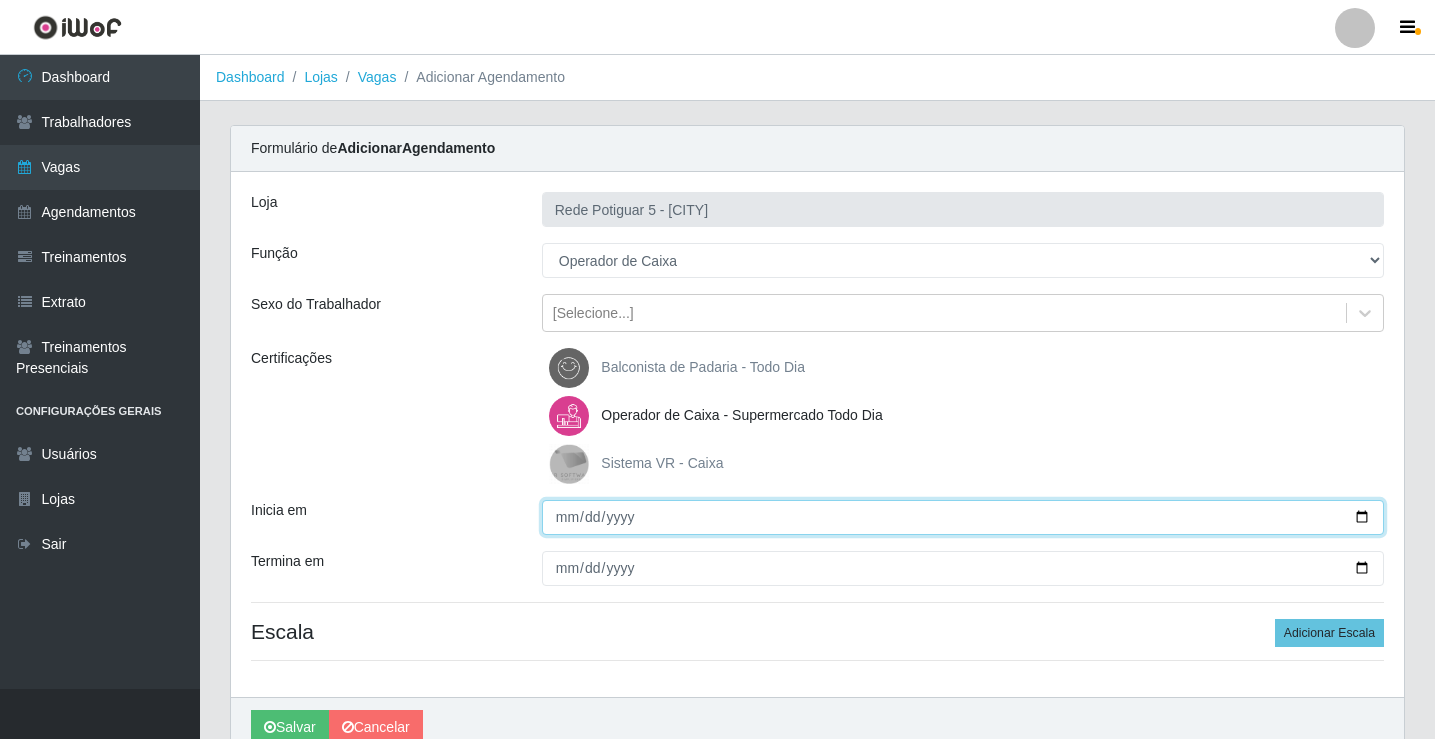 click on "Inicia em" at bounding box center (963, 517) 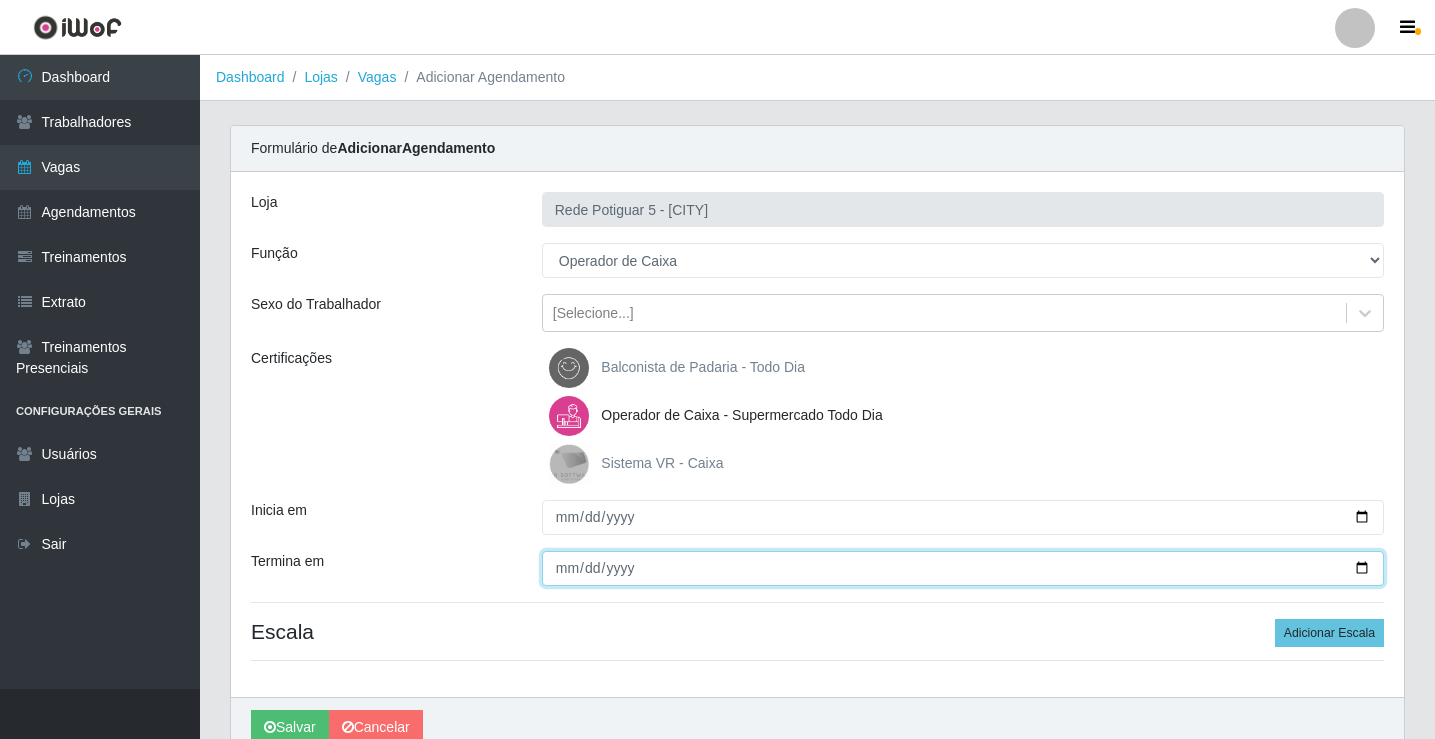 type on "2025-08-14" 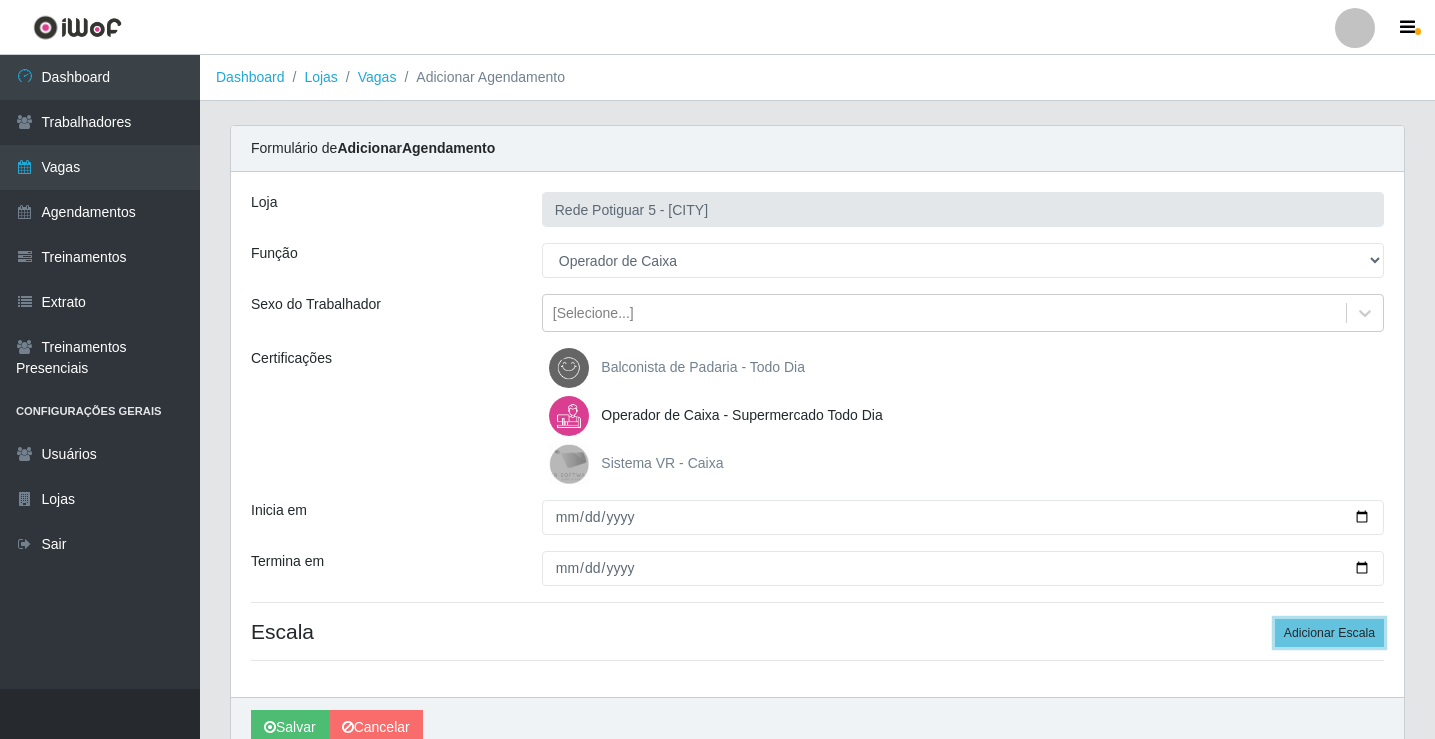 type 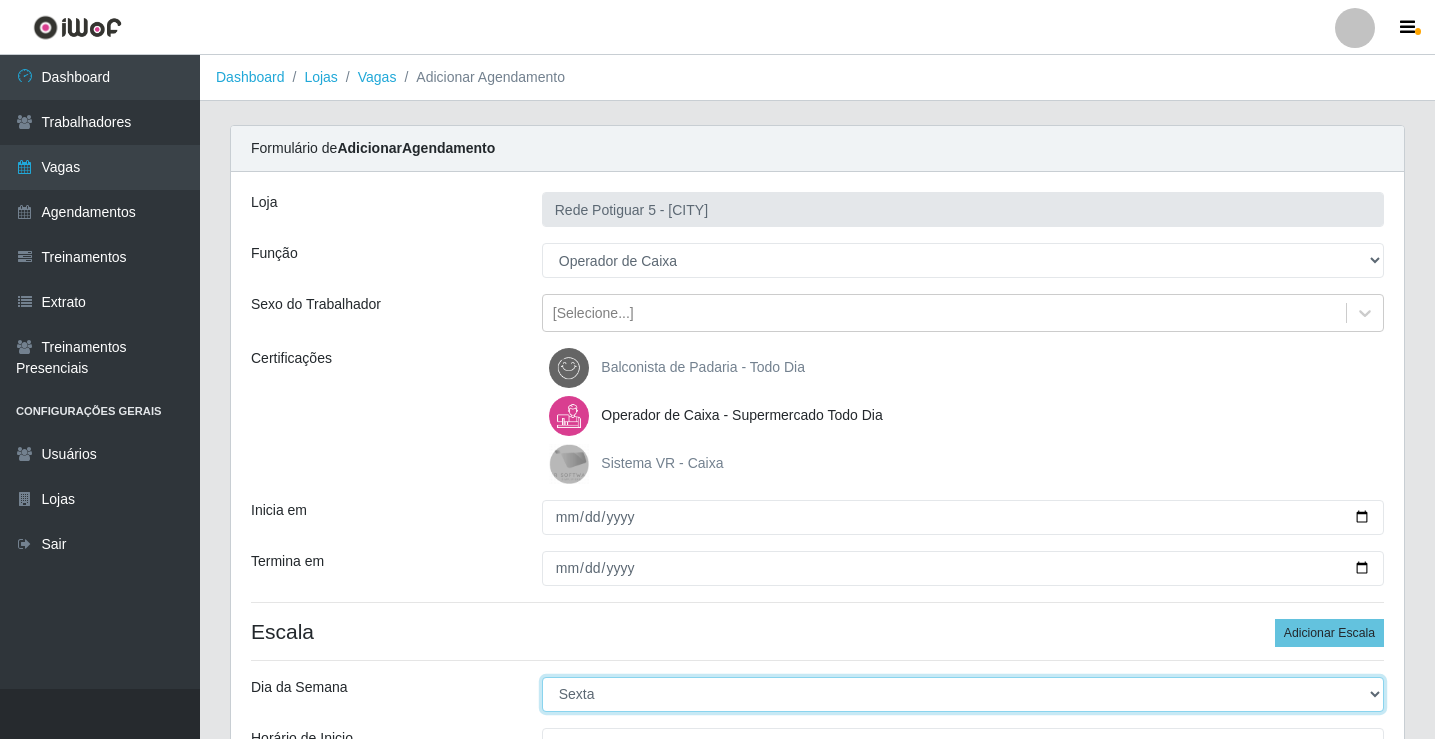 select on "4" 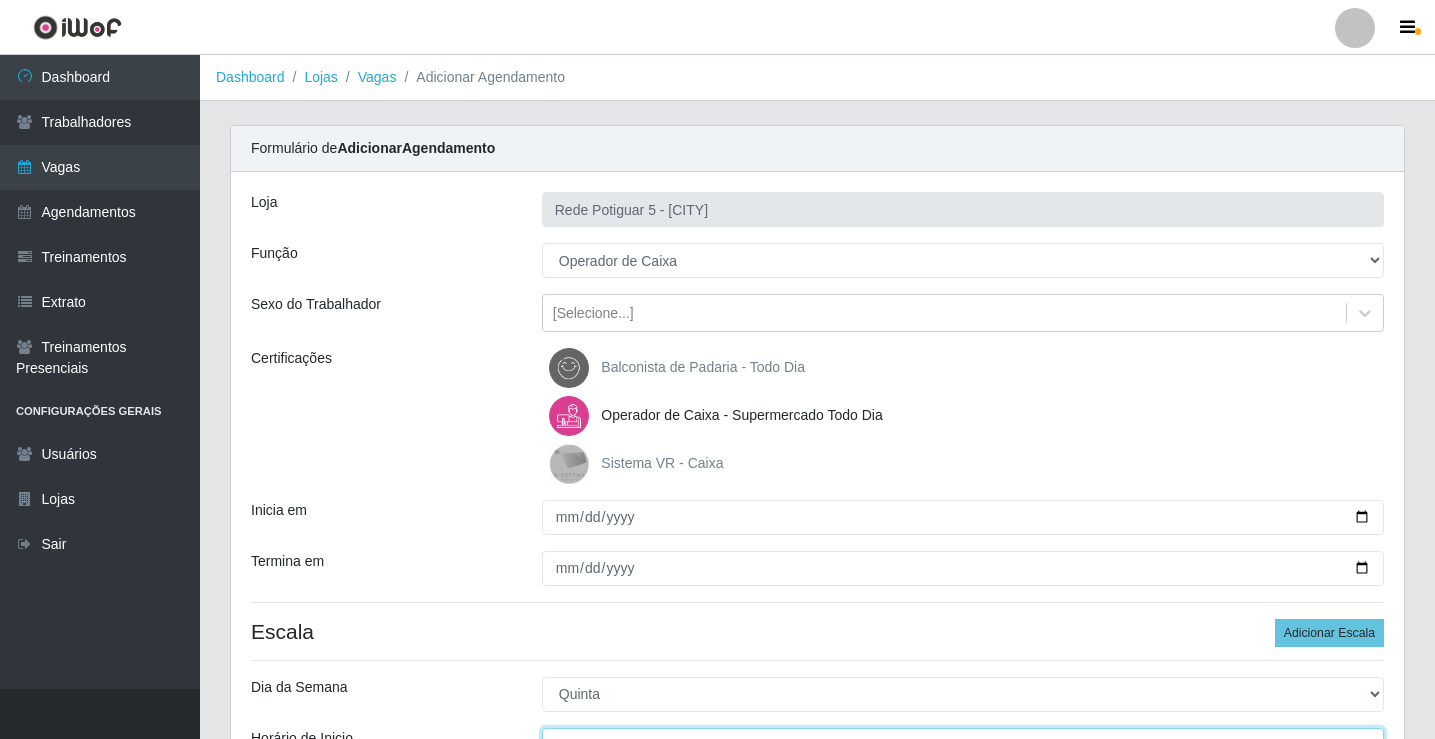 scroll, scrollTop: 24, scrollLeft: 0, axis: vertical 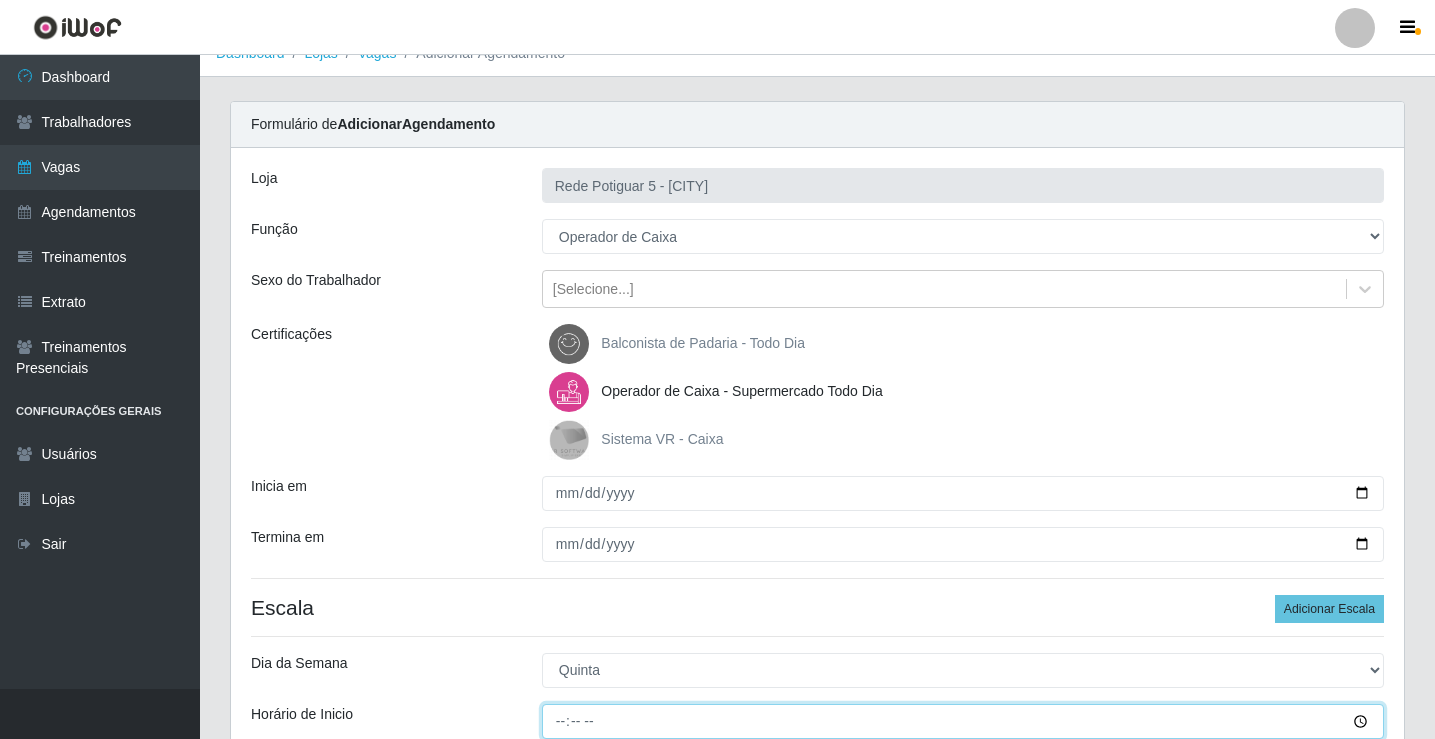 type on "14:00" 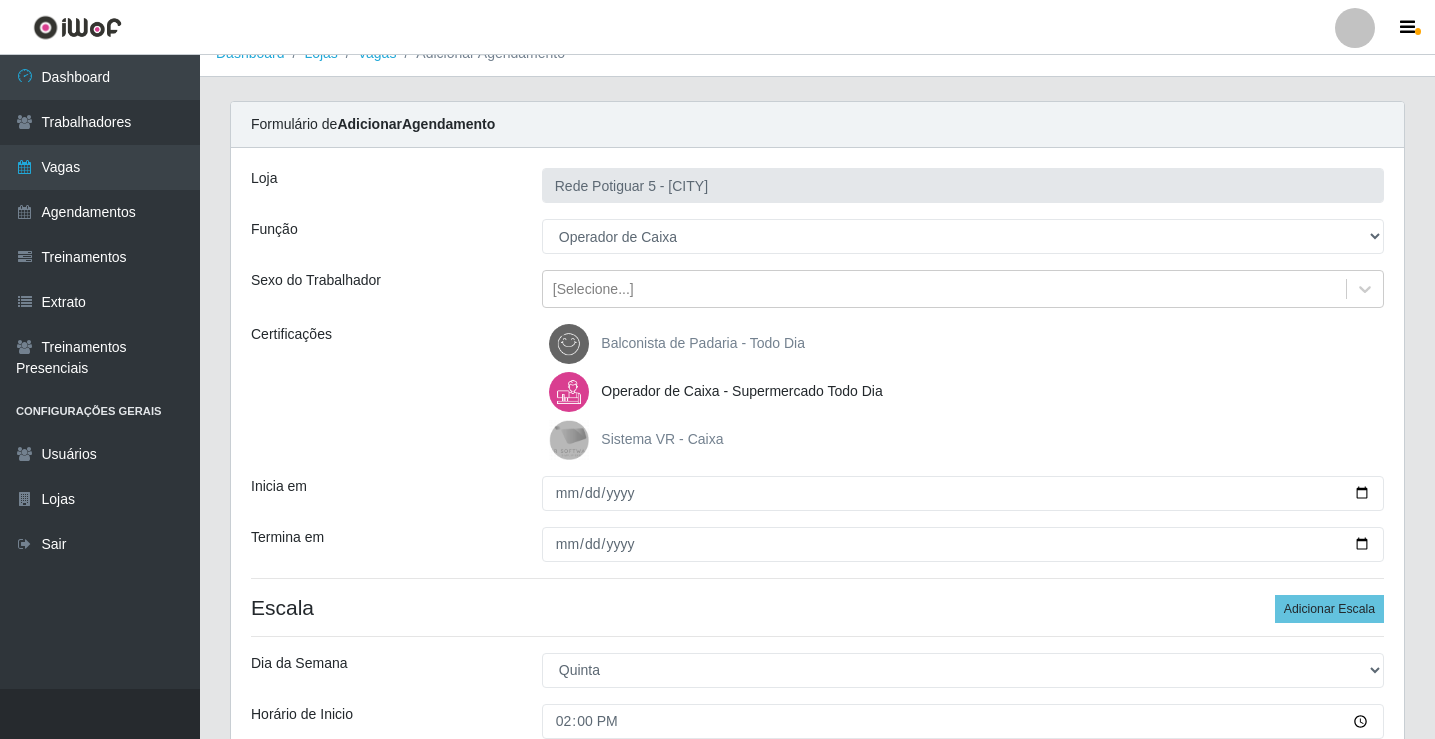scroll, scrollTop: 314, scrollLeft: 0, axis: vertical 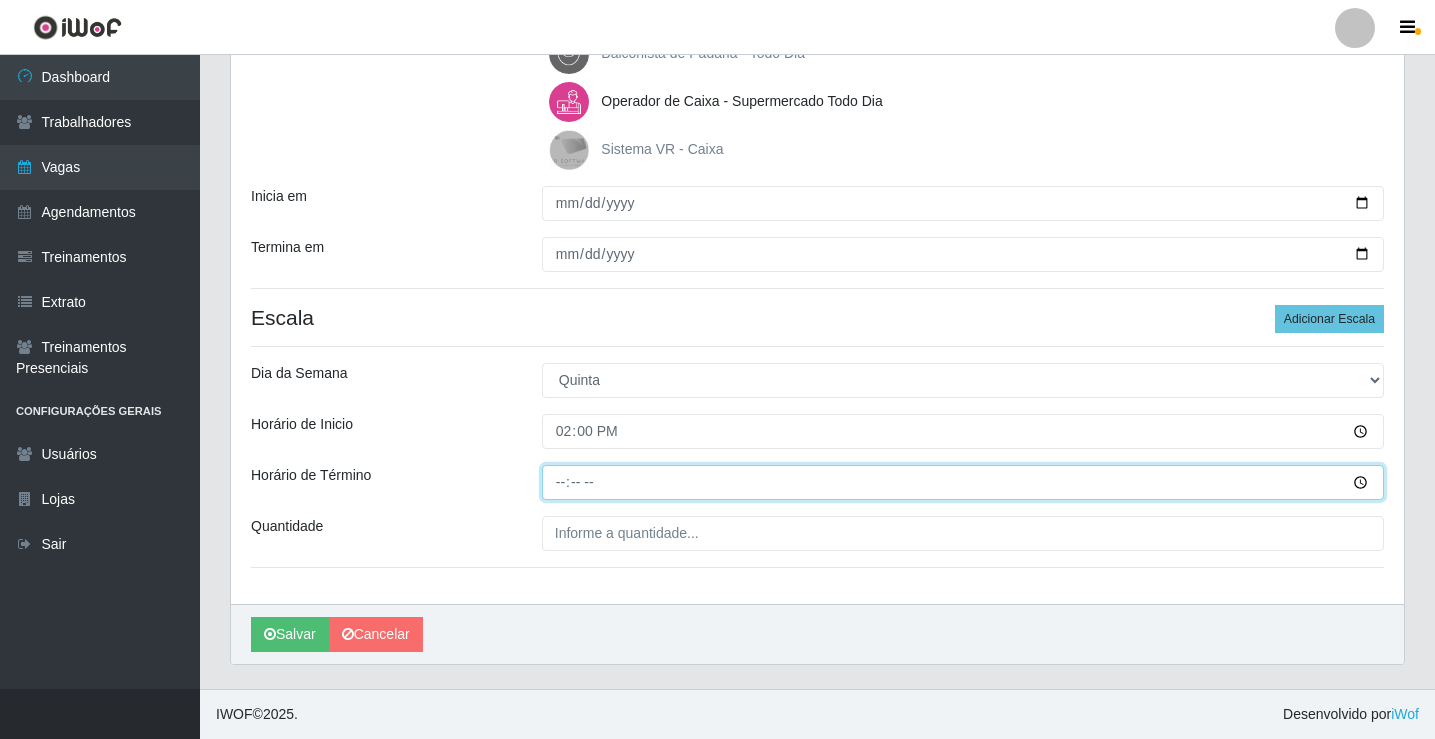 type on "20:00" 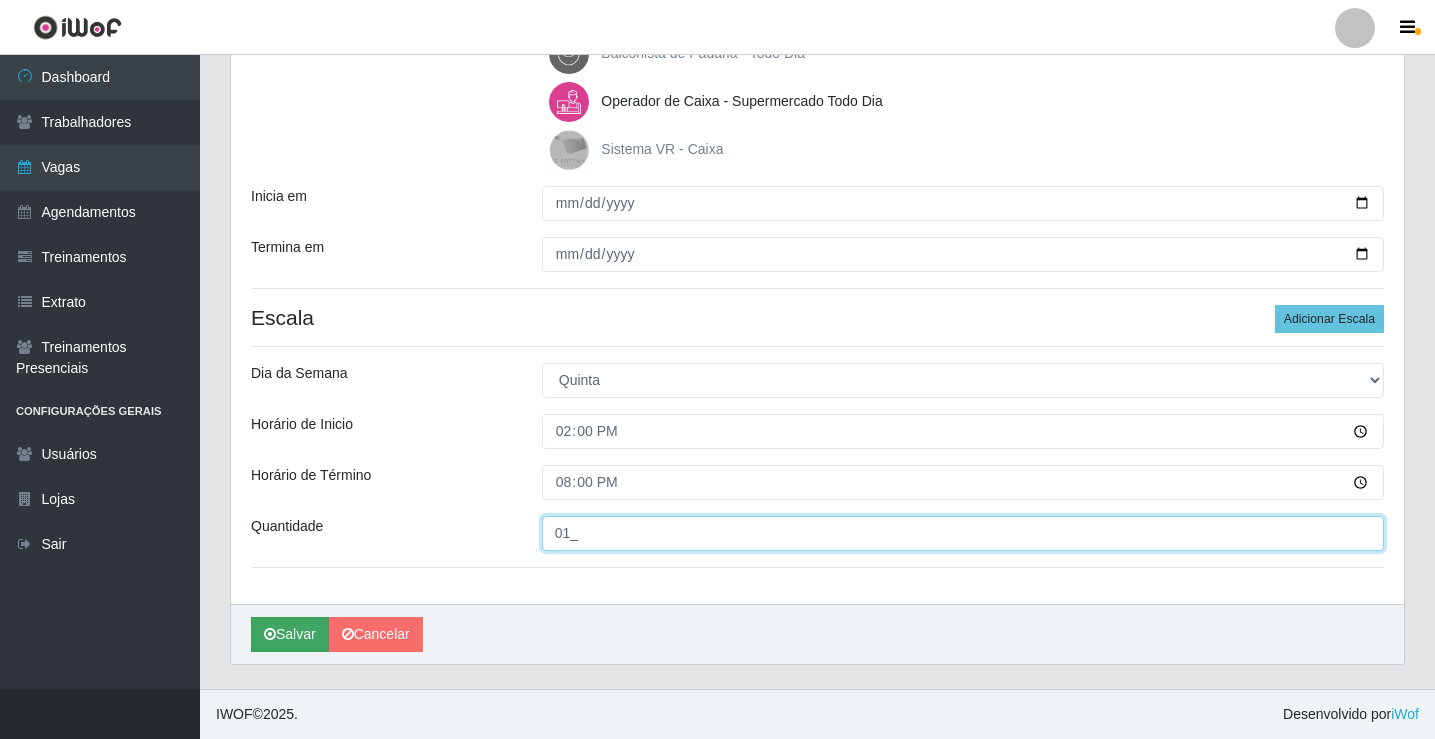 type on "01_" 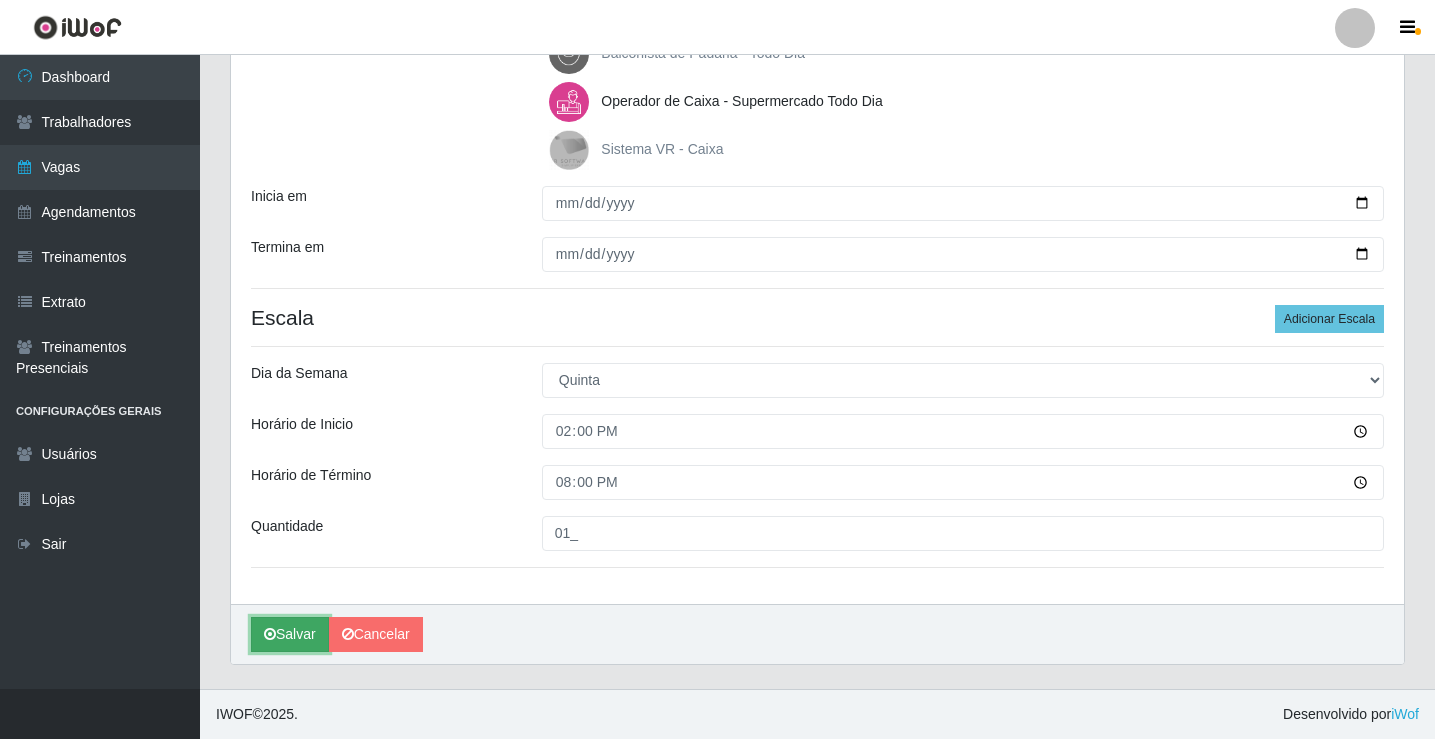 click on "Salvar" at bounding box center (290, 634) 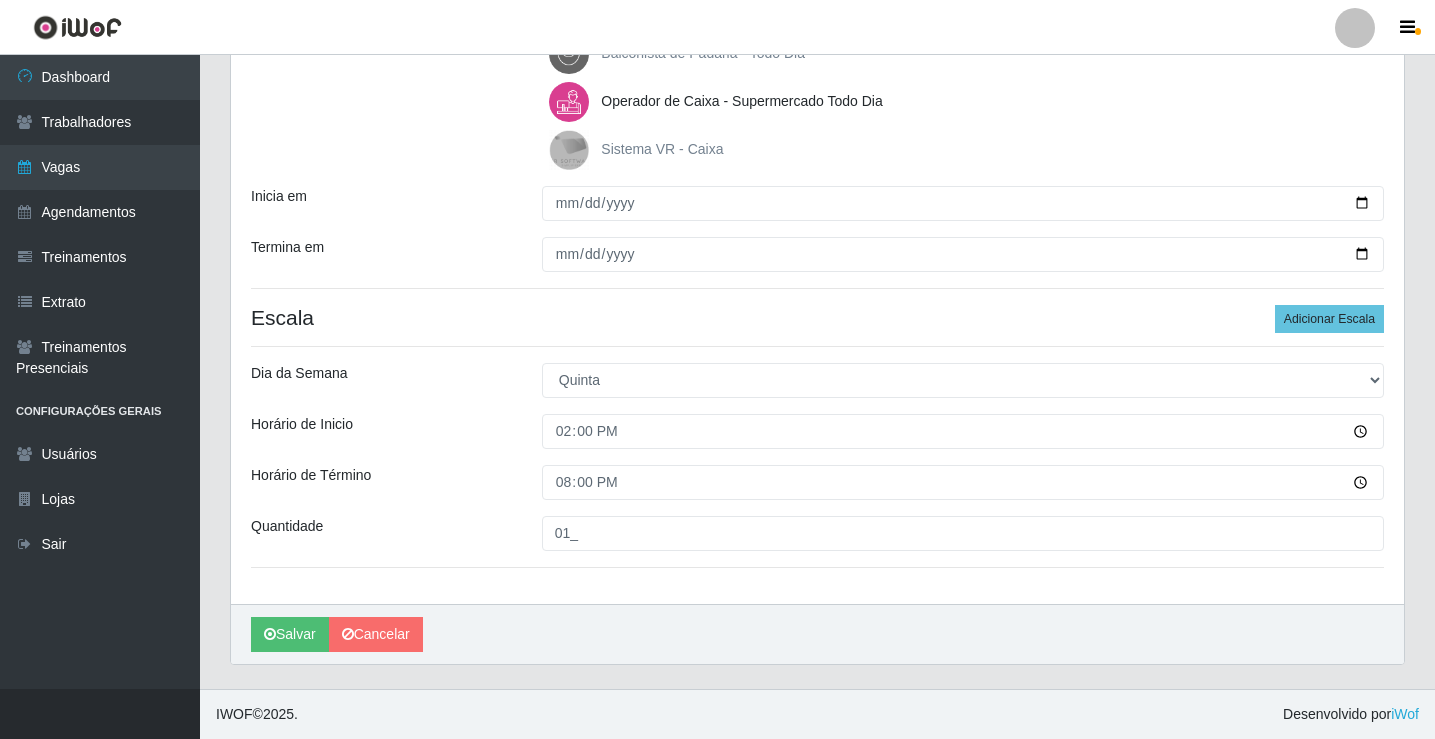 scroll, scrollTop: 0, scrollLeft: 0, axis: both 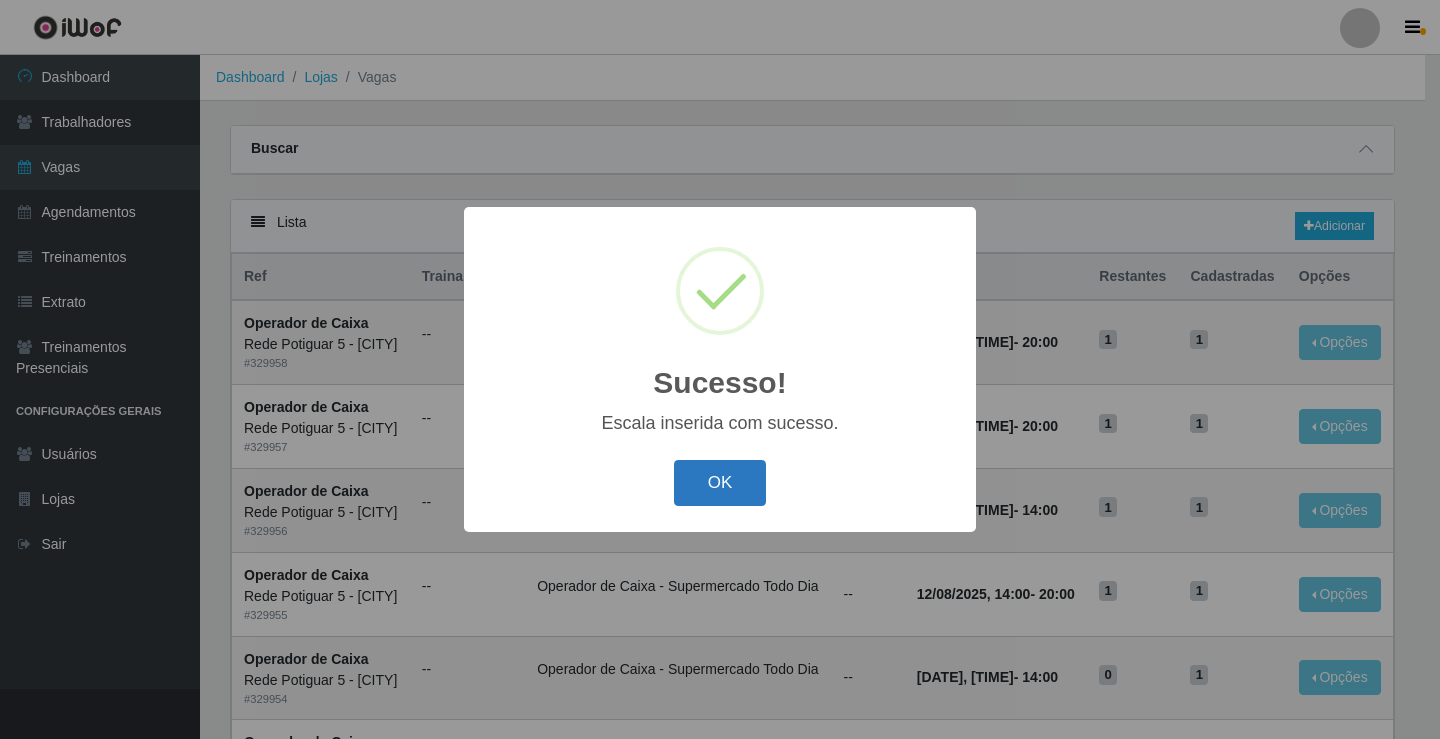 click on "OK" at bounding box center (720, 483) 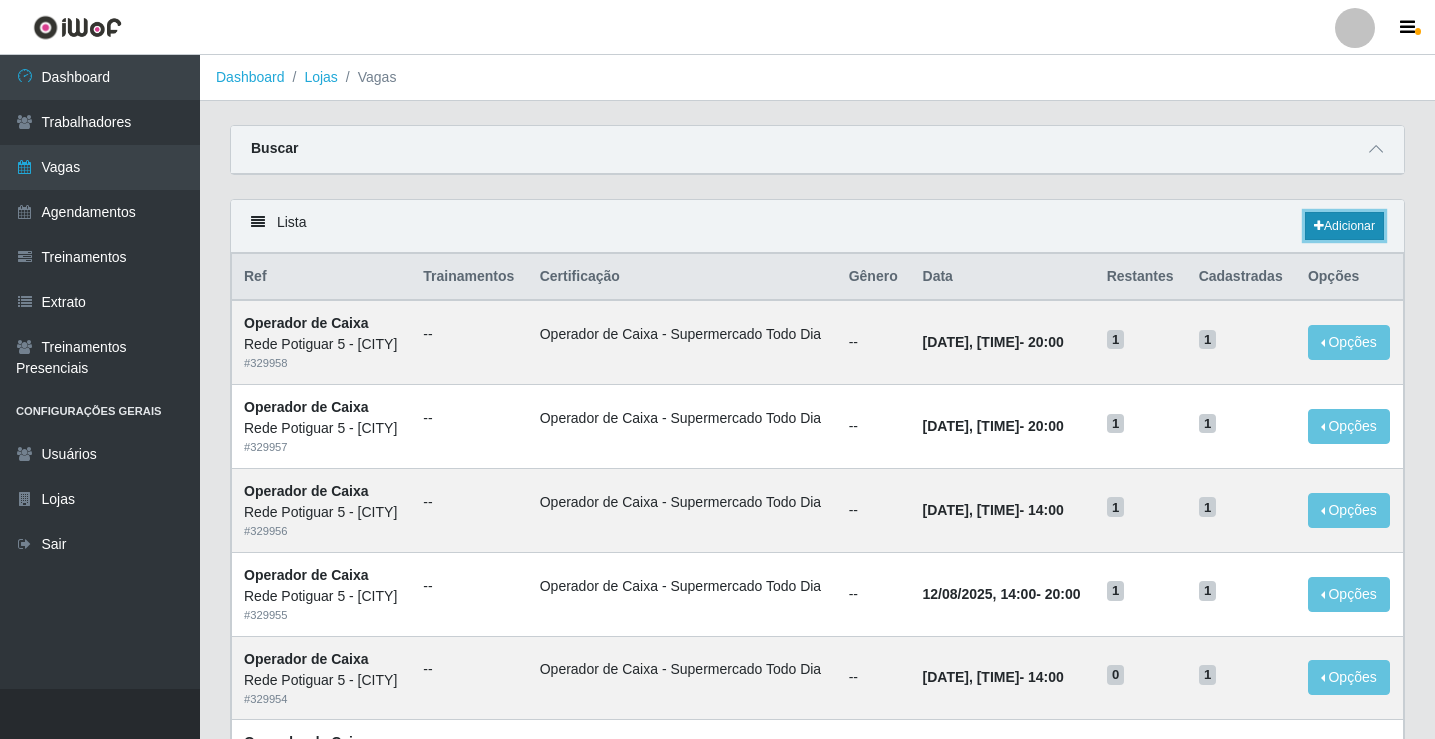 click on "Adicionar" at bounding box center (1344, 226) 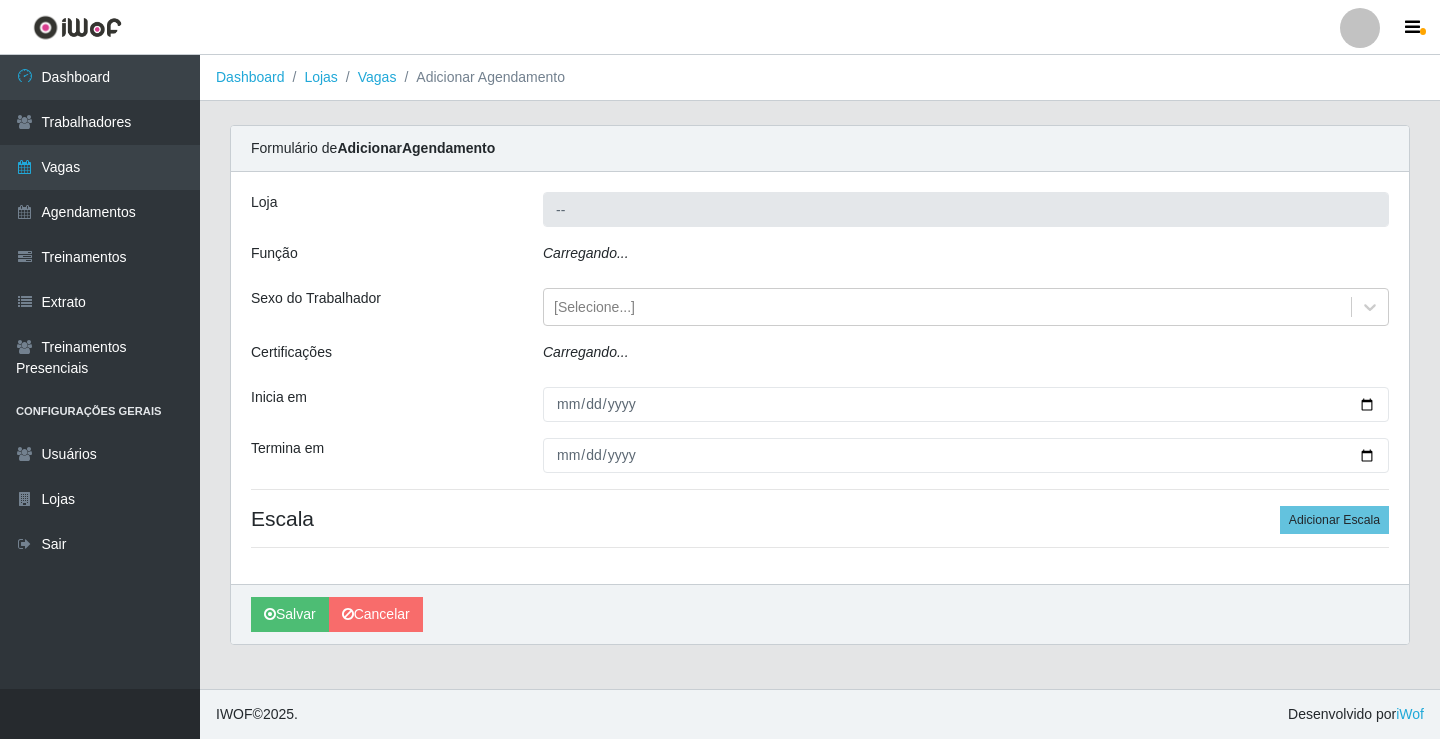 type on "Rede Potiguar 5 - [CITY]" 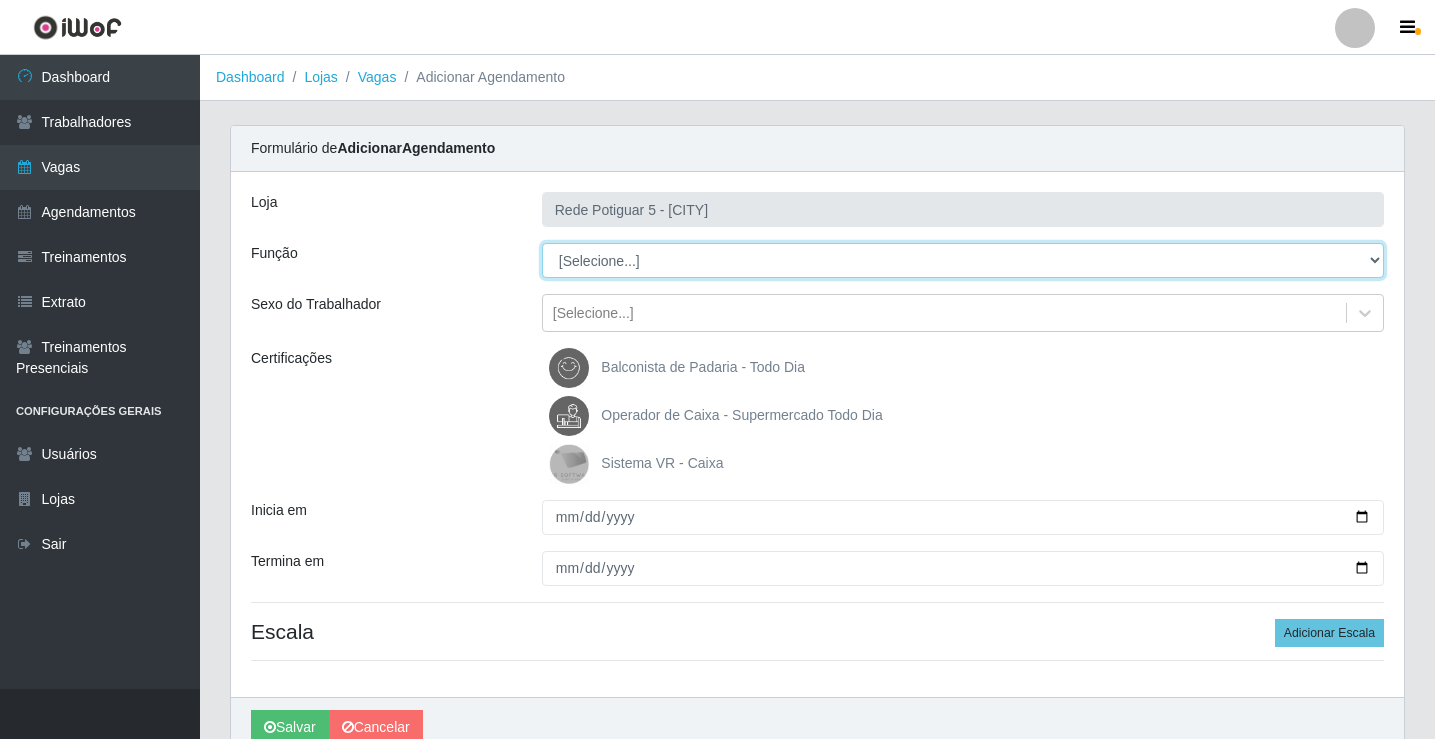 click on "[Selecione...] ASG Balconista Embalador Operador de Caixa Operador de Loja Repositor" at bounding box center [963, 260] 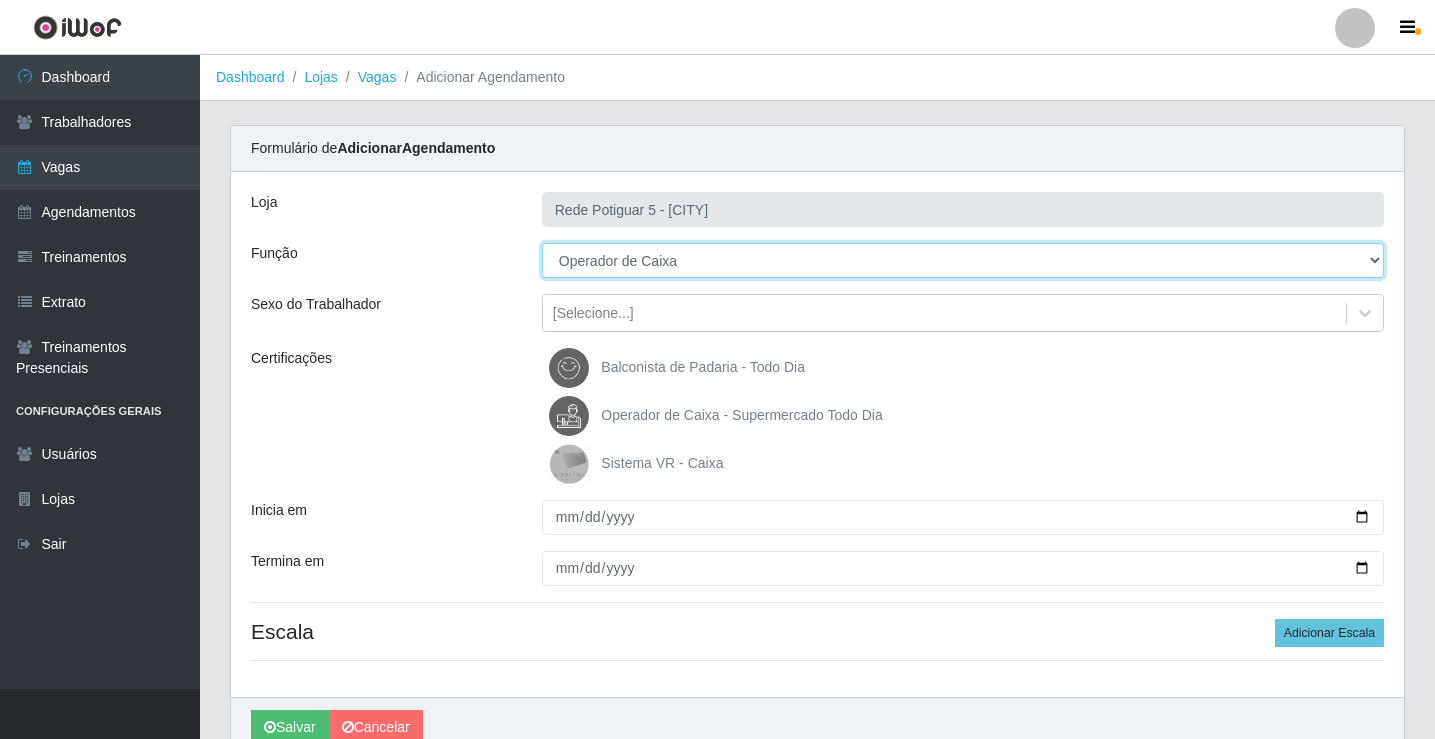 click on "[Selecione...] ASG Balconista Embalador Operador de Caixa Operador de Loja Repositor" at bounding box center [963, 260] 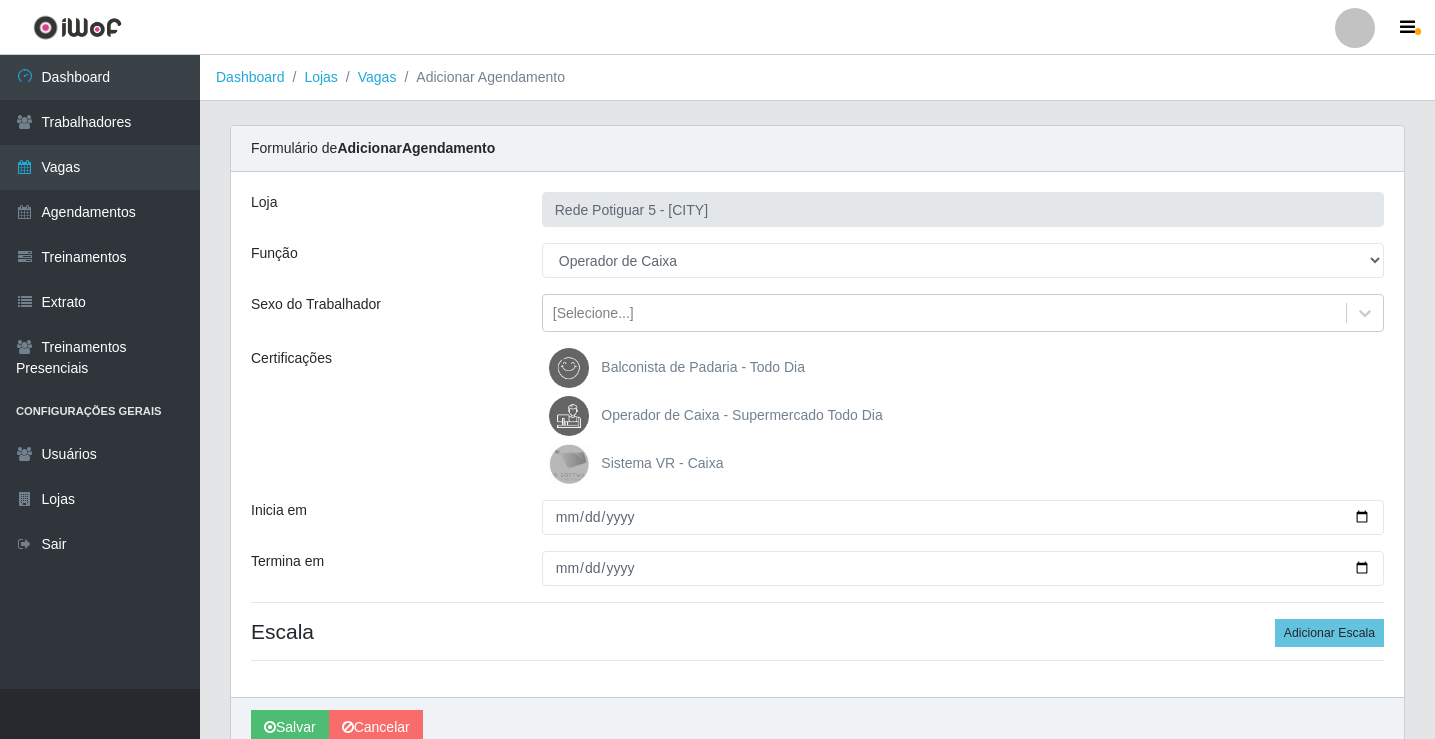 click on "Operador de Caixa - Supermercado Todo Dia" at bounding box center (741, 415) 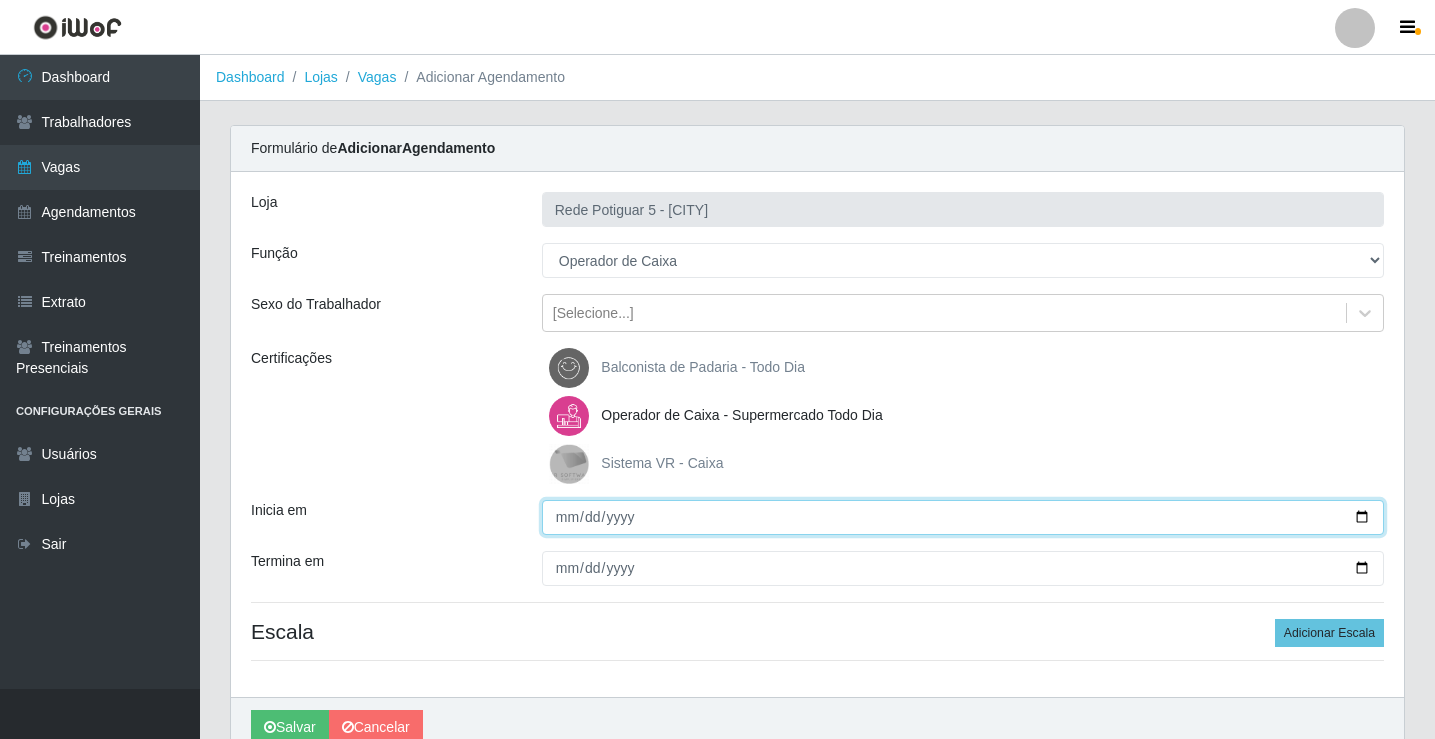 click on "Inicia em" at bounding box center (963, 517) 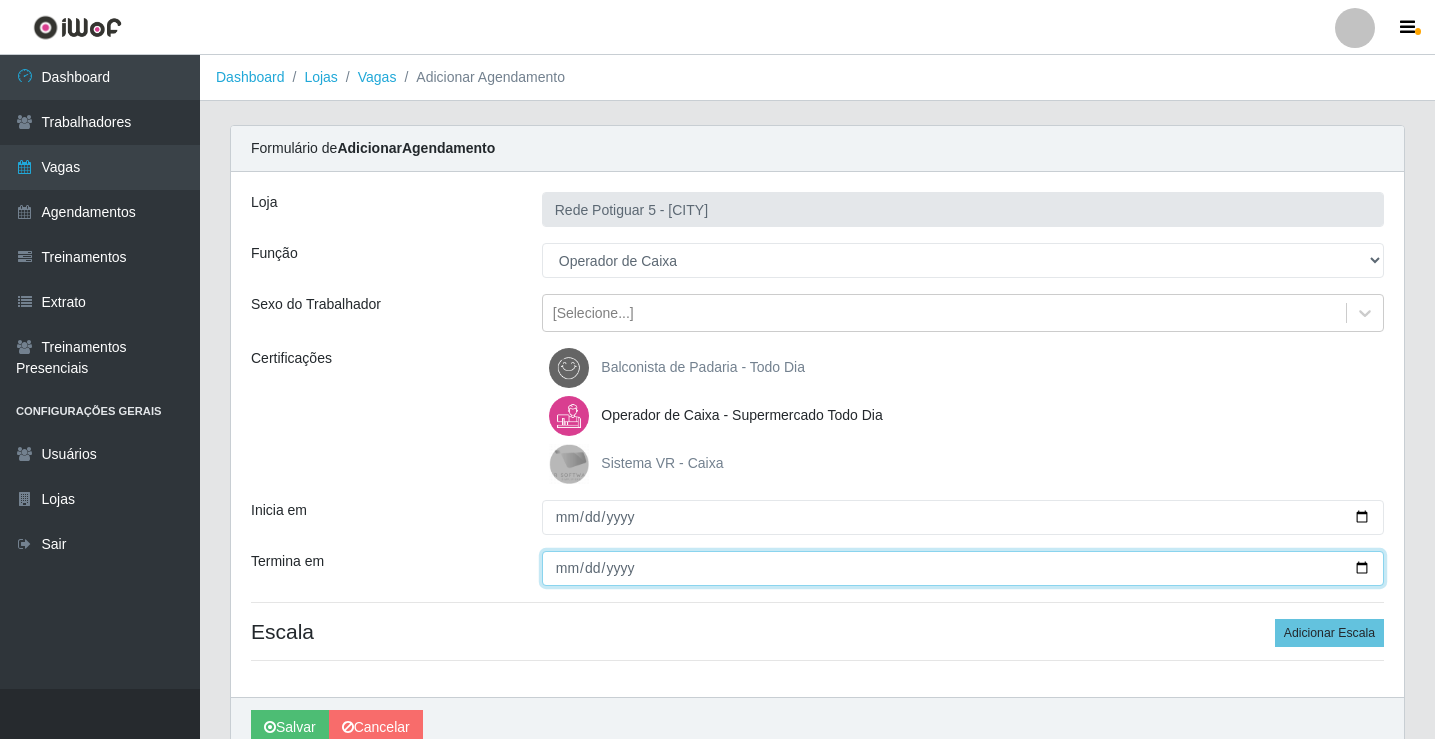 type on "2025-08-15" 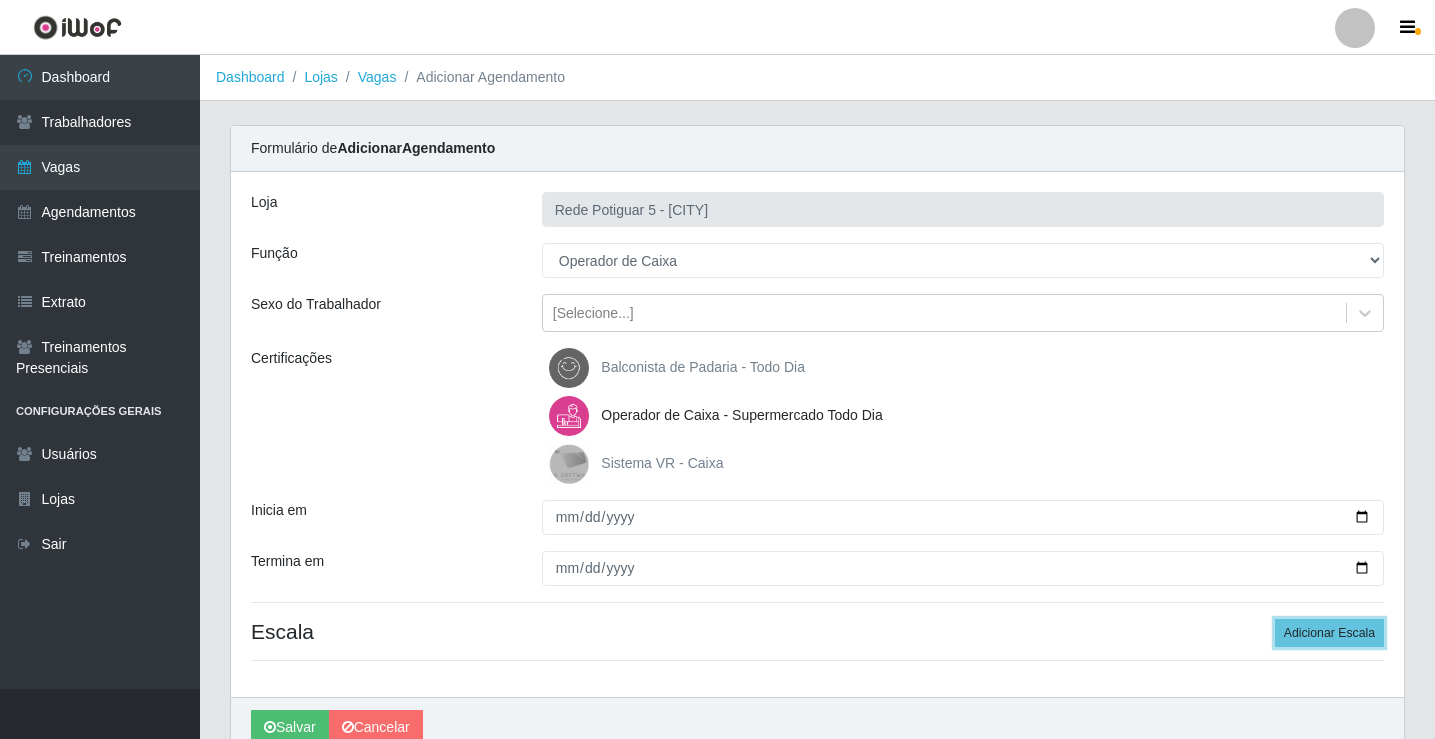 type 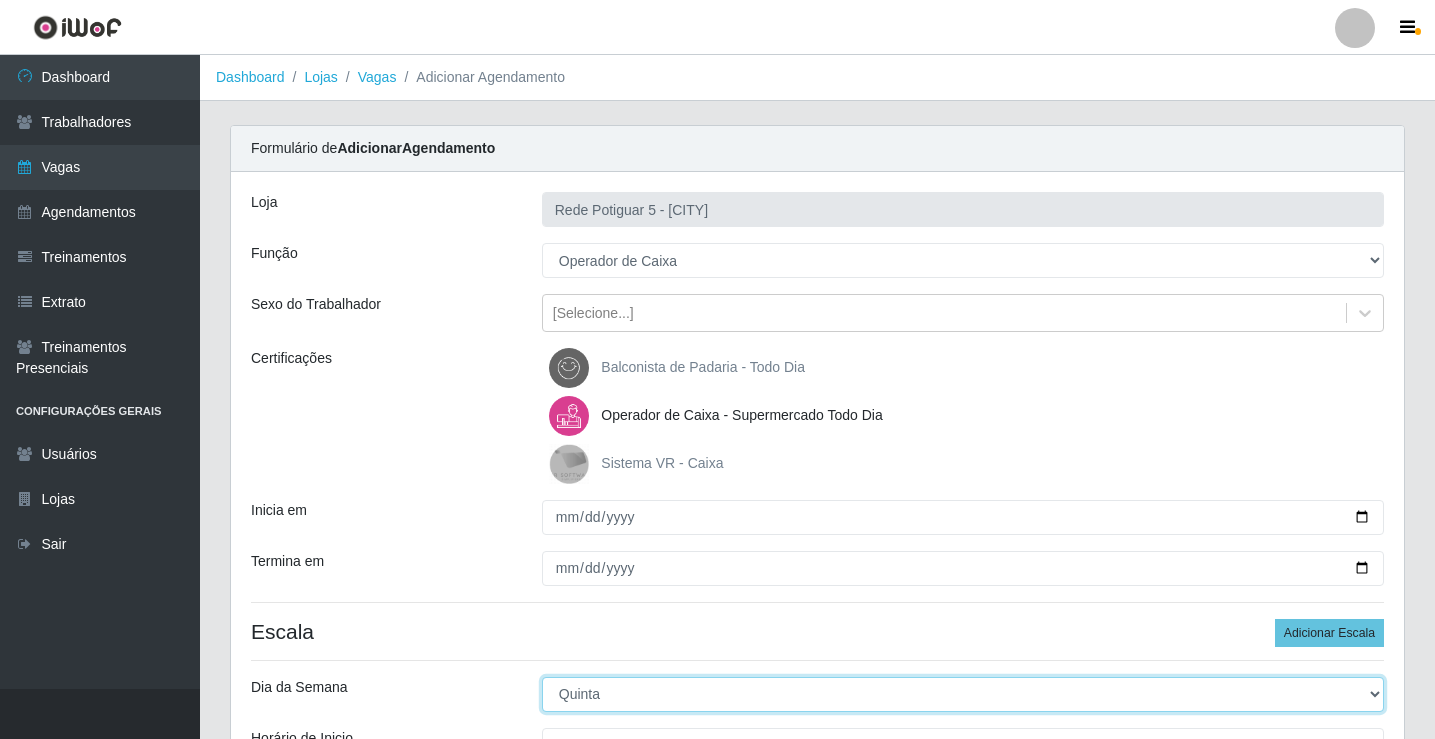 select on "5" 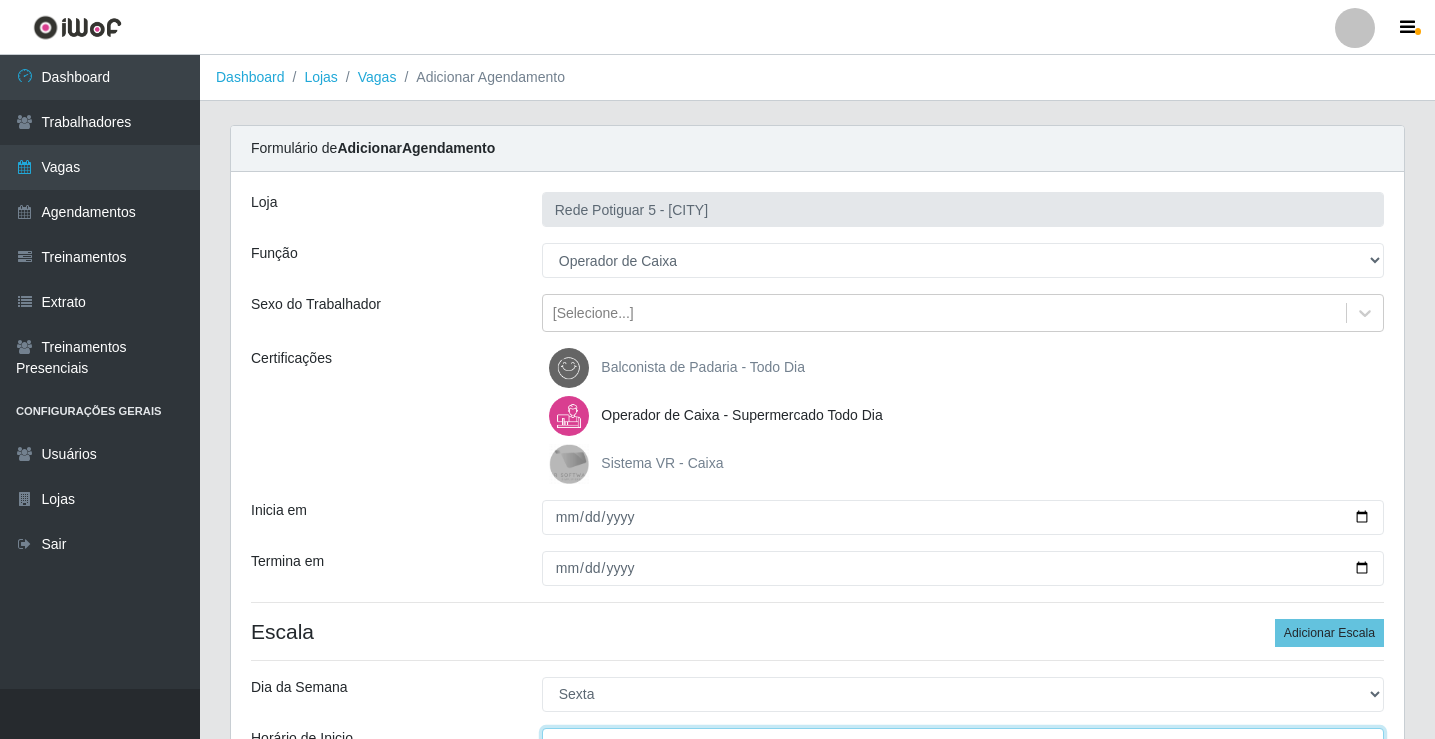 scroll, scrollTop: 24, scrollLeft: 0, axis: vertical 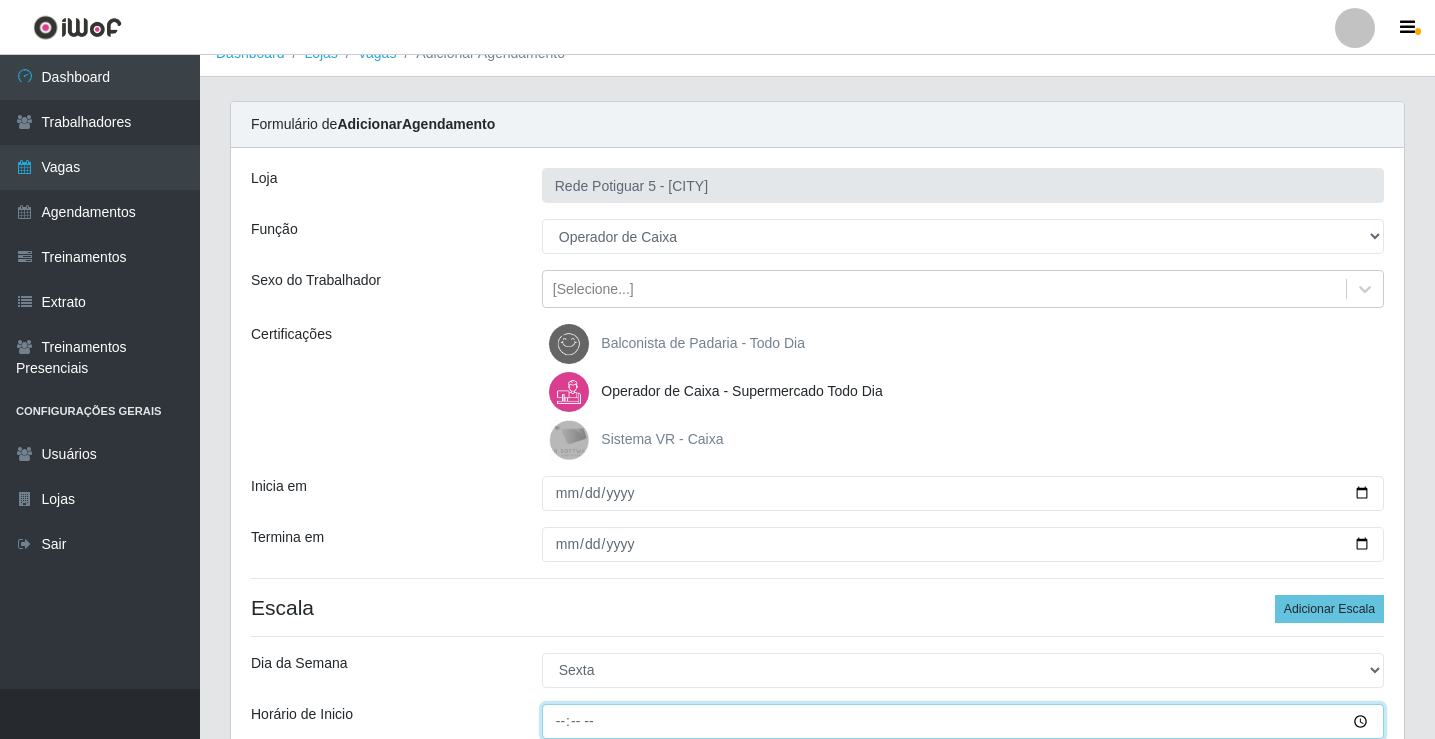 type on "08:00" 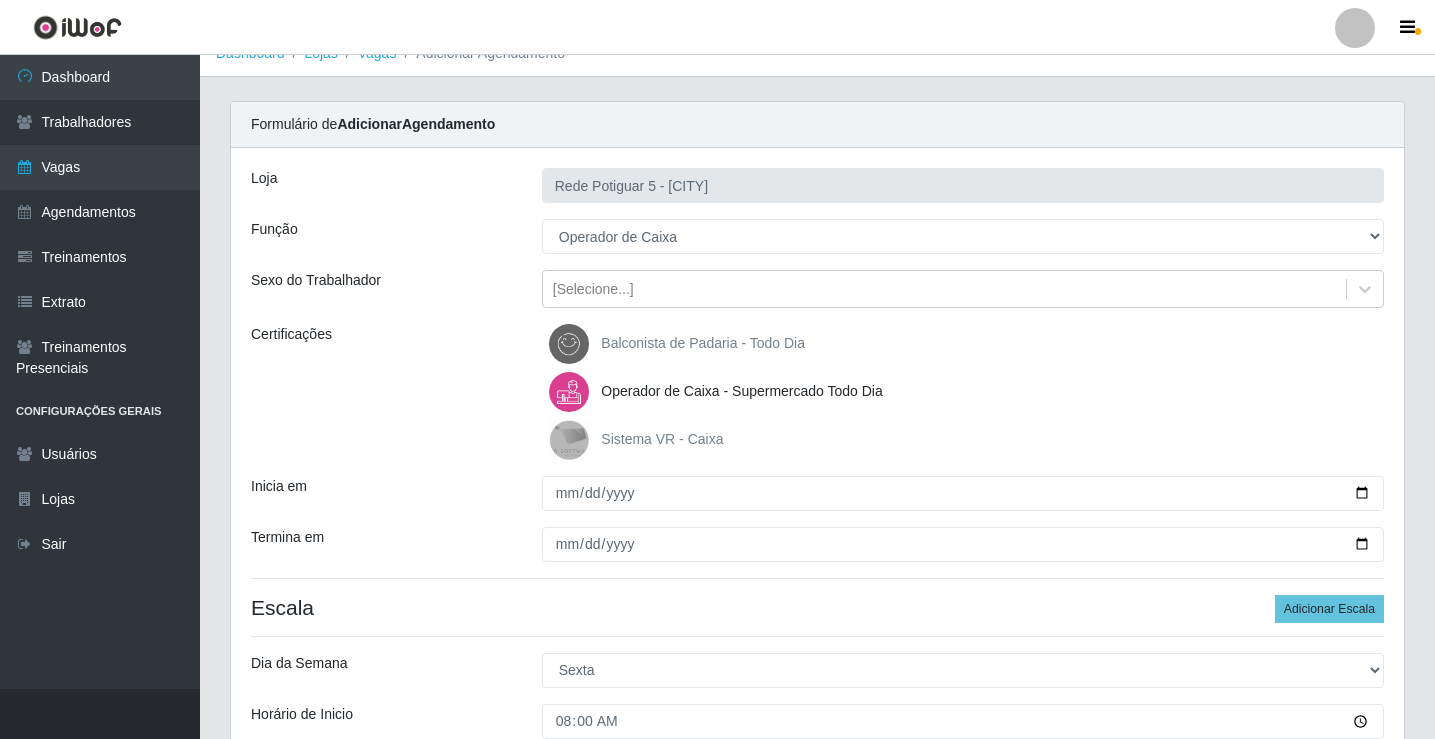 scroll, scrollTop: 314, scrollLeft: 0, axis: vertical 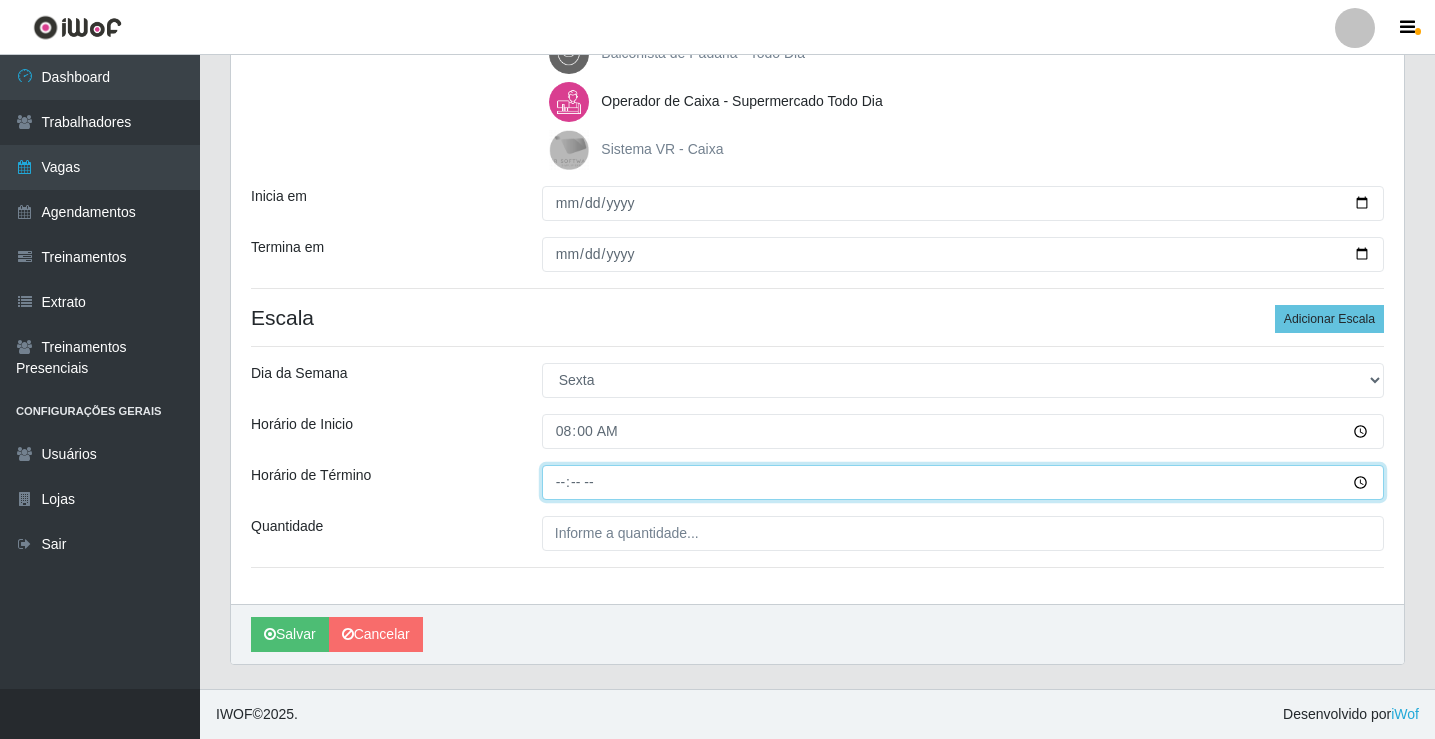 type on "14:00" 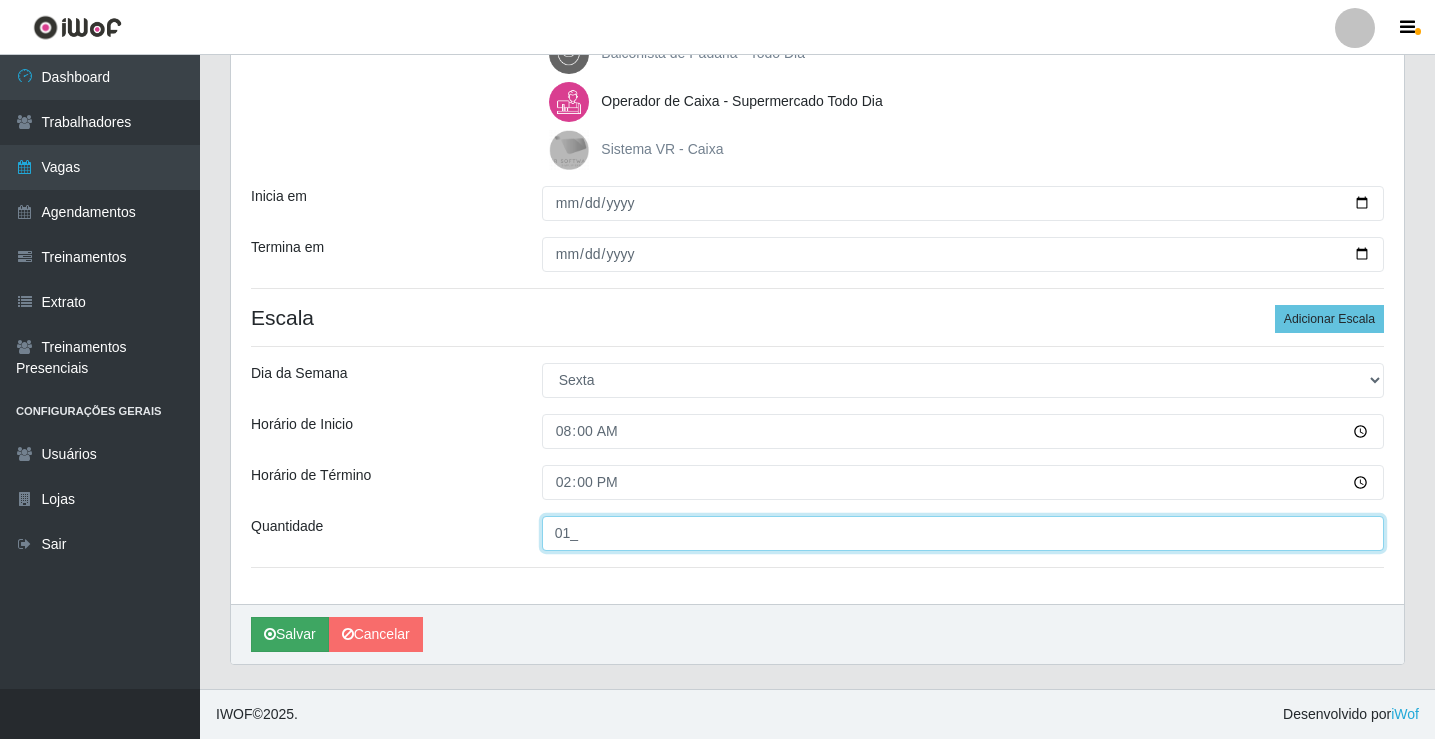 type on "01_" 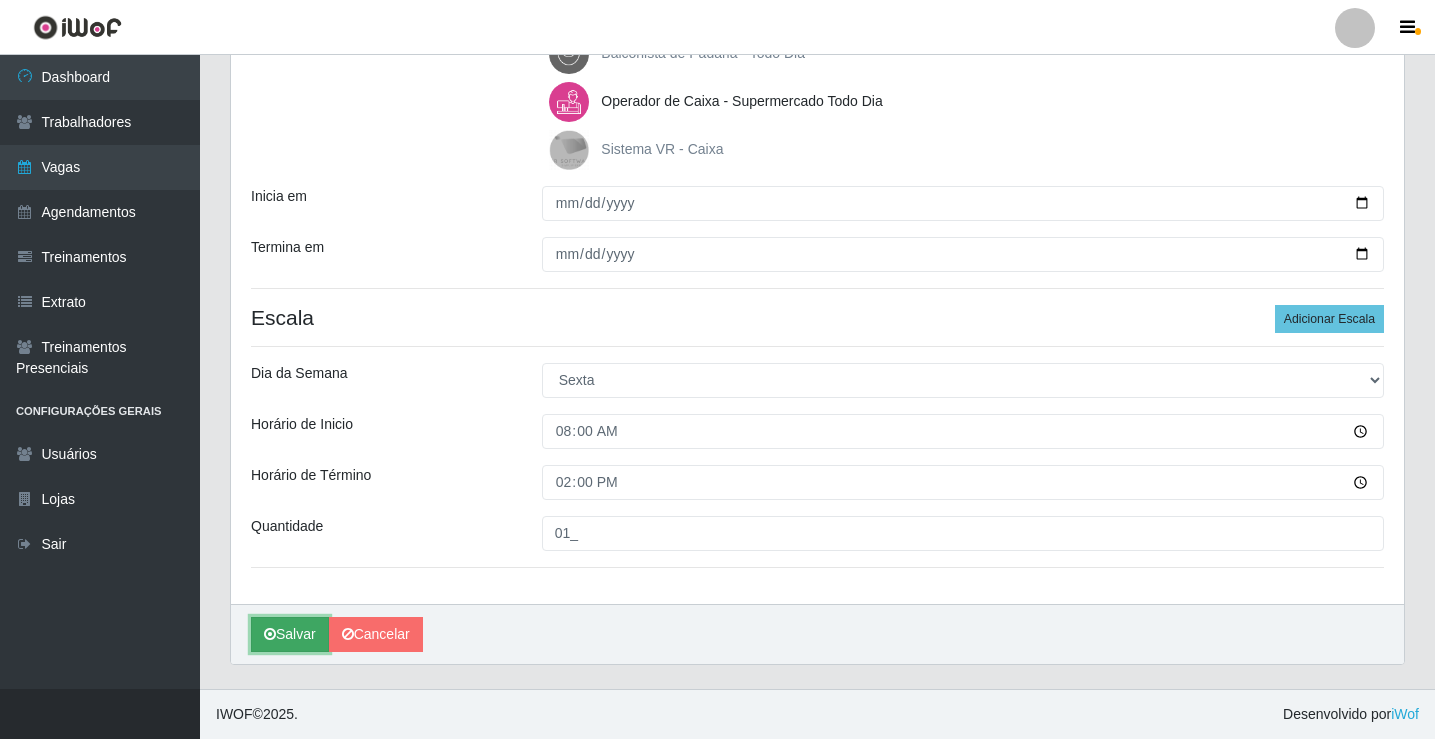 click on "Salvar" at bounding box center [290, 634] 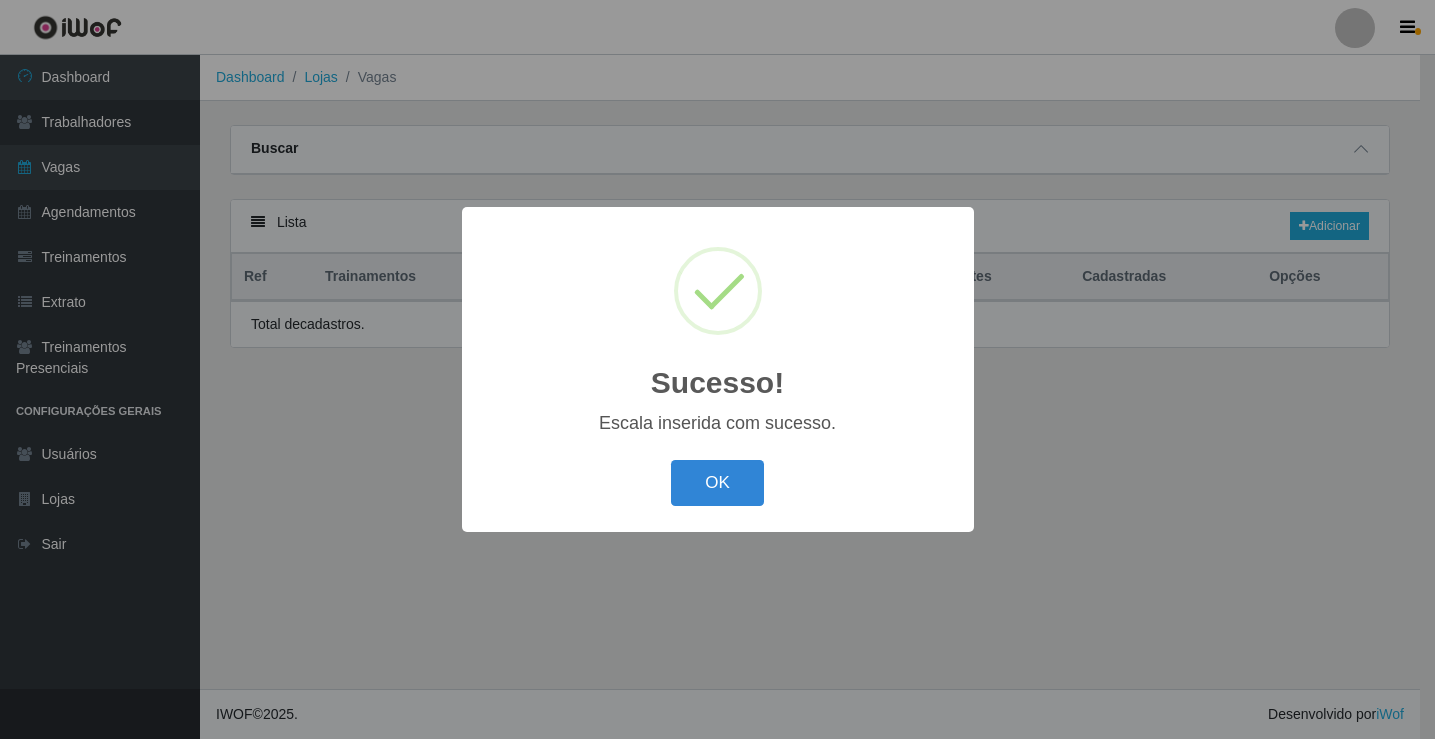 scroll, scrollTop: 0, scrollLeft: 0, axis: both 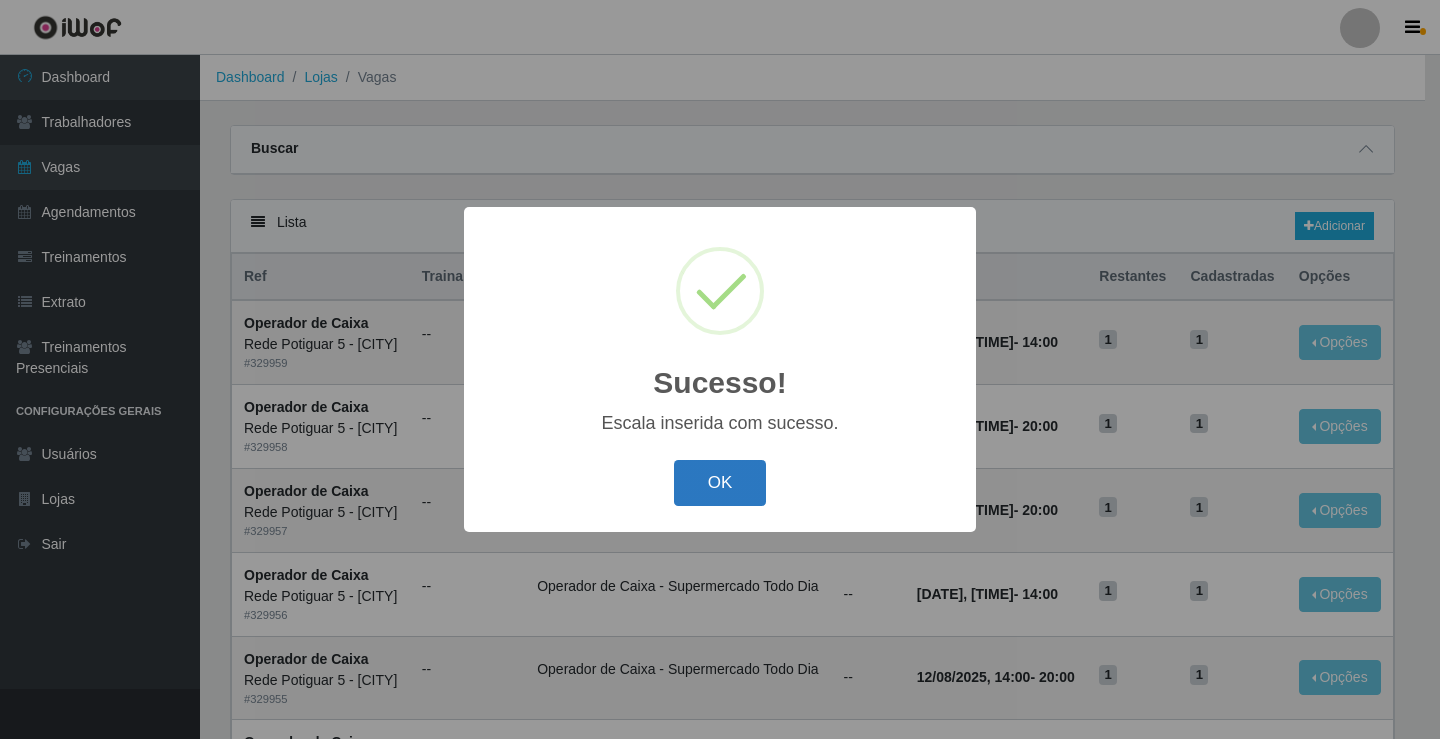 click on "OK" at bounding box center (720, 483) 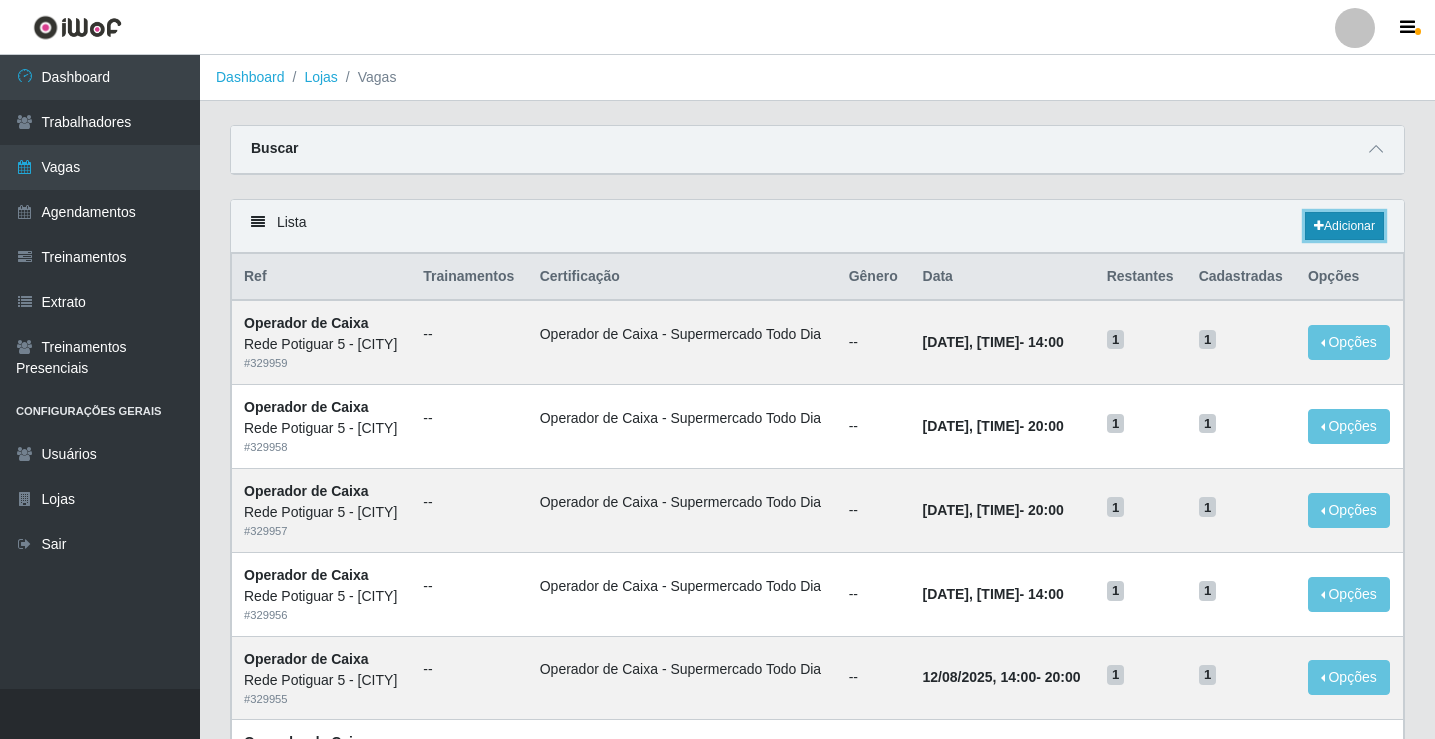 click on "Adicionar" at bounding box center (1344, 226) 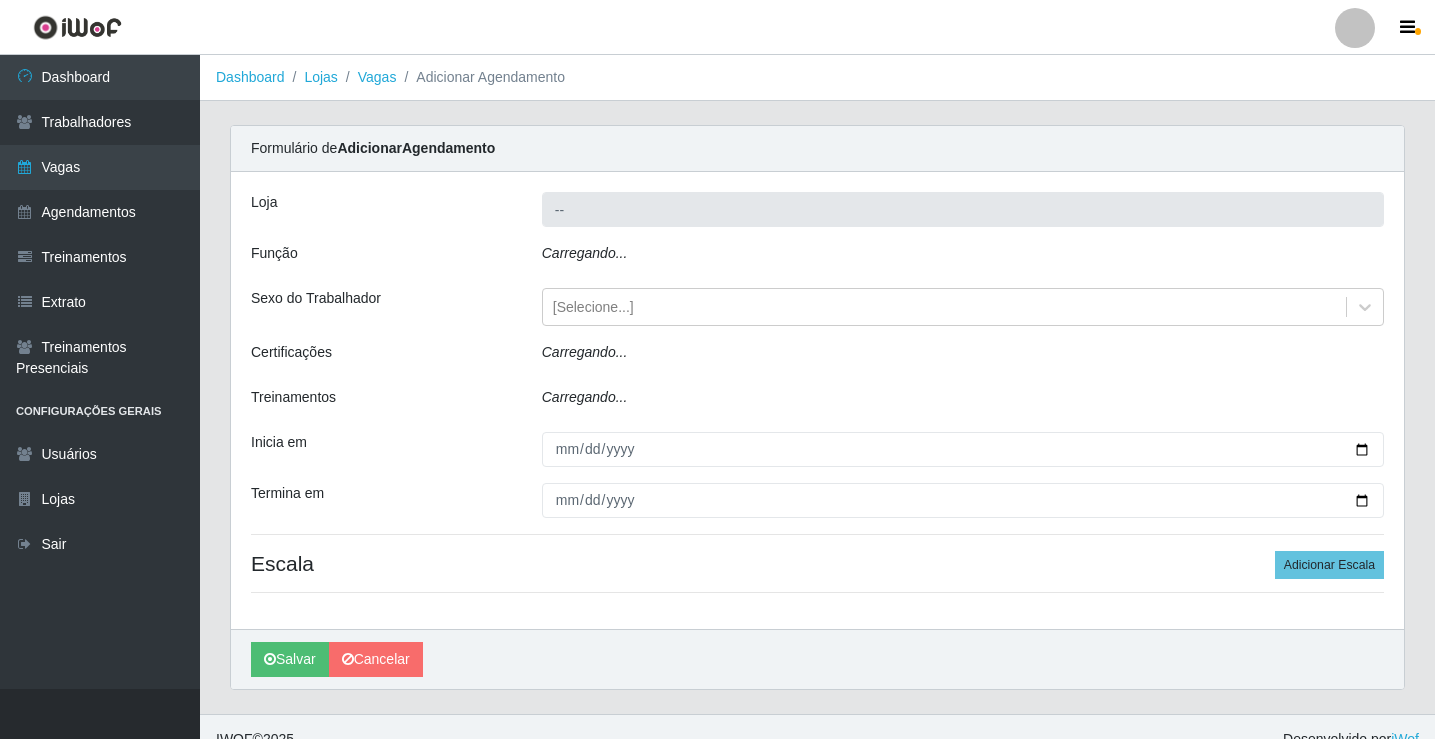 type on "Rede Potiguar 5 - [CITY]" 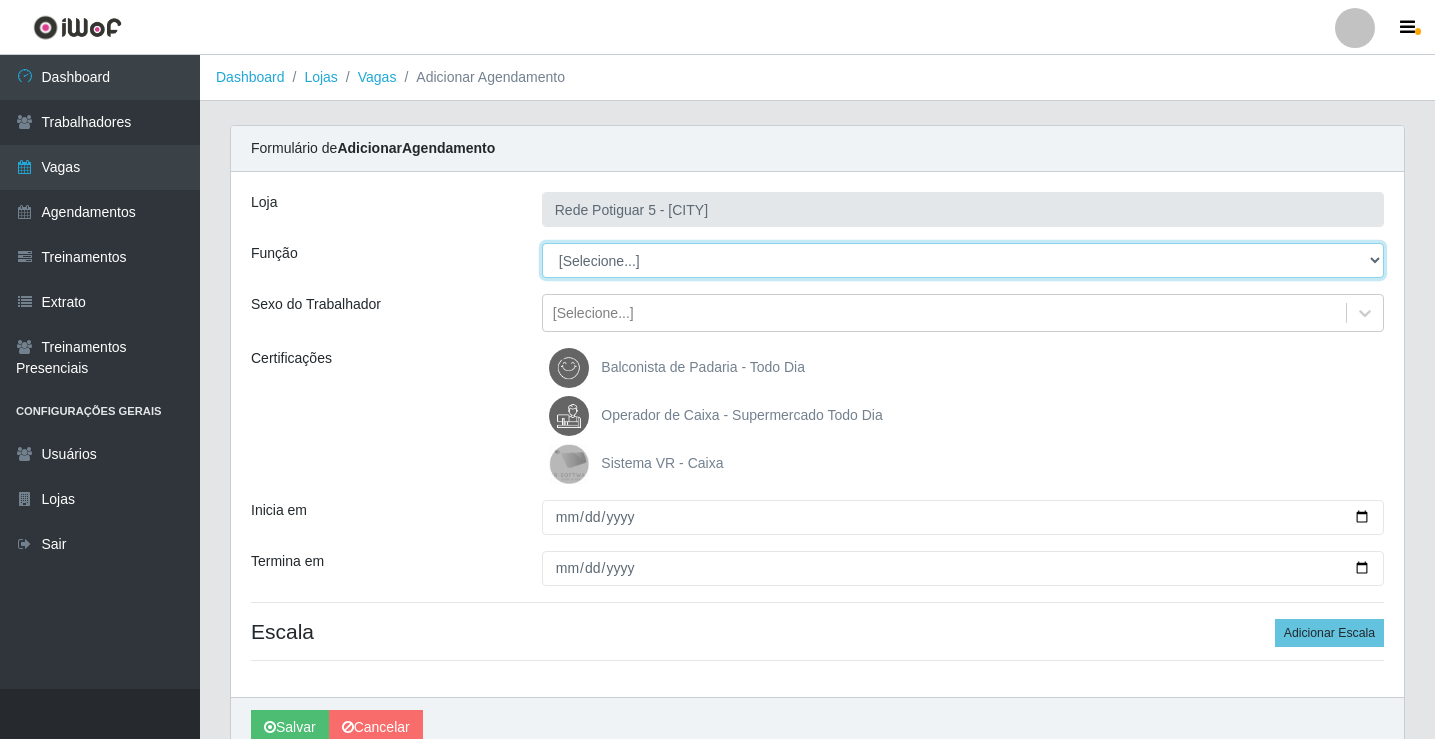 click on "[Selecione...] ASG Balconista Embalador Operador de Caixa Operador de Loja Repositor" at bounding box center [963, 260] 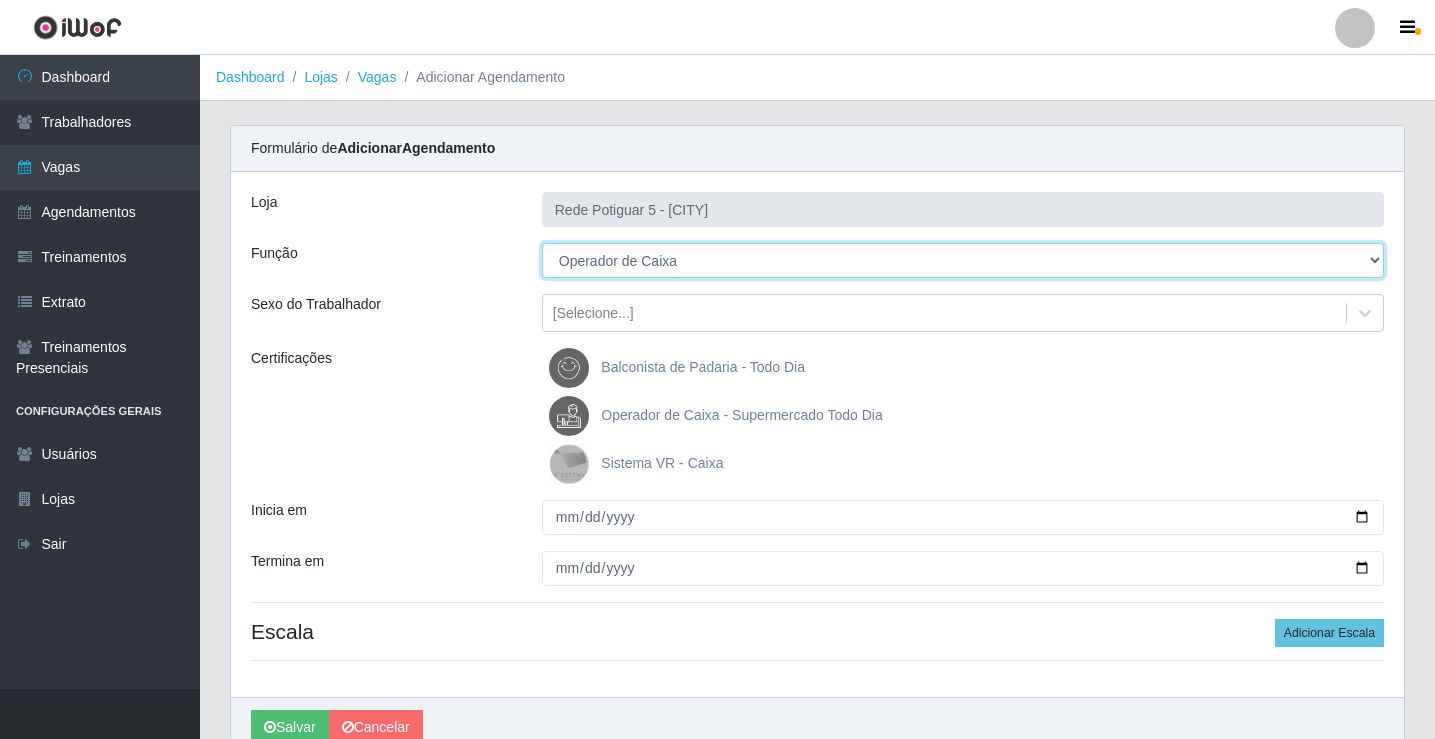 click on "[Selecione...] ASG Balconista Embalador Operador de Caixa Operador de Loja Repositor" at bounding box center (963, 260) 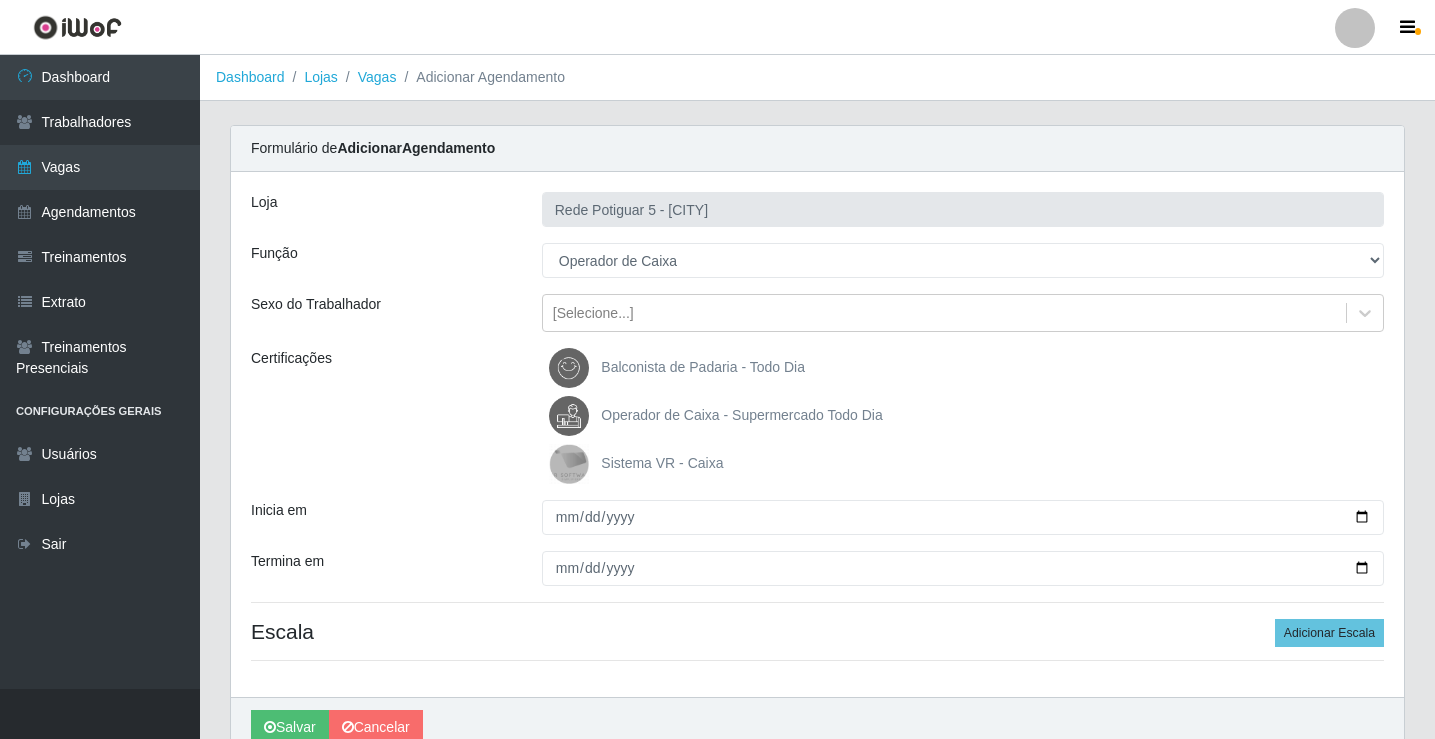 click on "Operador de Caixa - Supermercado Todo Dia" at bounding box center [741, 415] 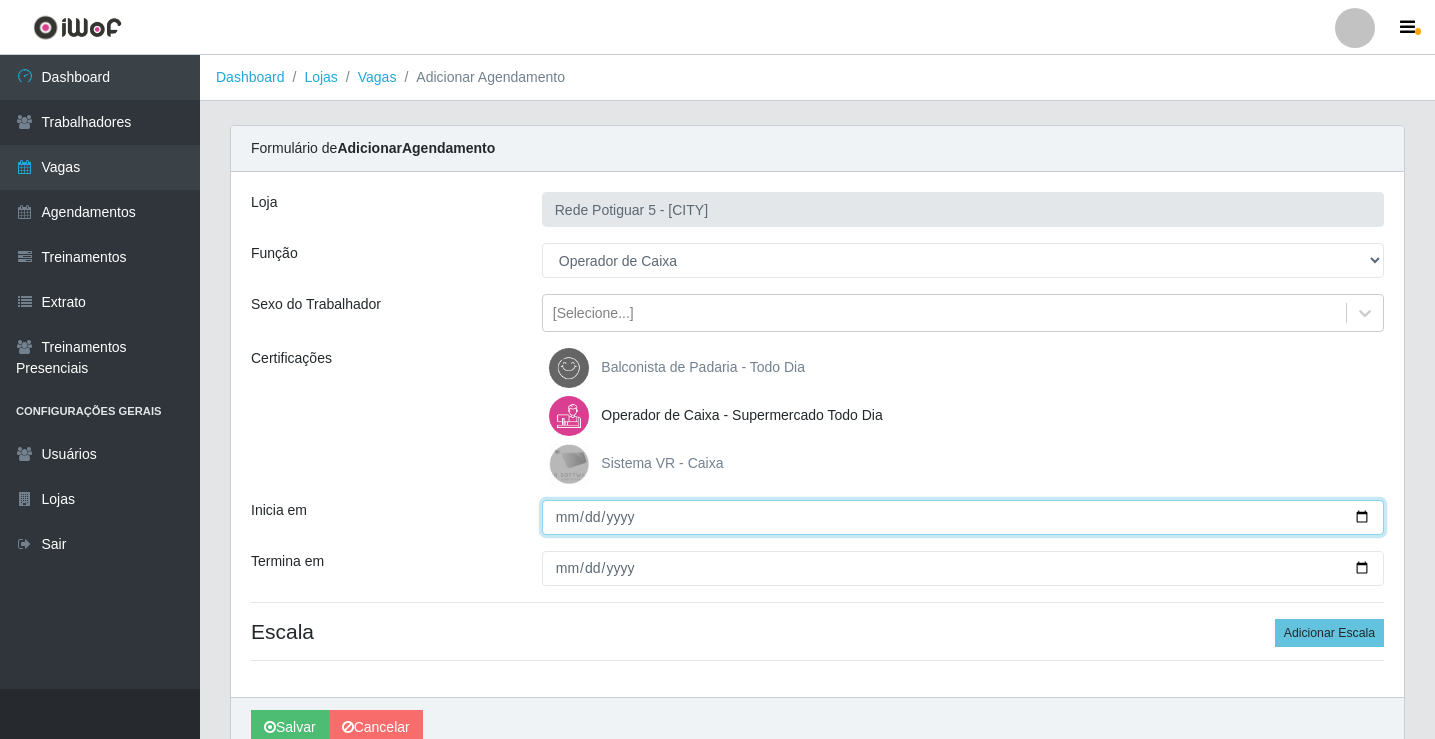 click on "Inicia em" at bounding box center [963, 517] 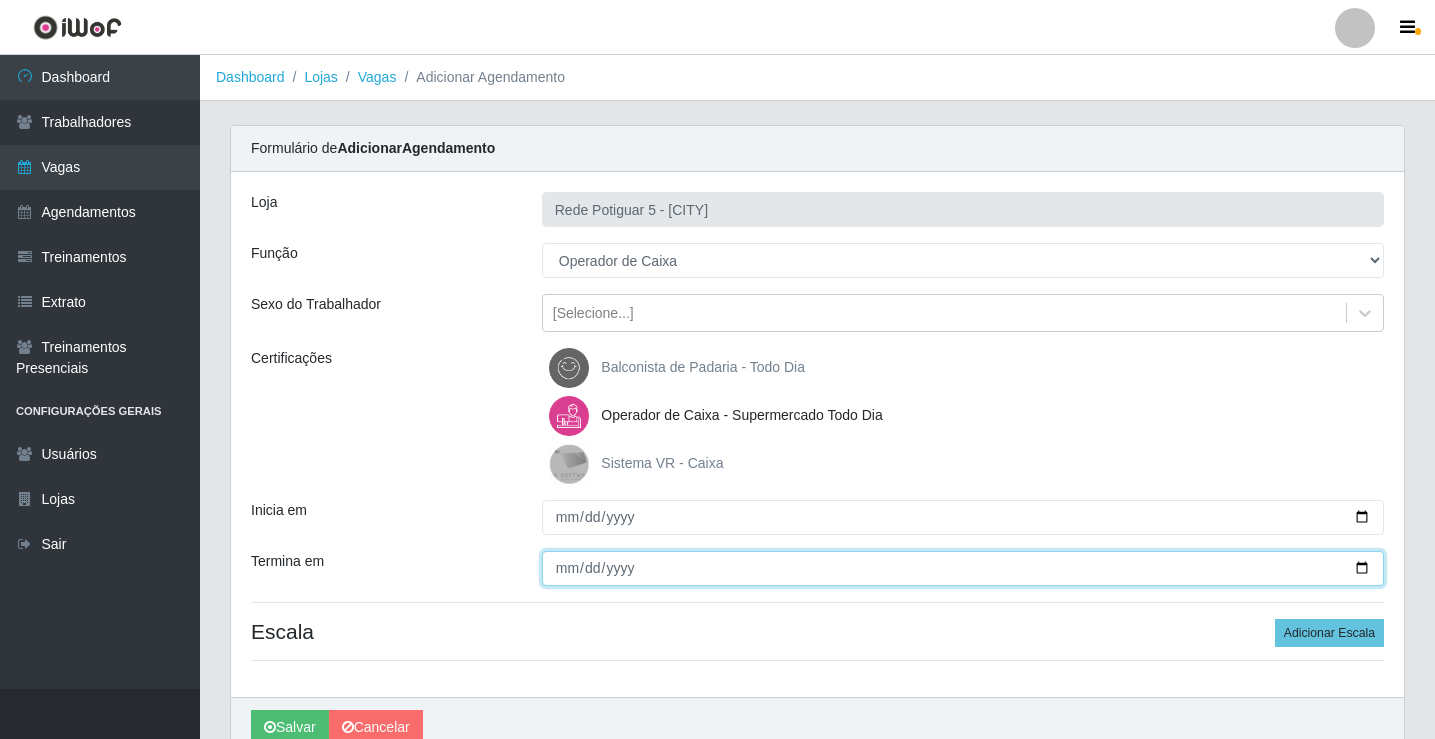 type on "2025-08-16" 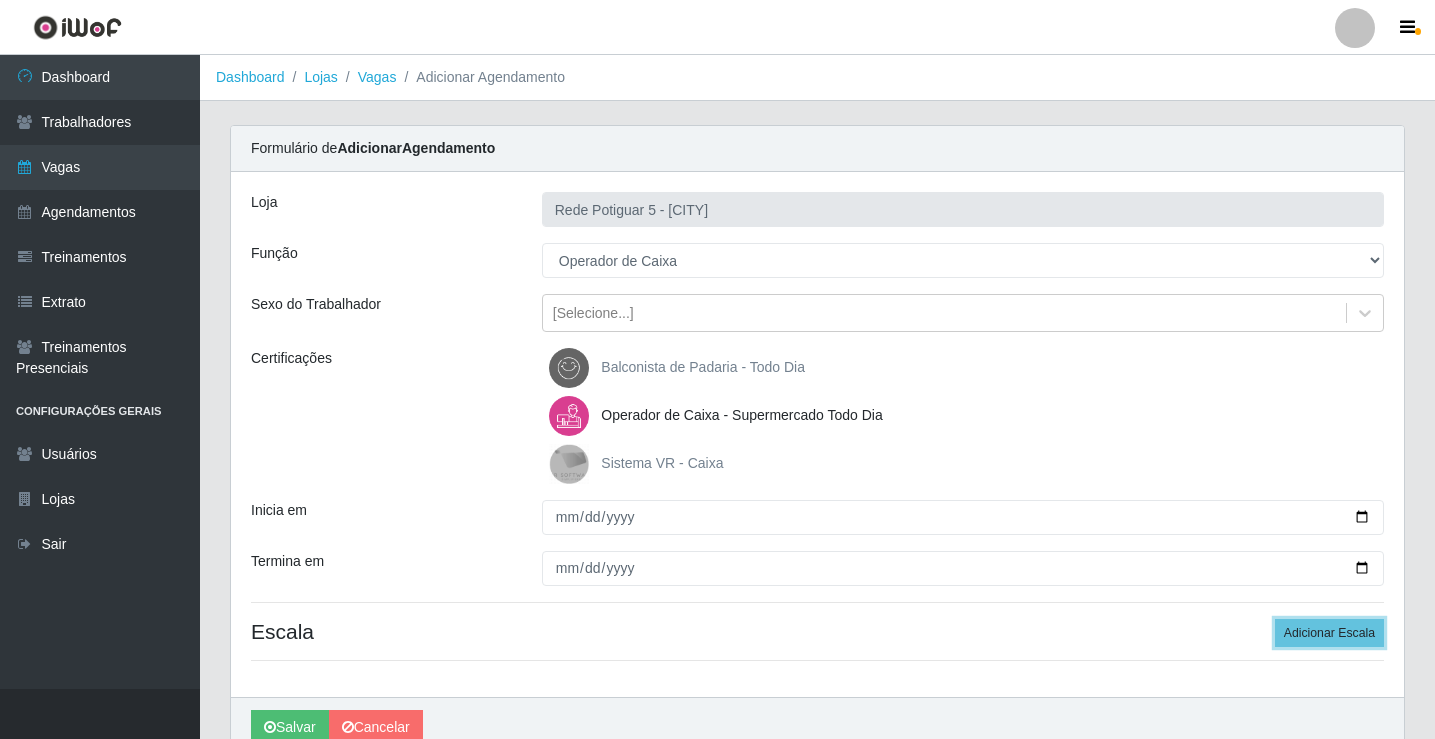 type 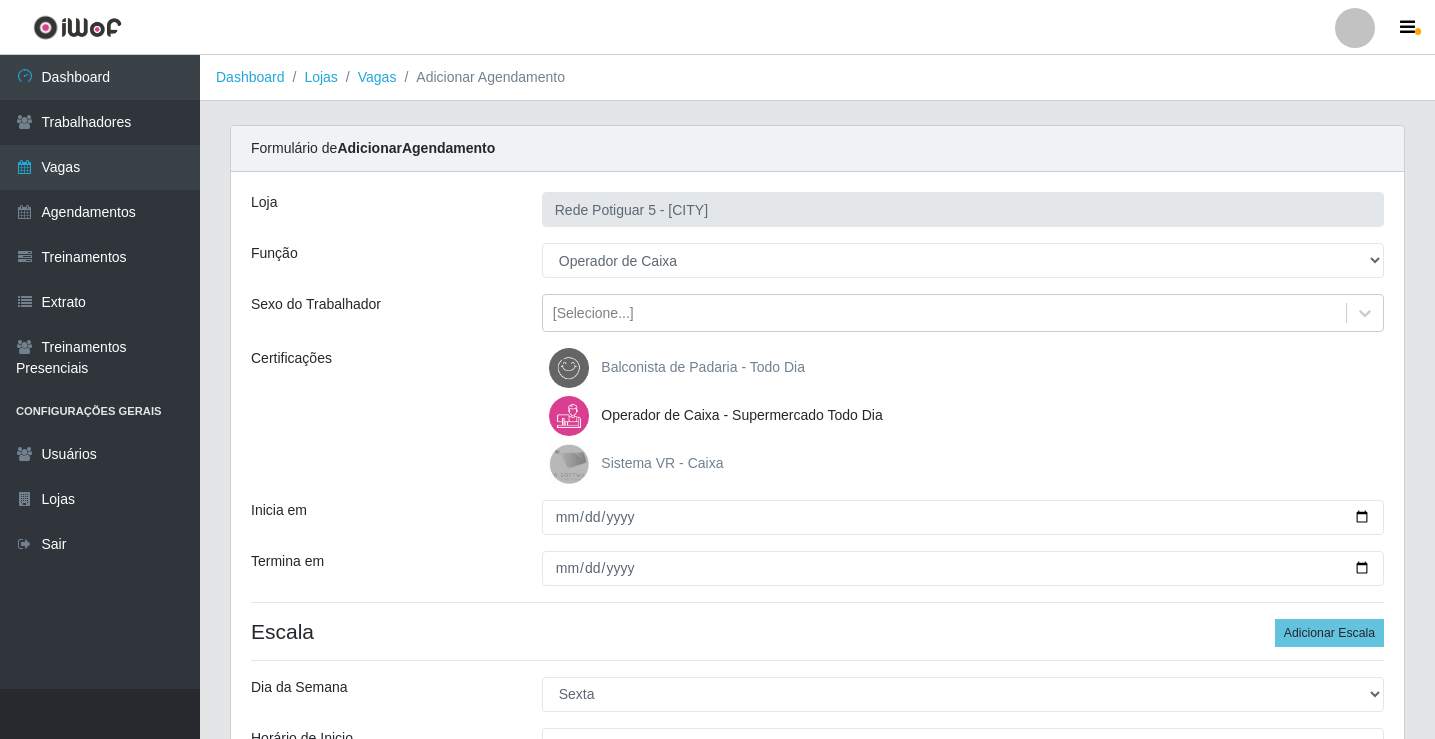 select on "6" 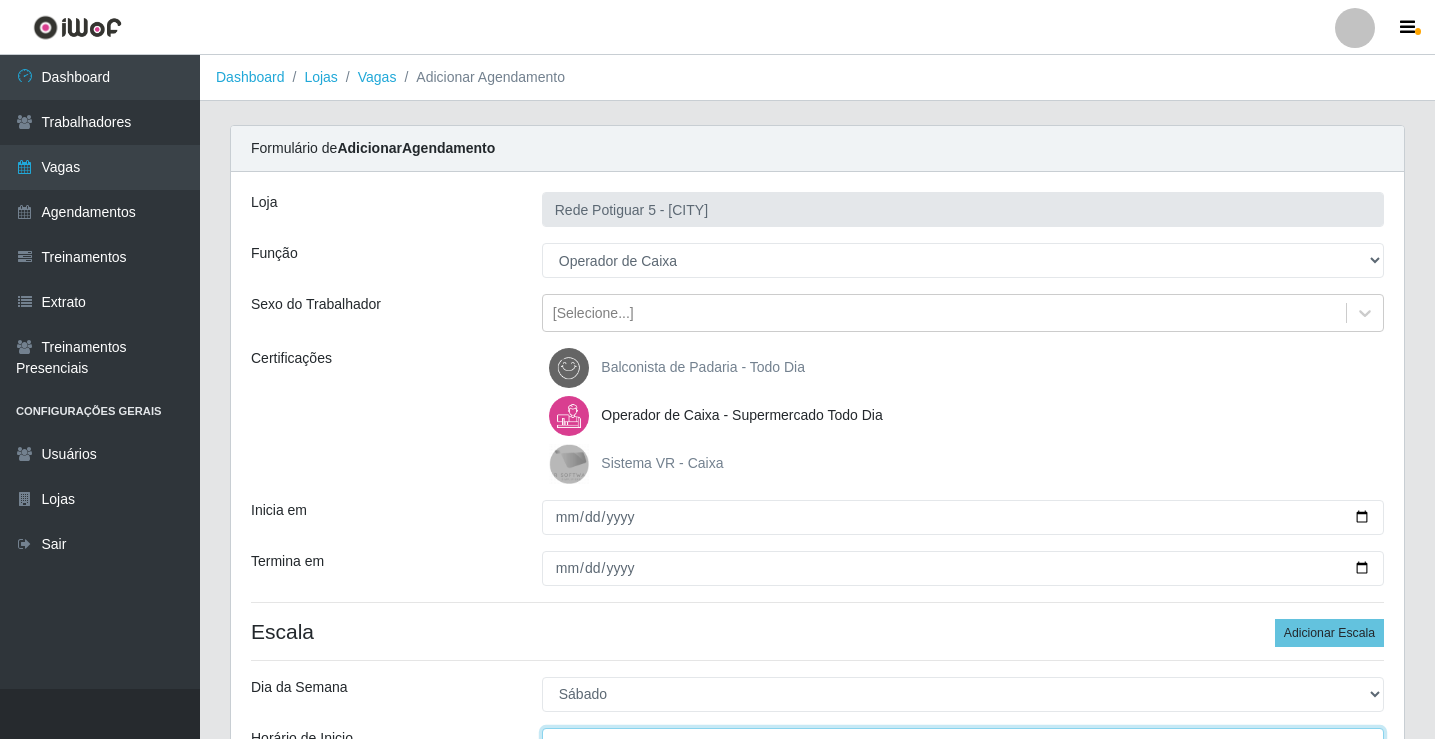 scroll, scrollTop: 24, scrollLeft: 0, axis: vertical 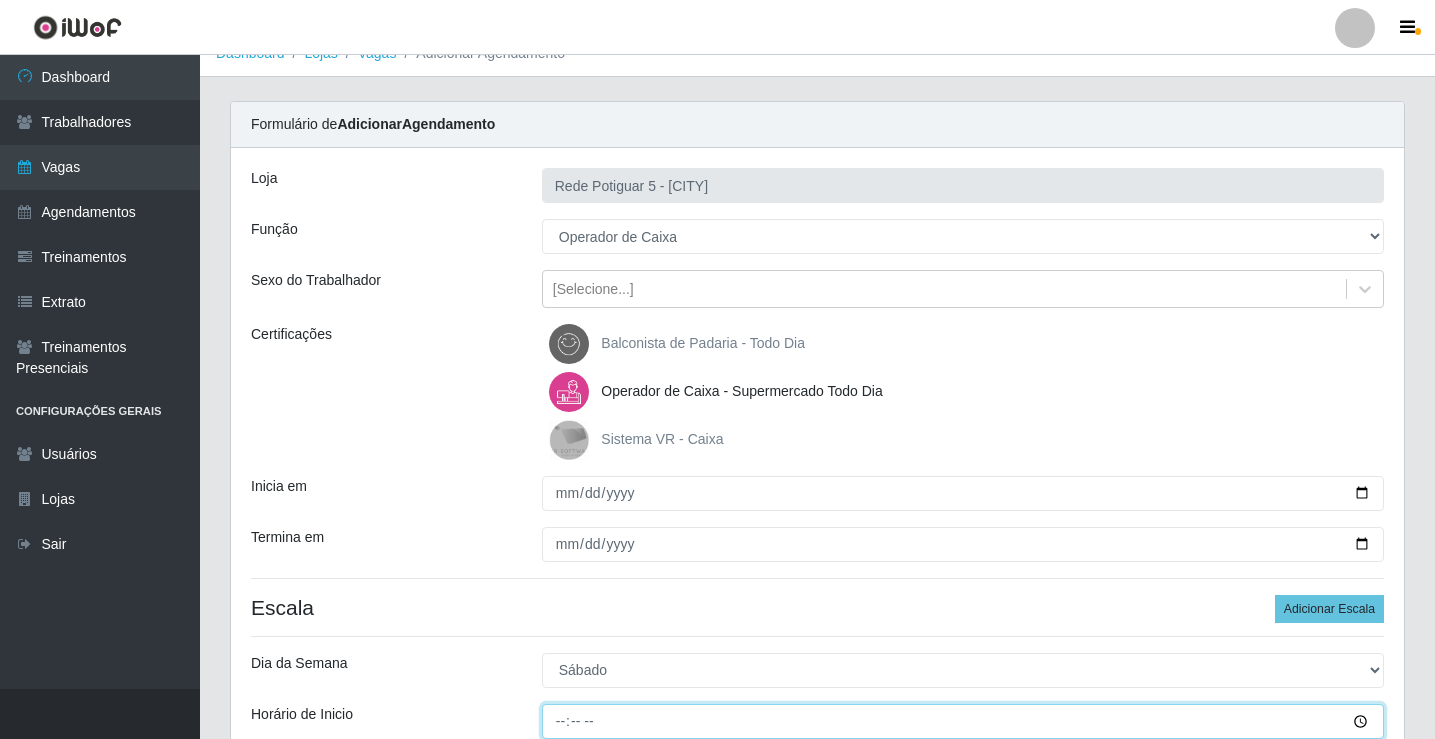 type on "14:00" 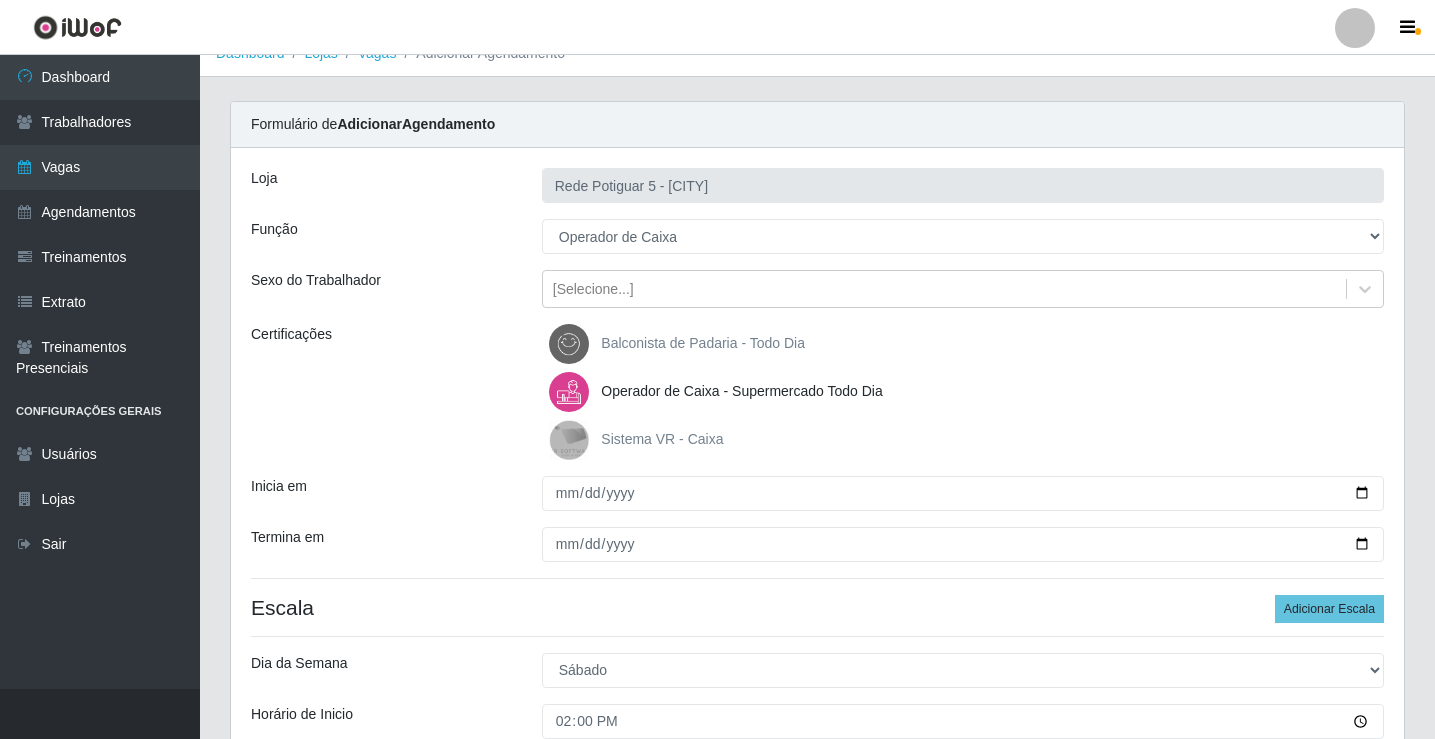 scroll, scrollTop: 314, scrollLeft: 0, axis: vertical 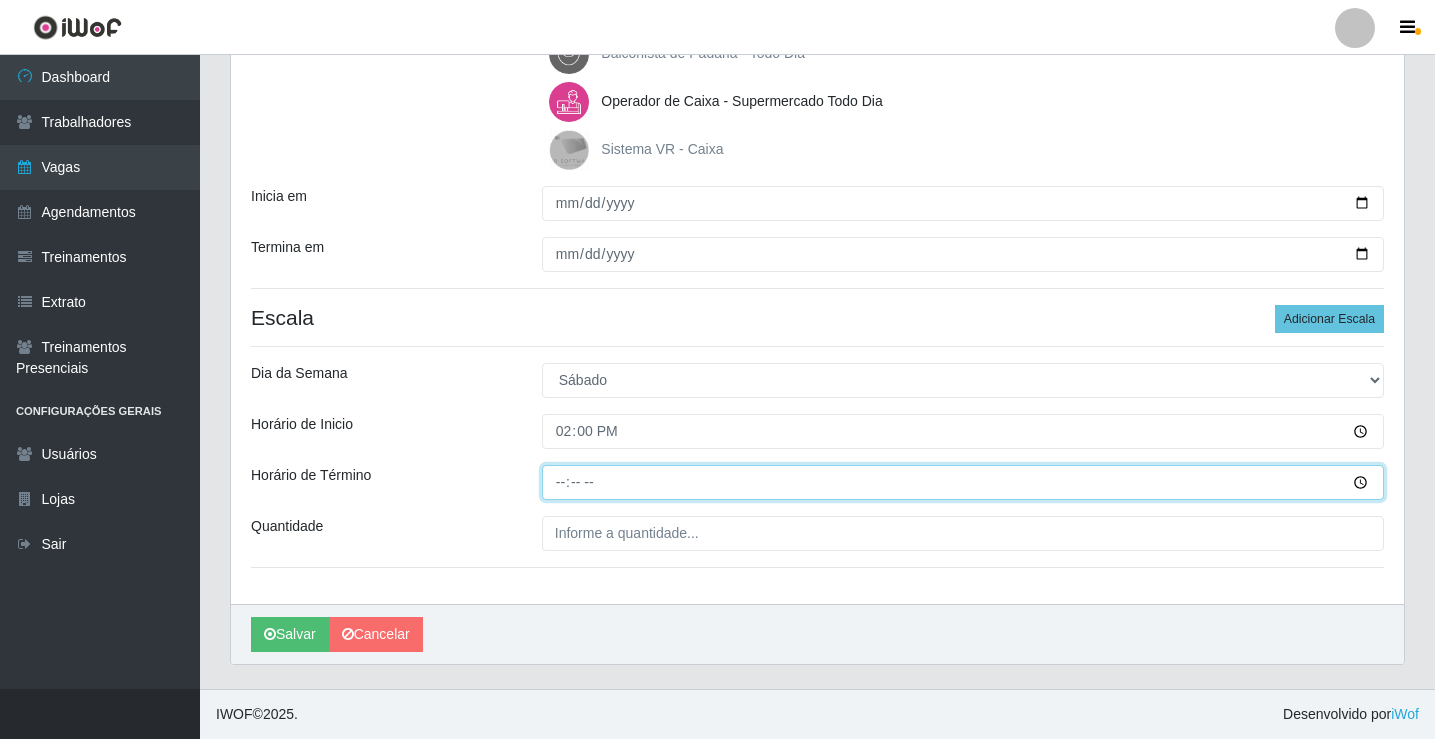 type on "20:00" 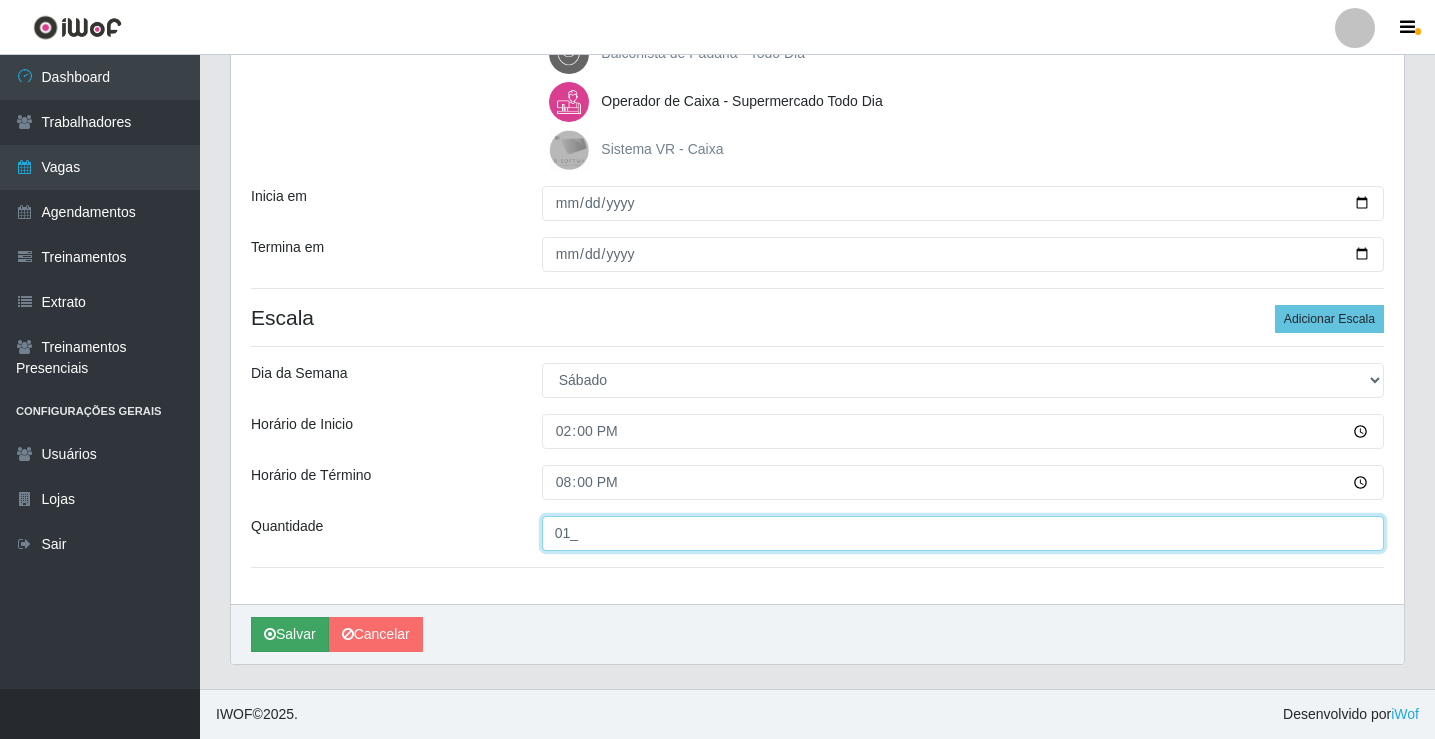 type on "01_" 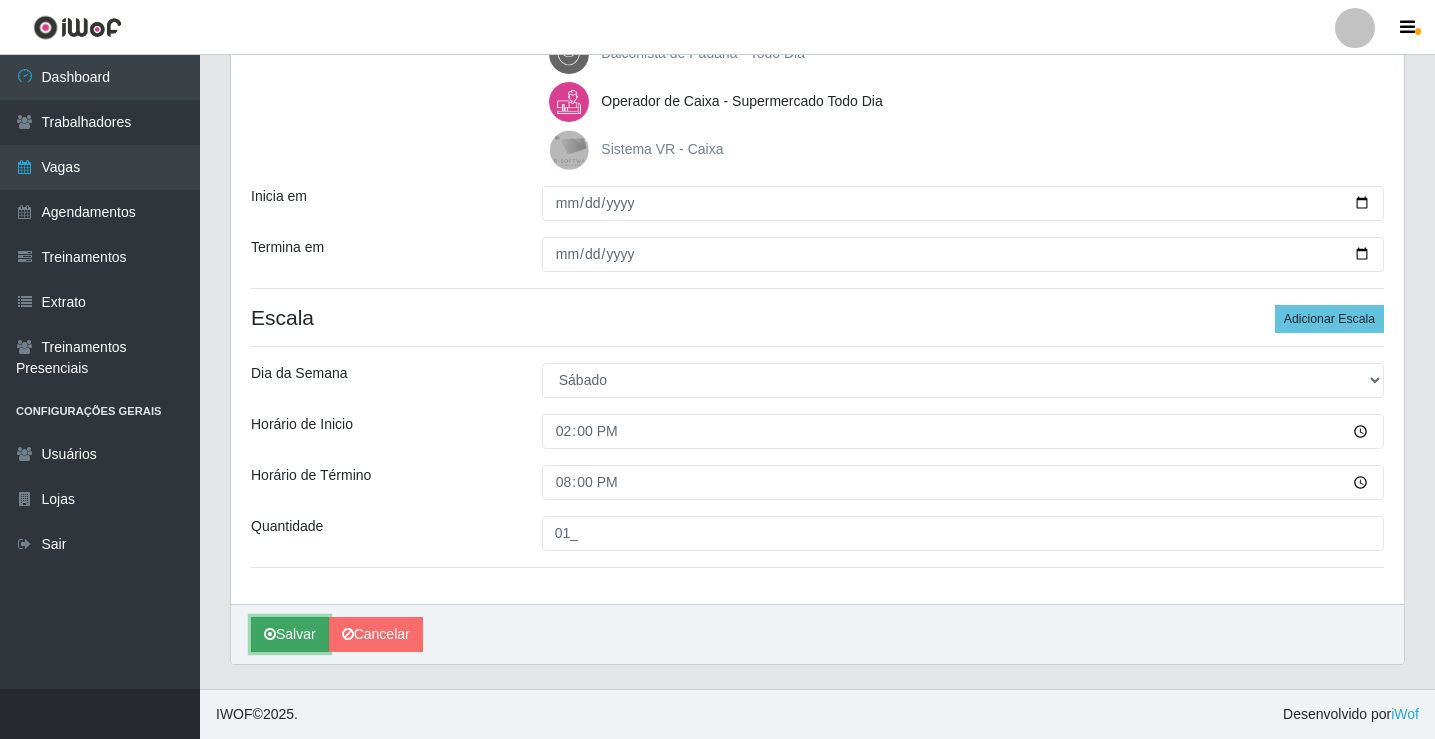 click on "Salvar" at bounding box center [290, 634] 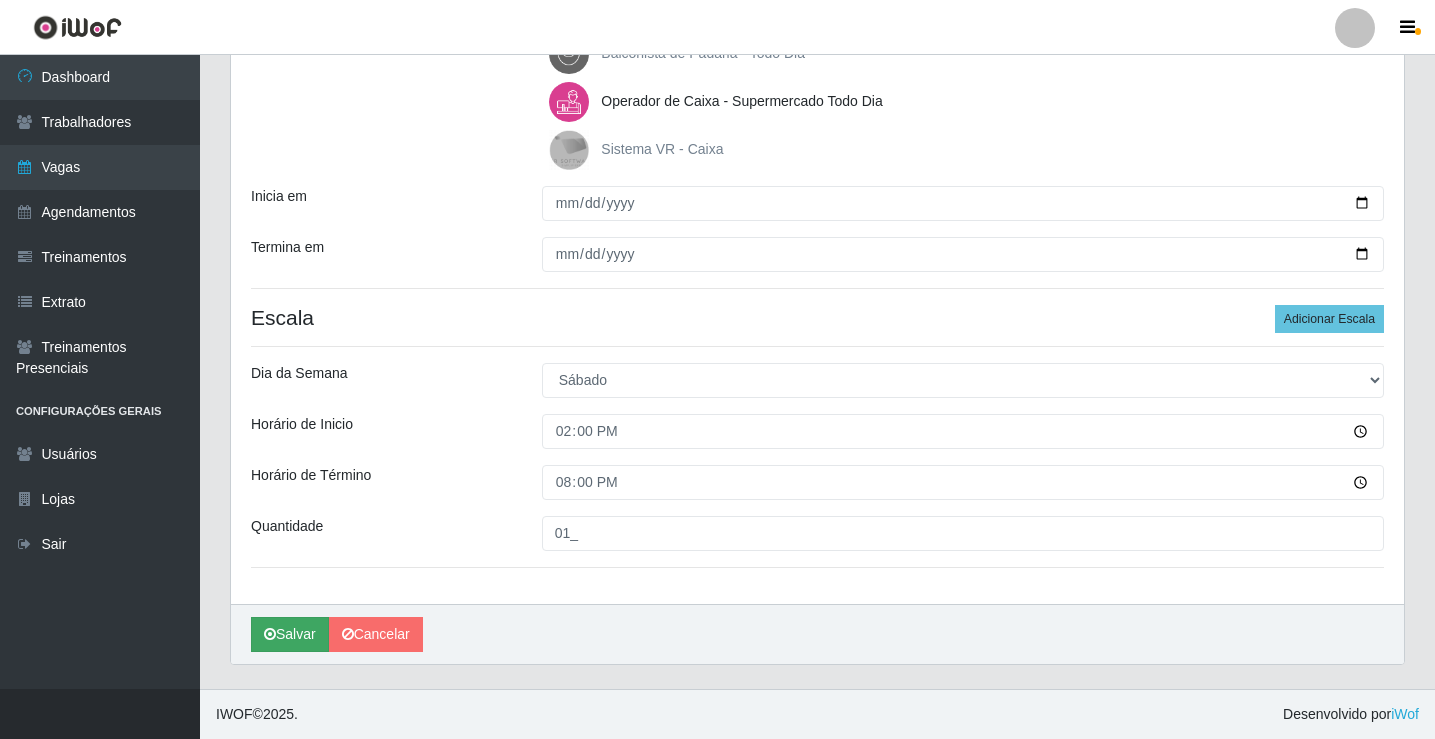 scroll, scrollTop: 0, scrollLeft: 0, axis: both 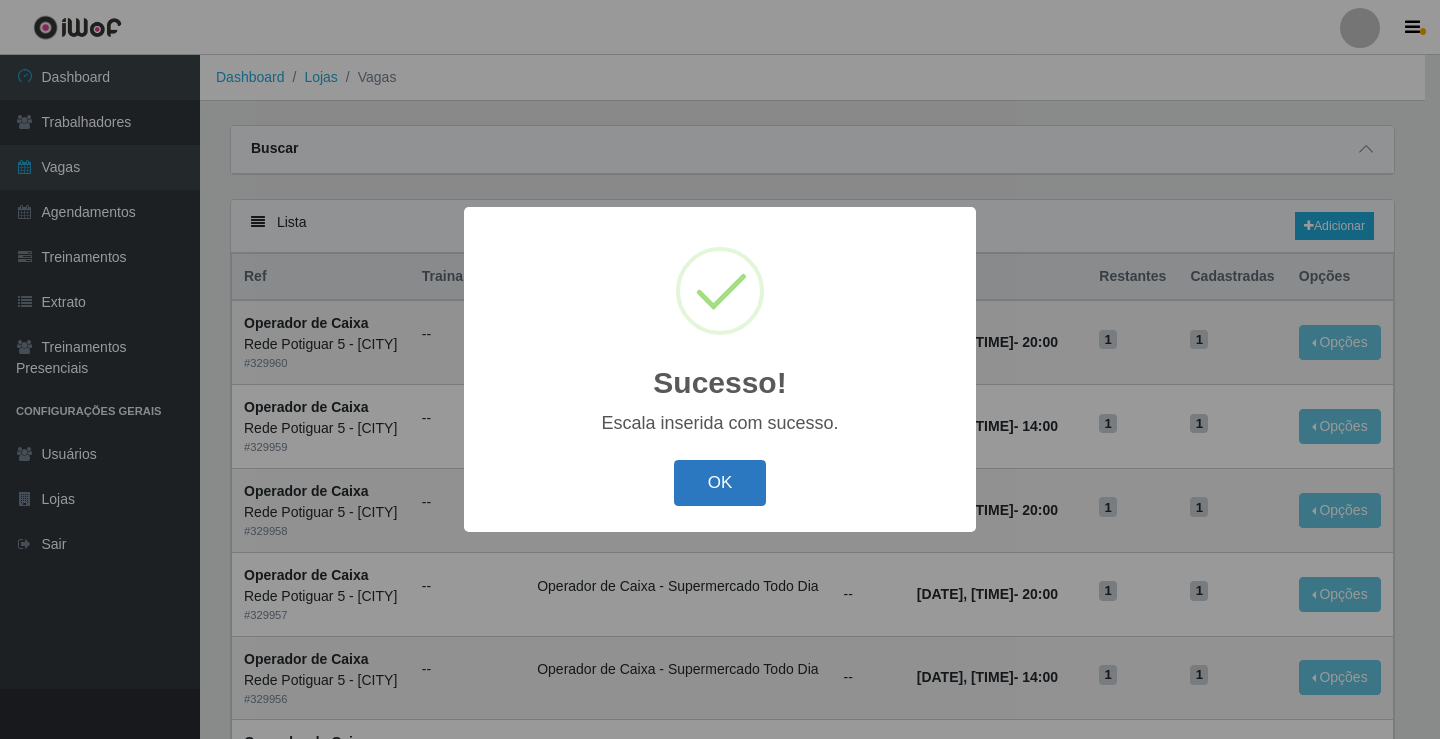 click on "OK" at bounding box center (720, 483) 